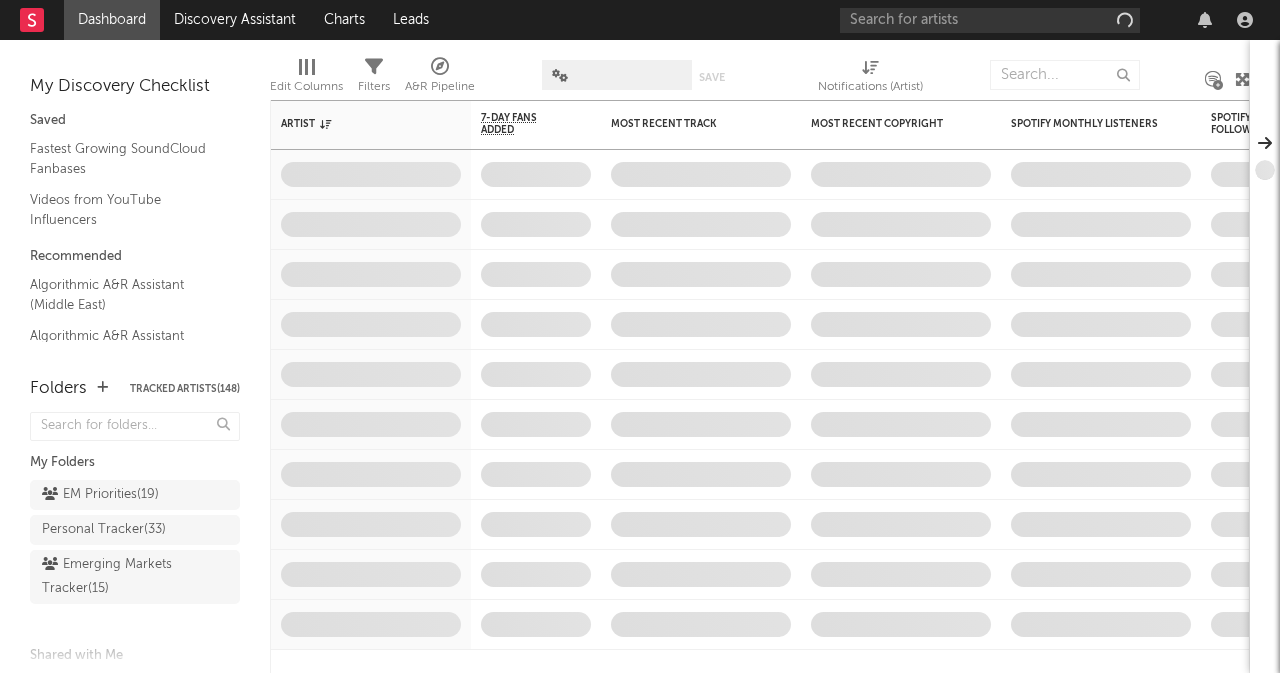 scroll, scrollTop: 0, scrollLeft: 0, axis: both 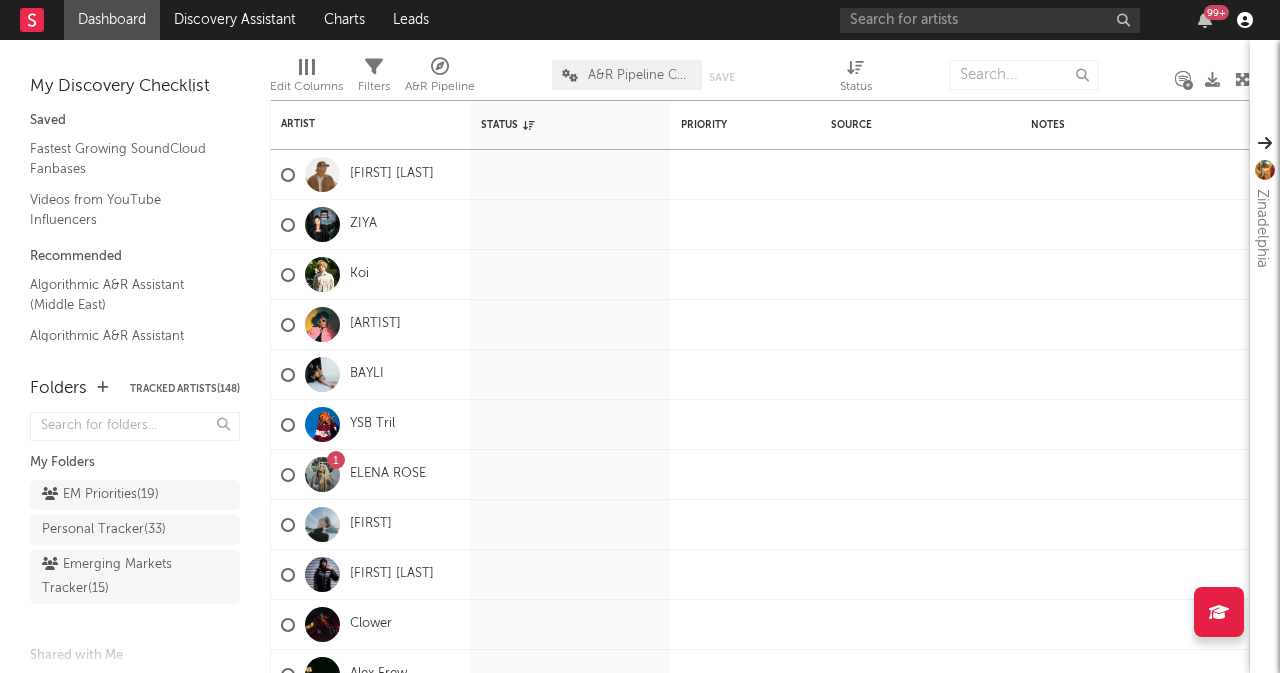 click at bounding box center (1245, 20) 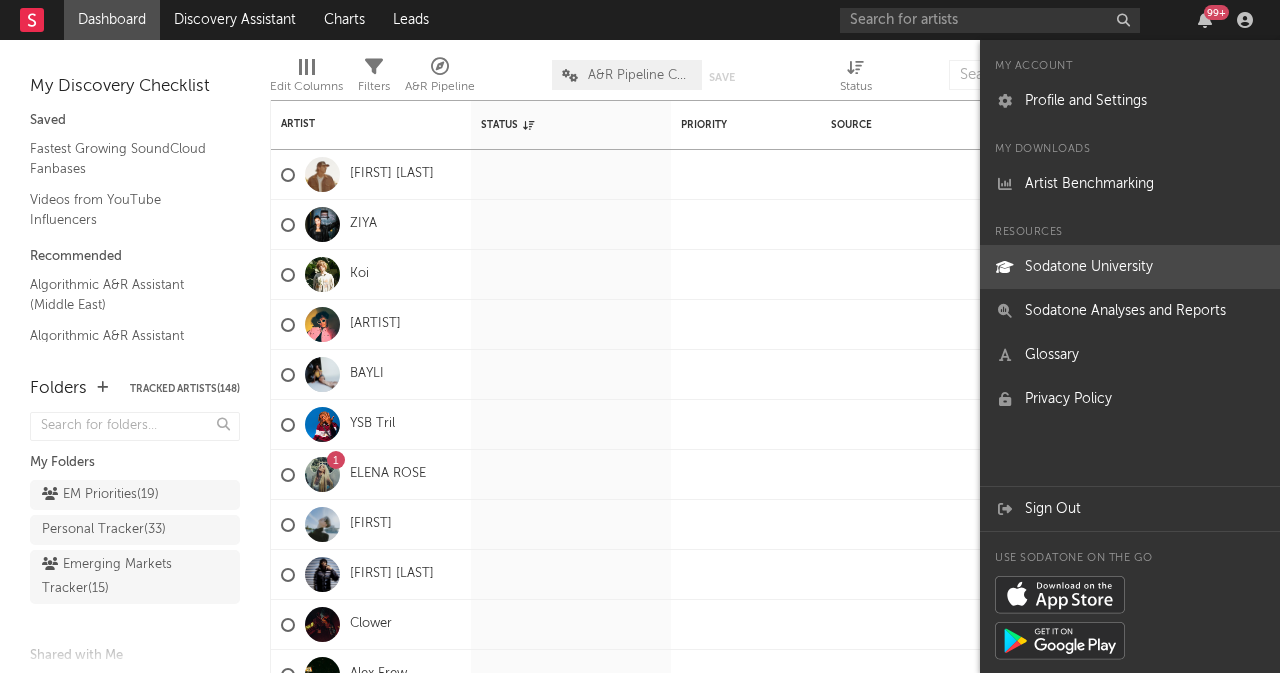 click on "Sodatone University" at bounding box center [1130, 267] 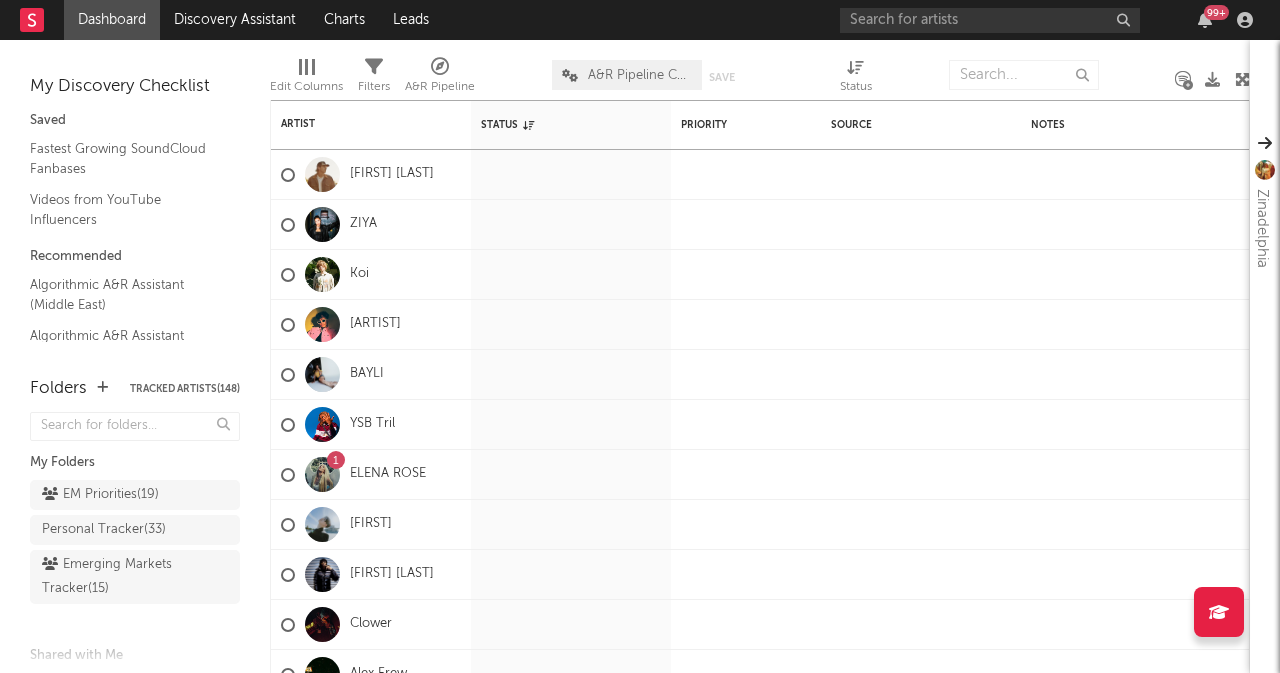 click on "Dashboard Discovery Assistant Charts Leads 99 +" at bounding box center (640, 20) 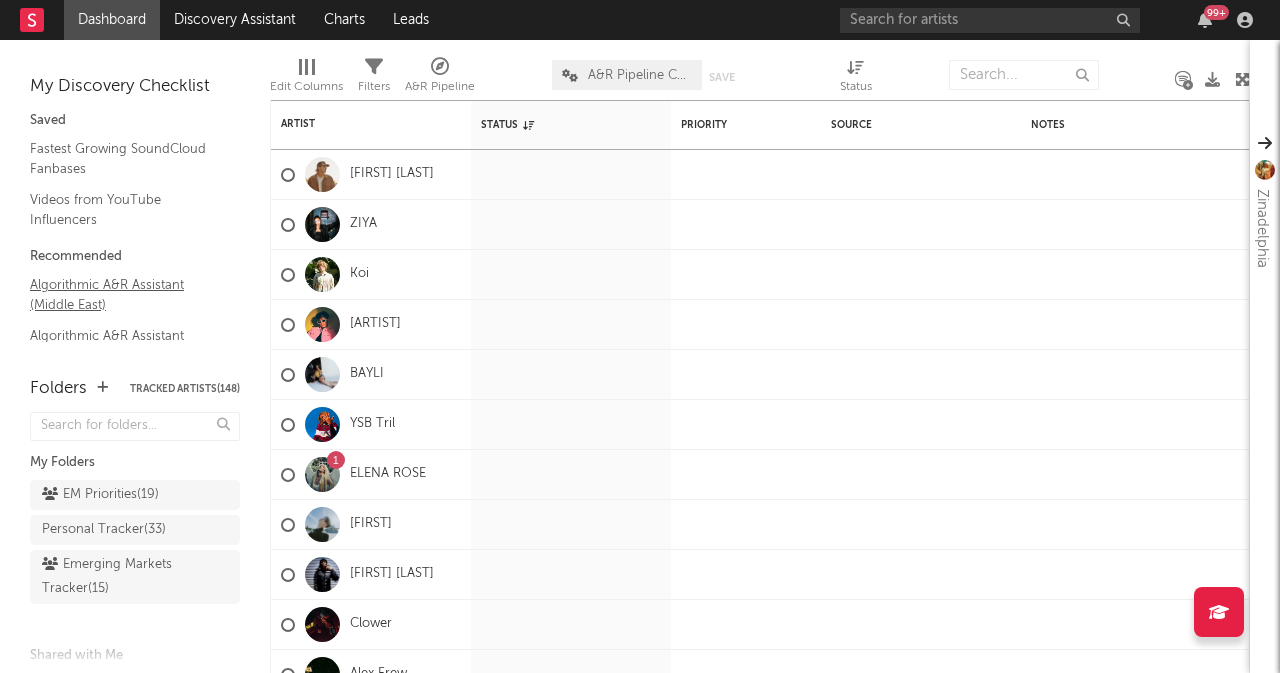 click on "Algorithmic A&R Assistant (Middle East)" at bounding box center [125, 294] 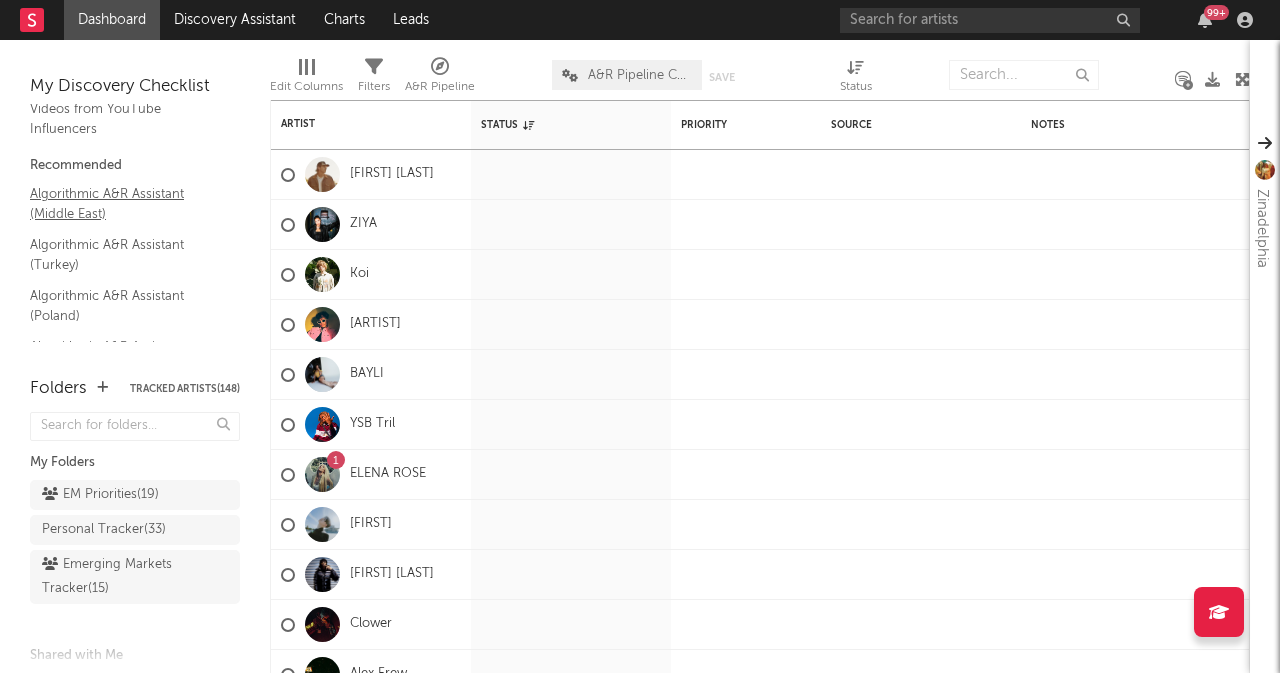 scroll, scrollTop: 92, scrollLeft: 0, axis: vertical 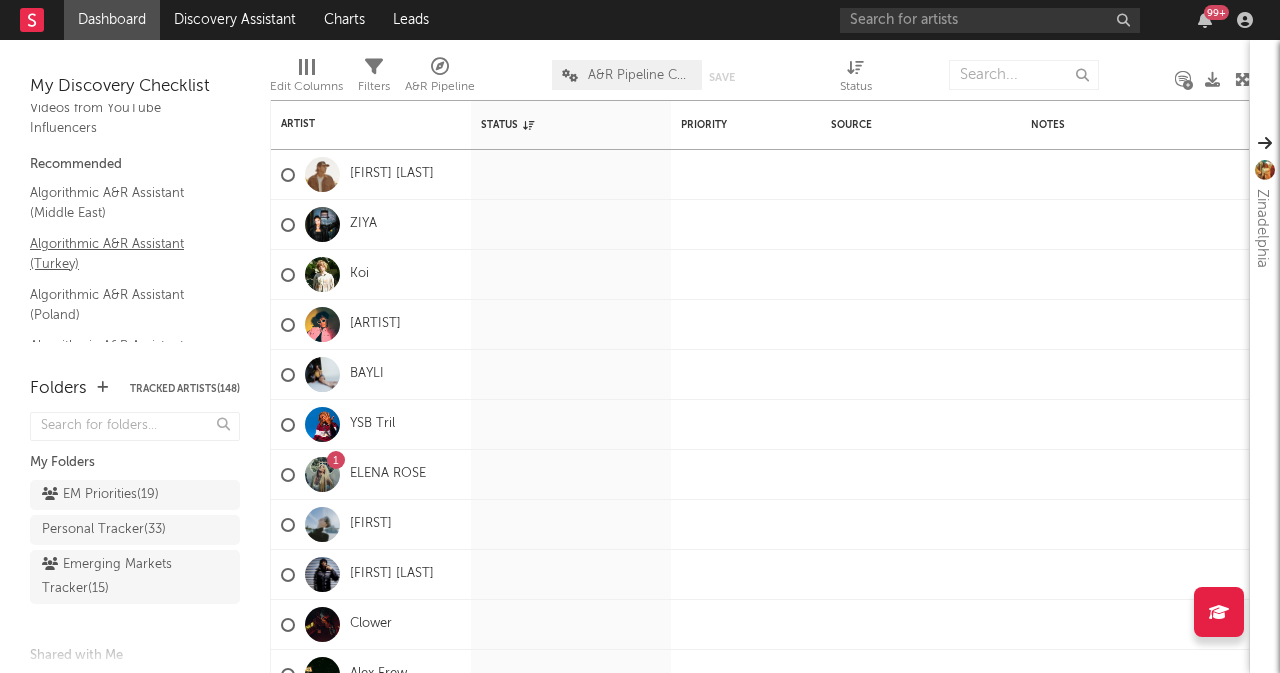 click on "Algorithmic A&R Assistant (Turkey)" at bounding box center [125, 253] 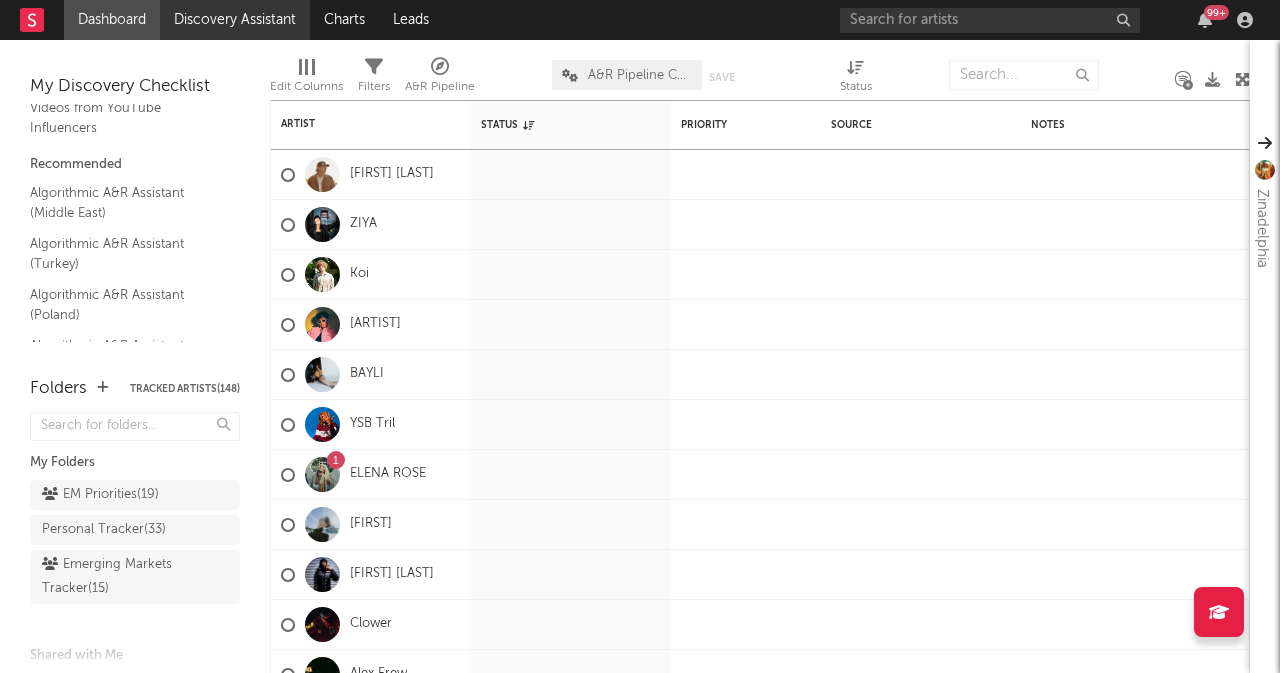 click on "Discovery Assistant" at bounding box center [235, 20] 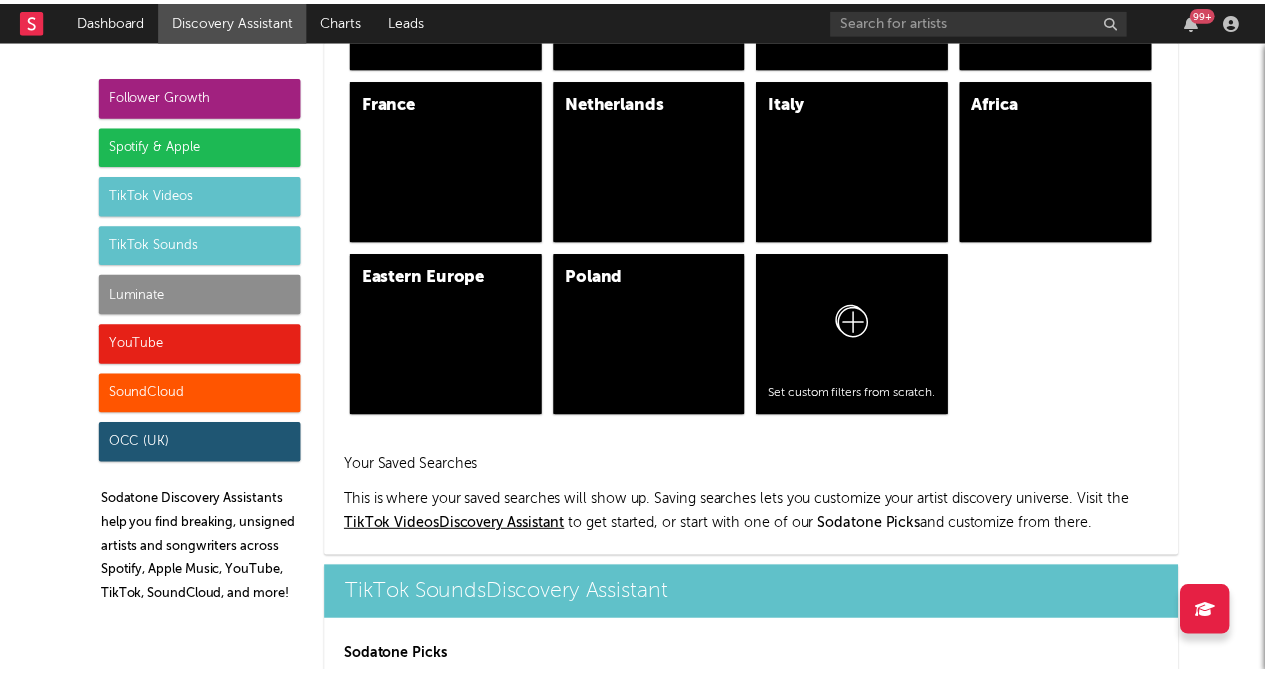scroll, scrollTop: 6728, scrollLeft: 0, axis: vertical 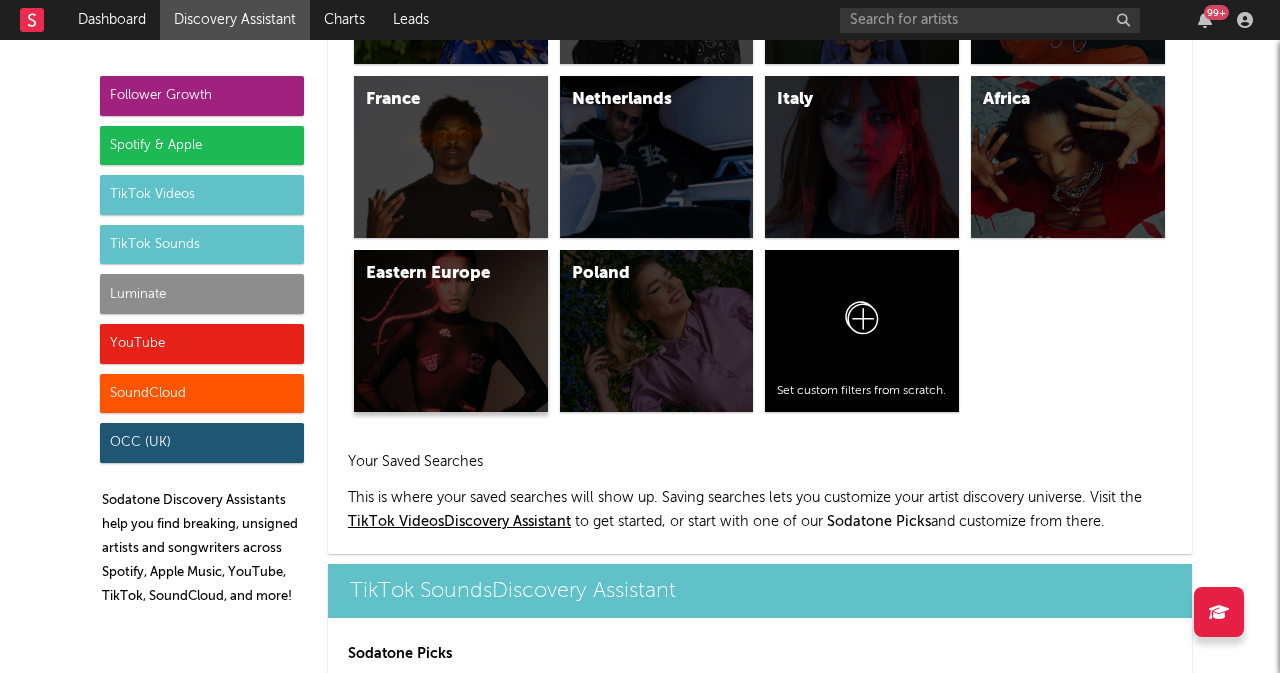 click on "Eastern Europe" at bounding box center (451, 331) 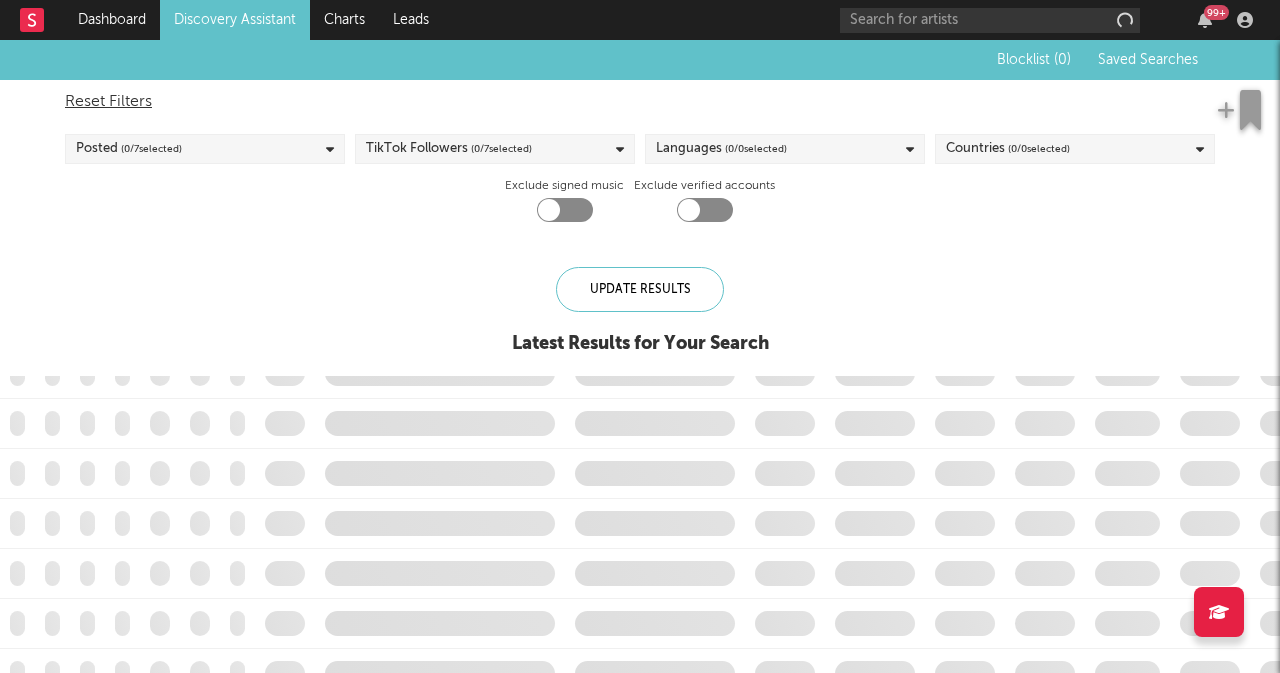 checkbox on "true" 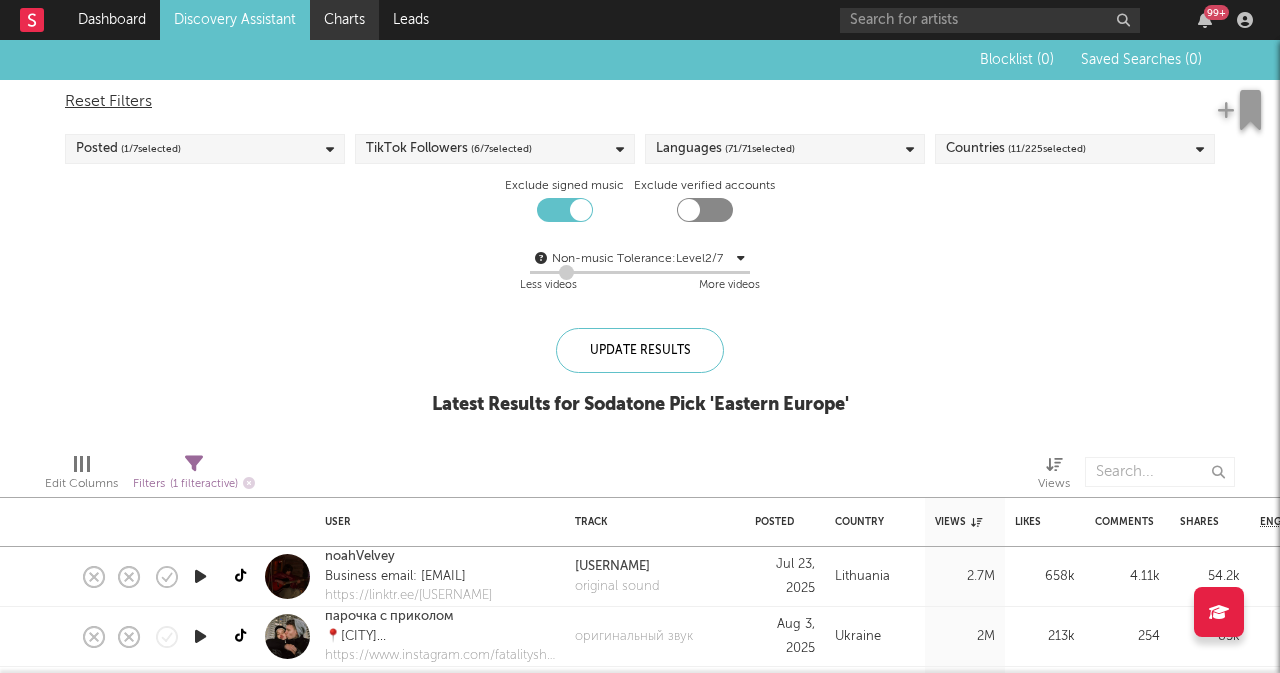 click on "Charts" at bounding box center (344, 20) 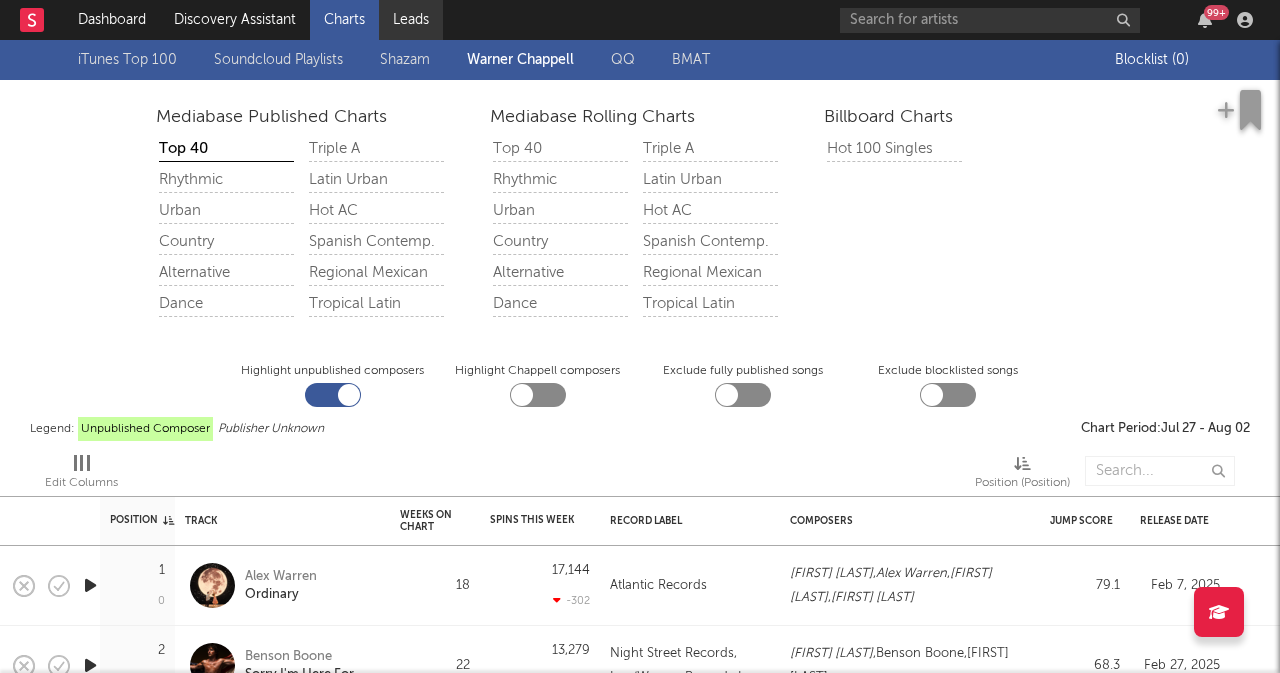 click on "Leads" at bounding box center (411, 20) 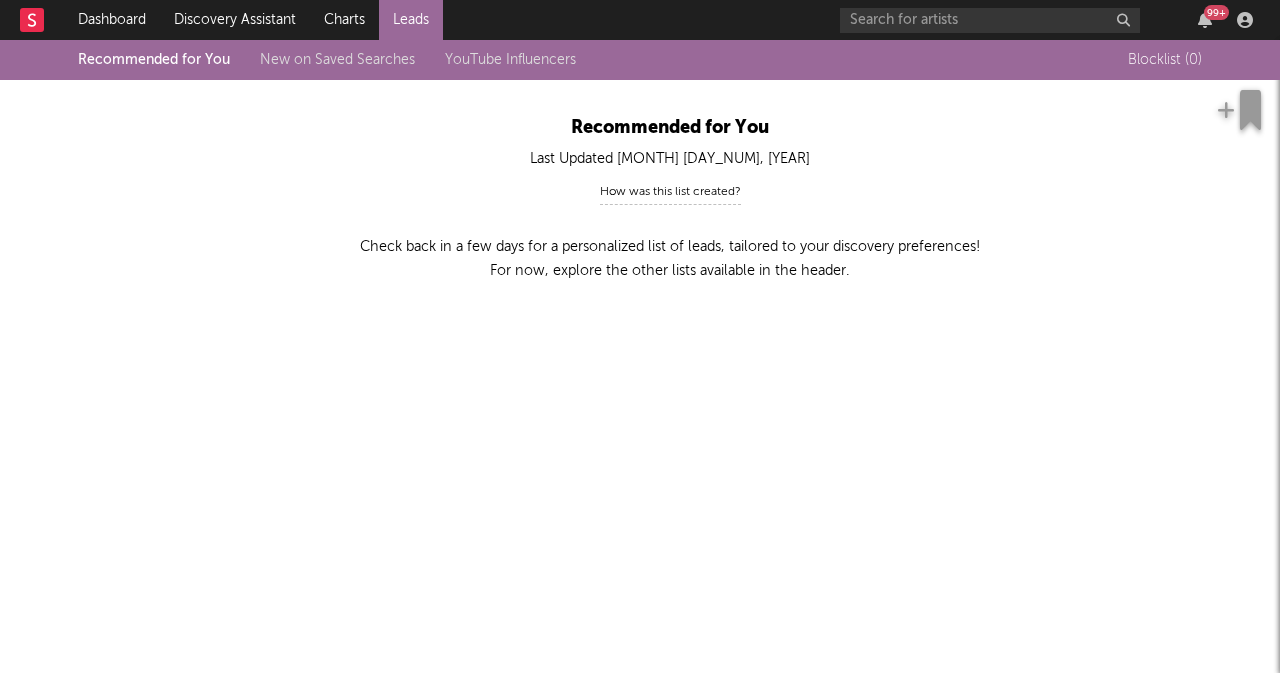 click on "New on Saved Searches" at bounding box center [337, 60] 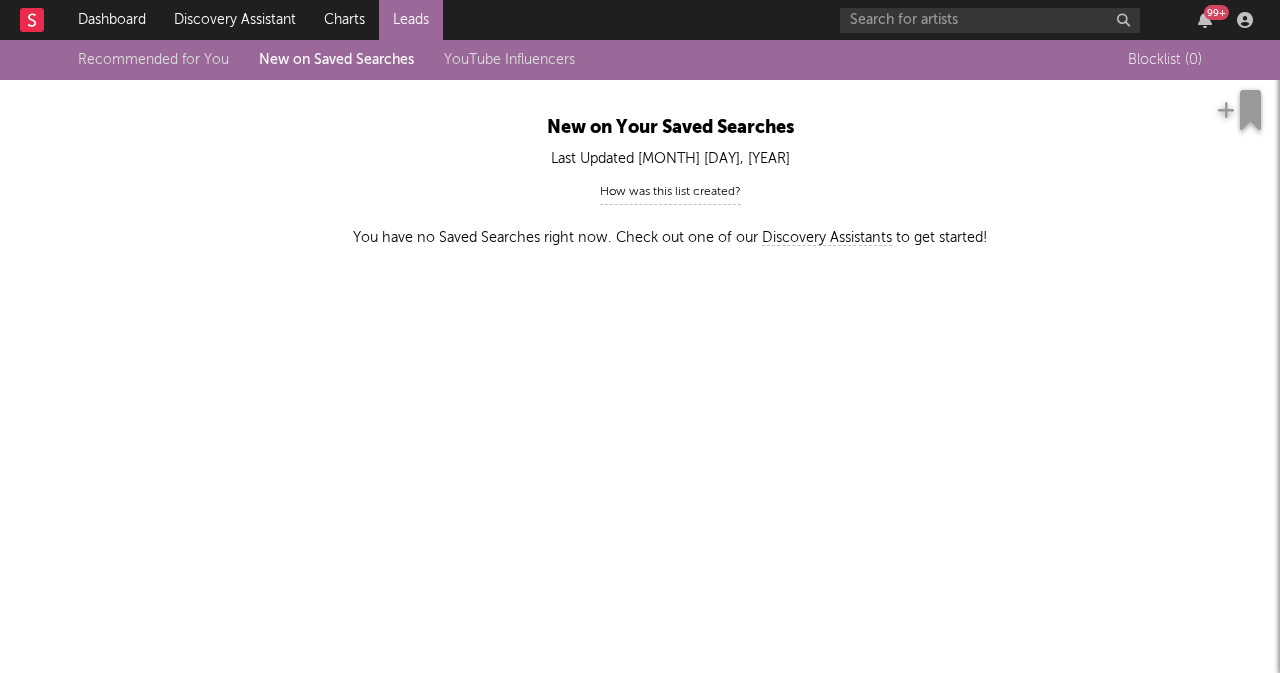 click on "YouTube Influencers" at bounding box center (509, 60) 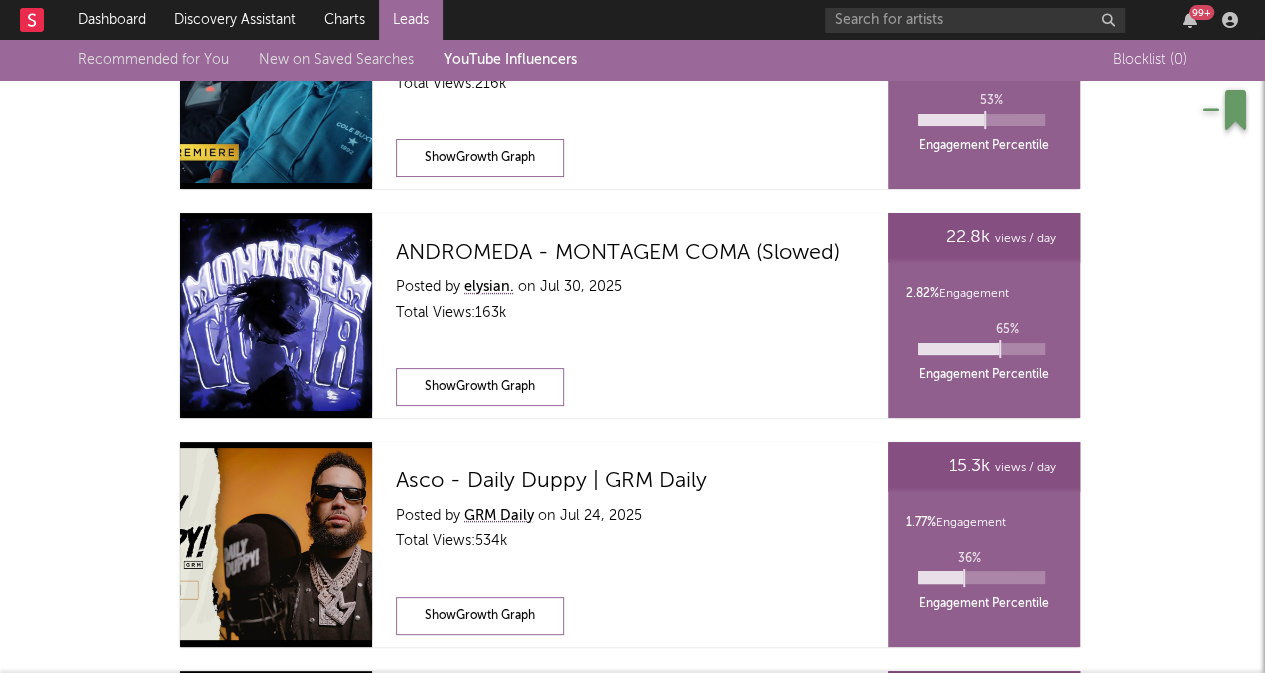 scroll, scrollTop: 0, scrollLeft: 0, axis: both 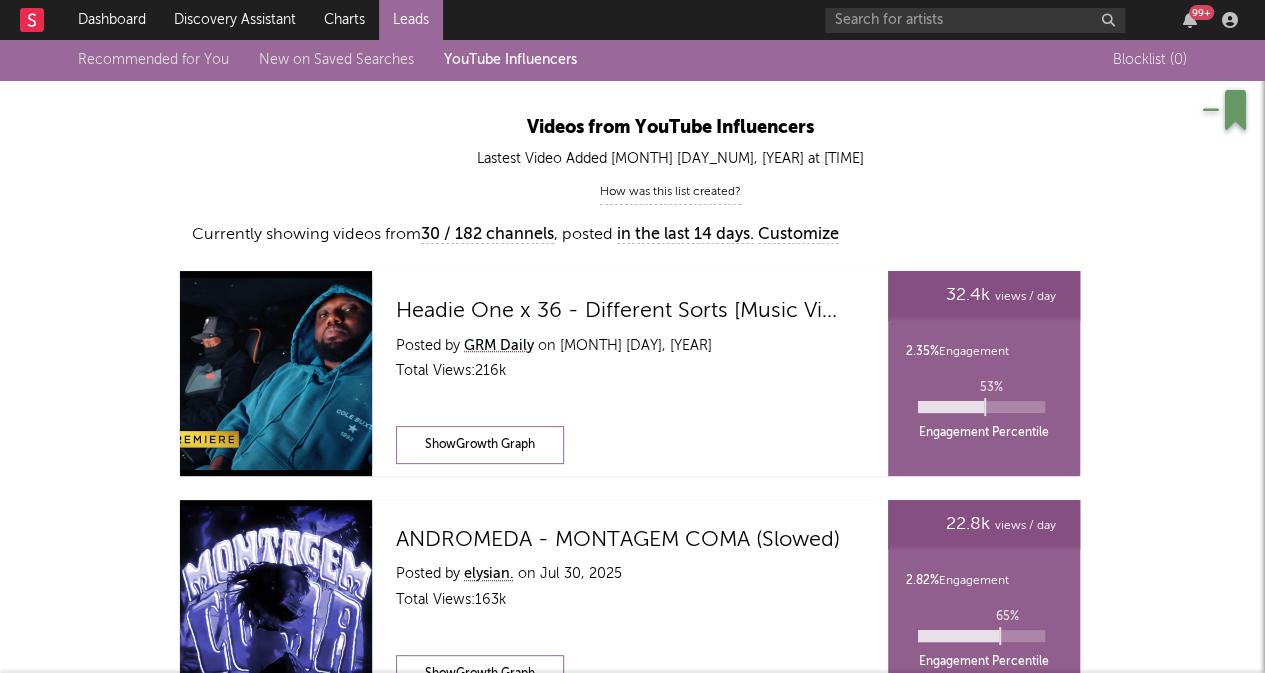 click on "How was this list created?" at bounding box center (670, 192) 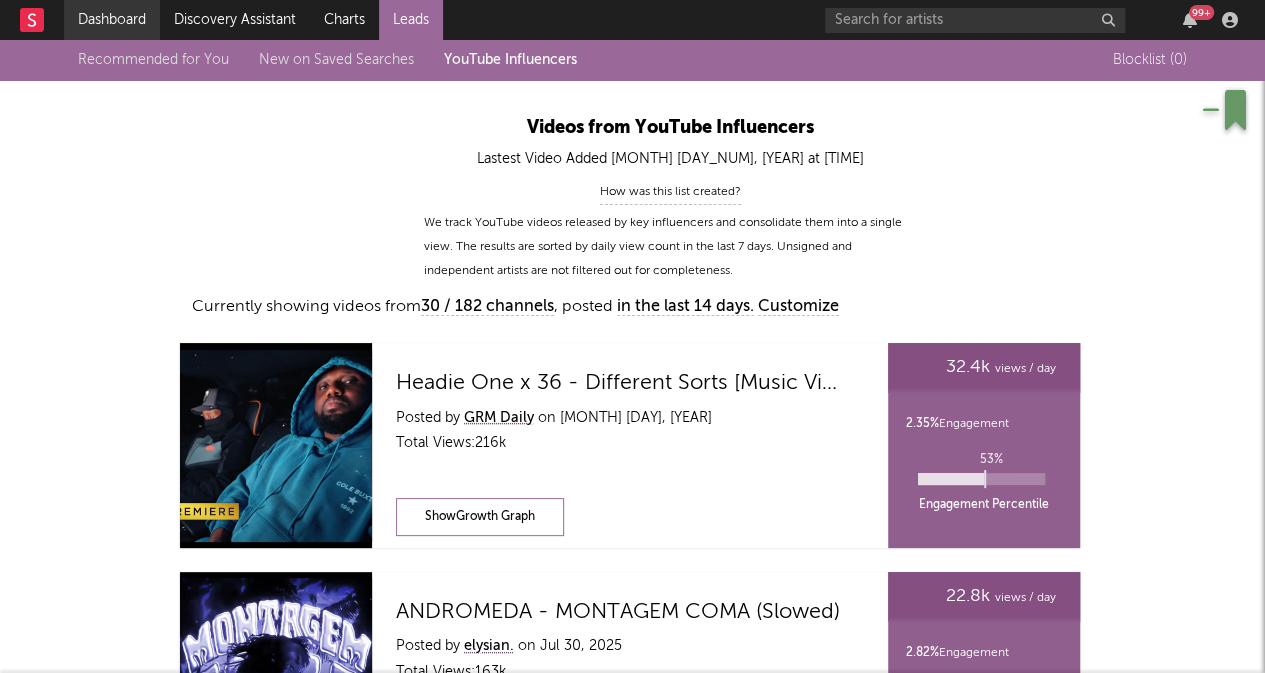 click on "Dashboard" at bounding box center (112, 20) 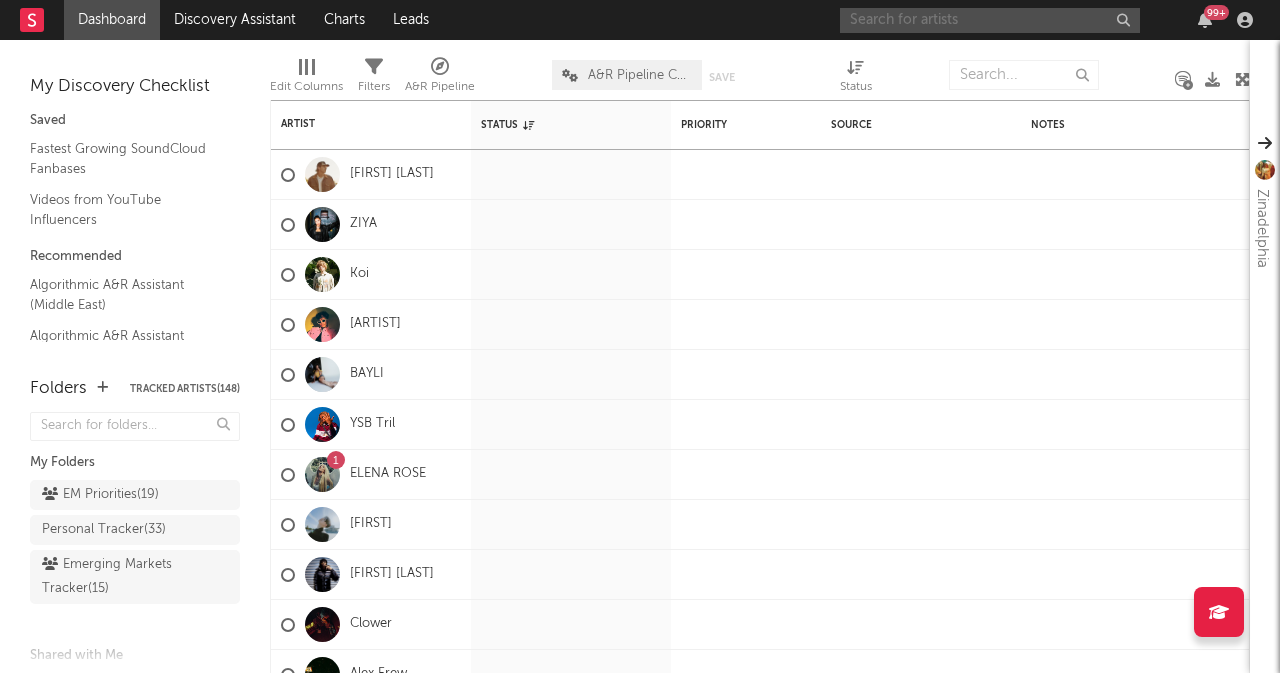 click at bounding box center [990, 20] 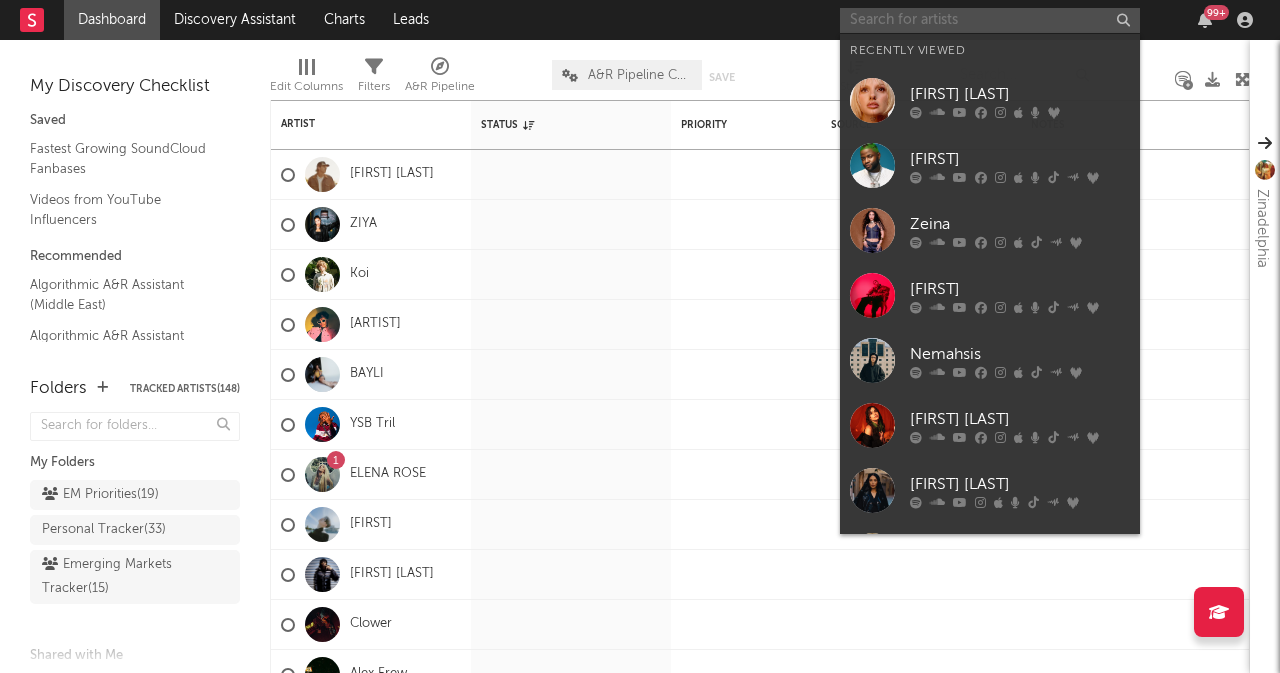 type on "J" 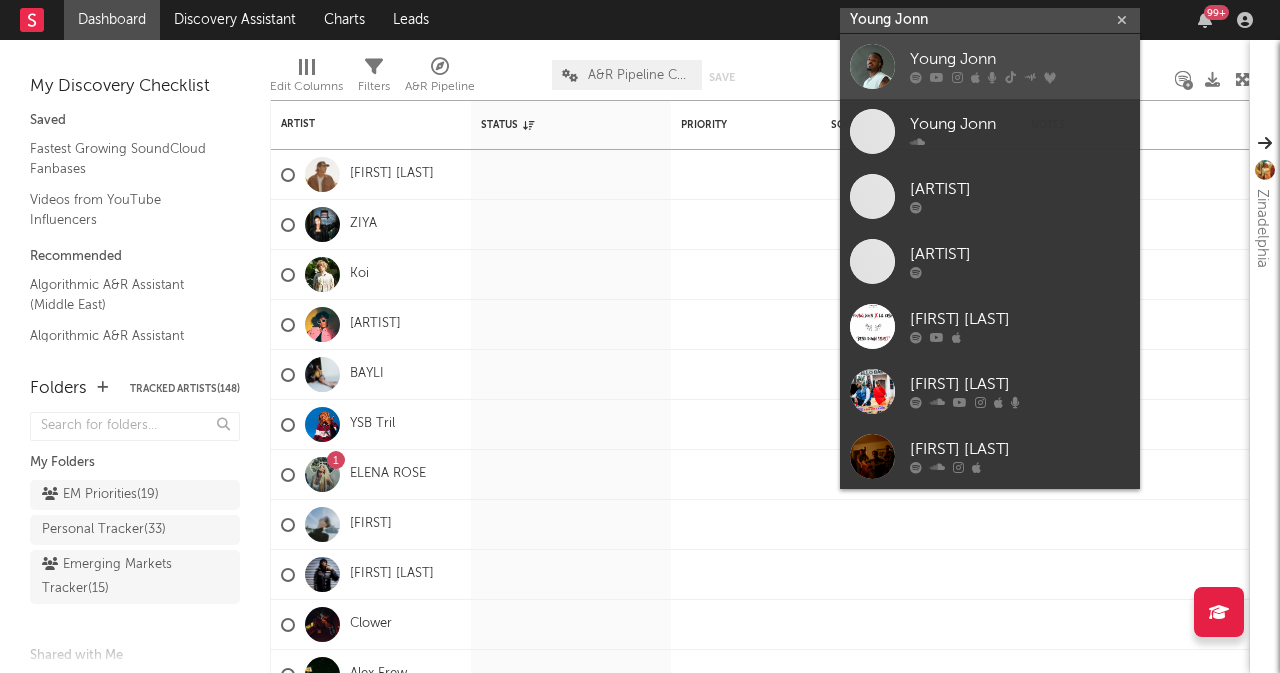 type on "Young Jonn" 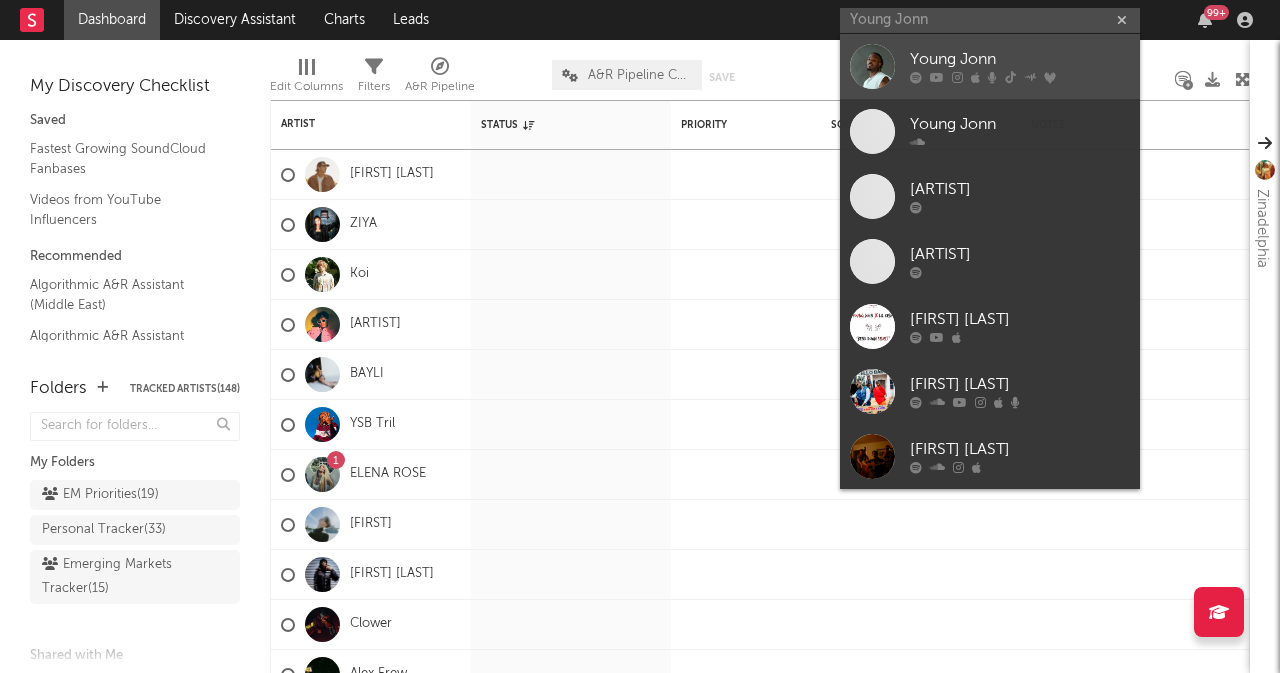 click on "Young Jonn" at bounding box center (1020, 60) 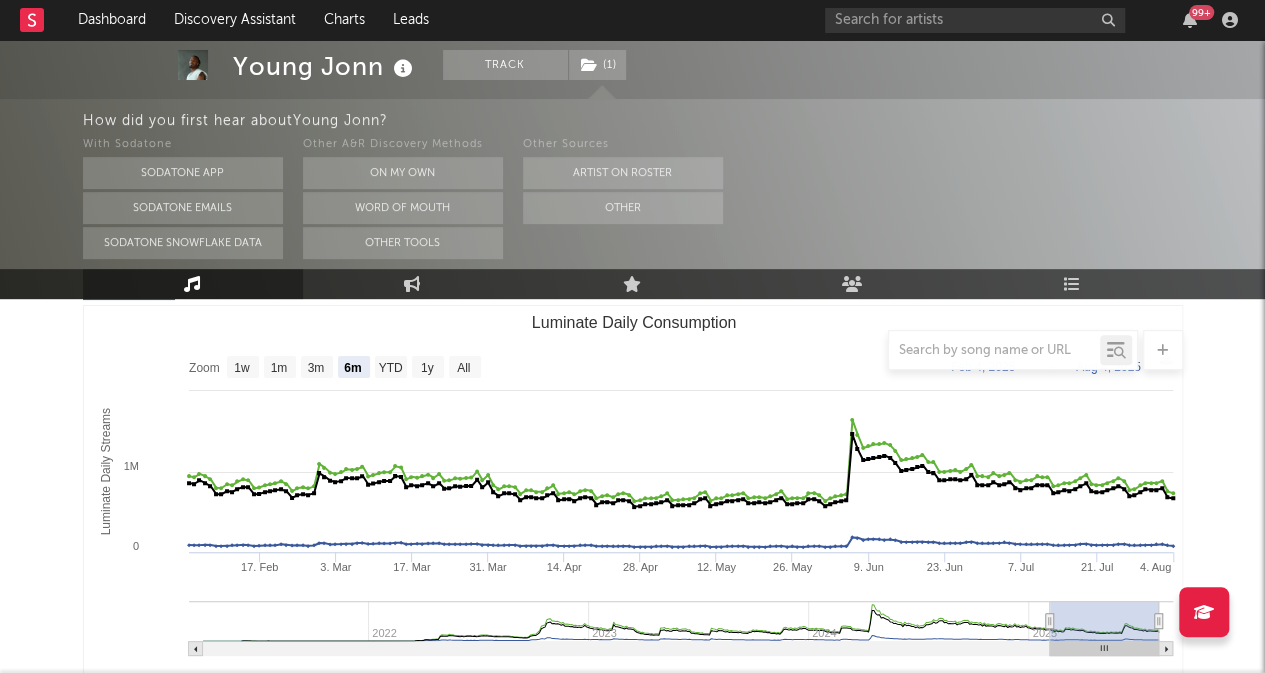 scroll, scrollTop: 273, scrollLeft: 0, axis: vertical 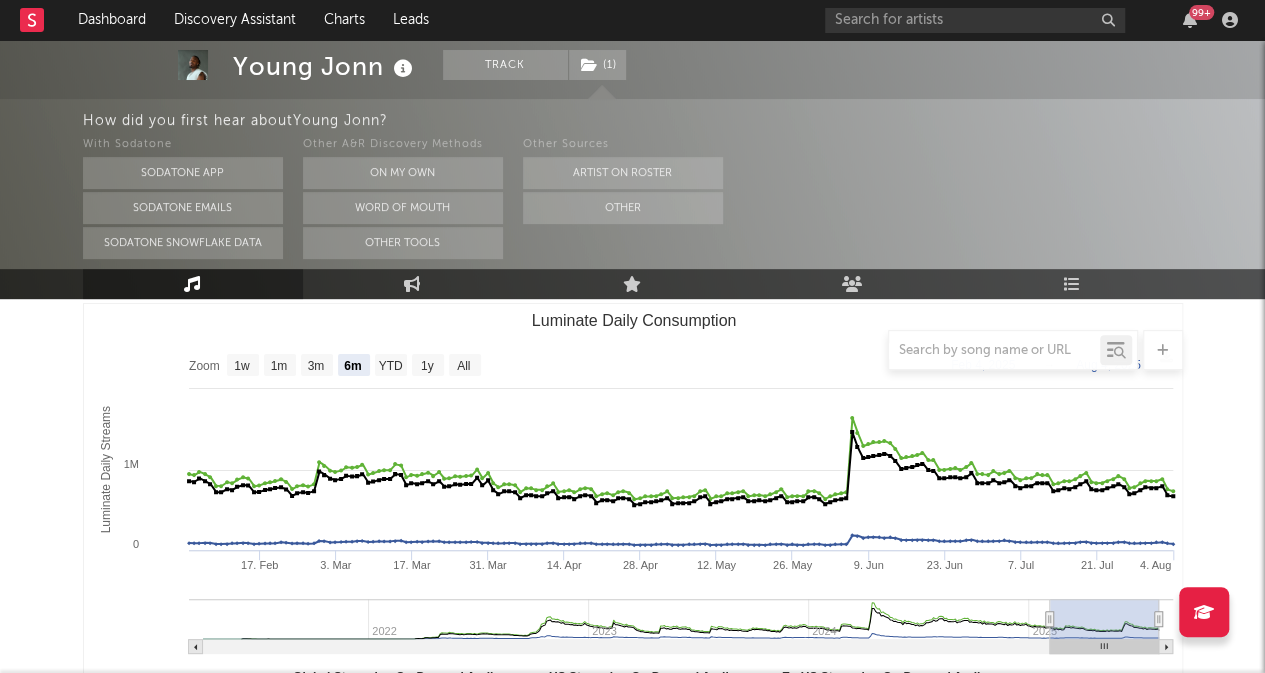 click at bounding box center (633, 350) 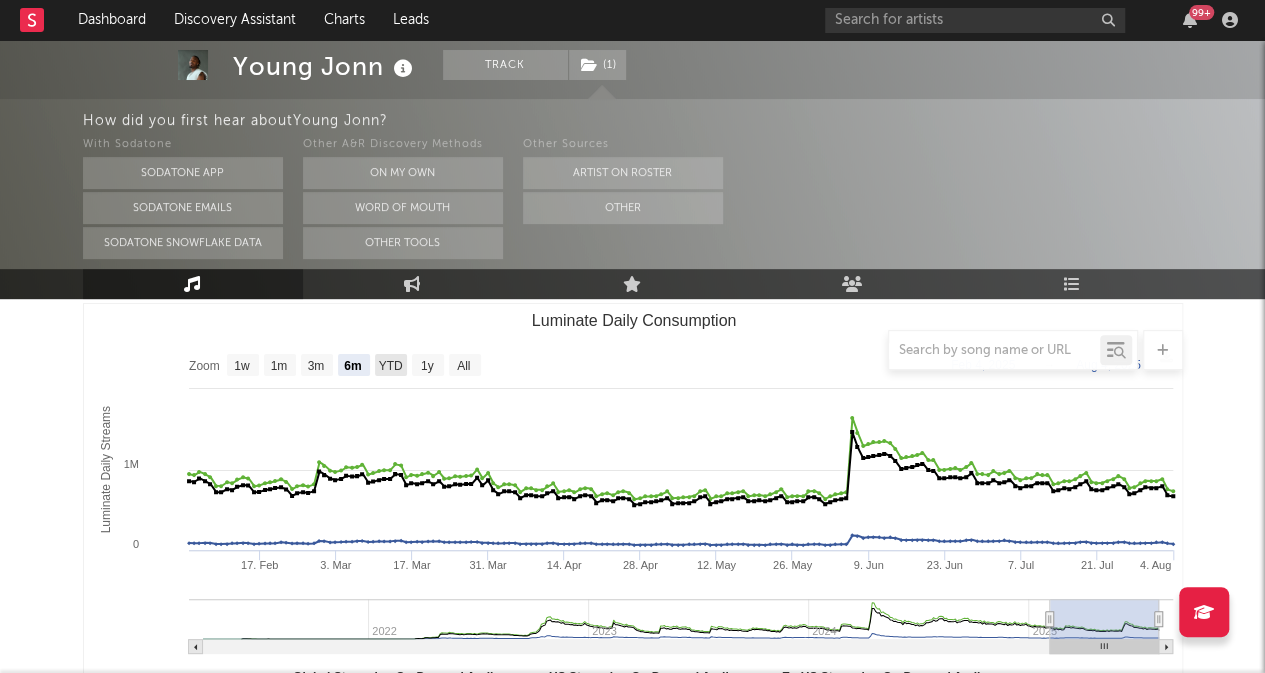 click on "YTD" 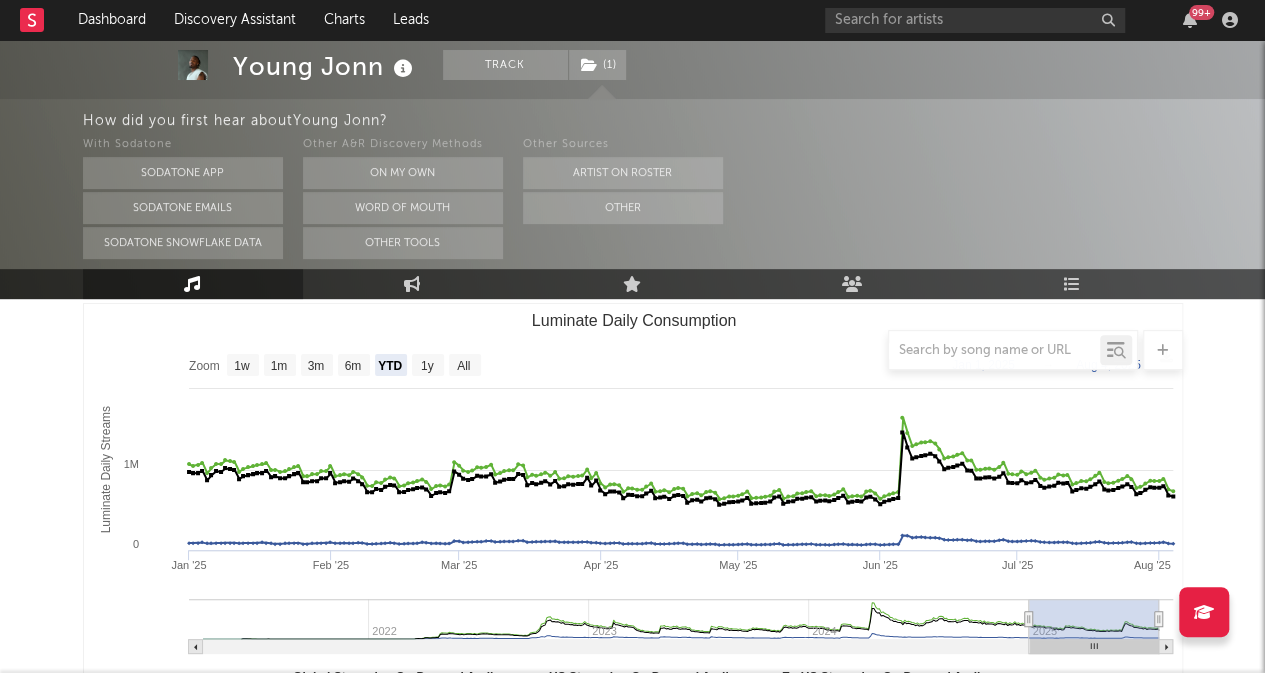 click at bounding box center [633, 350] 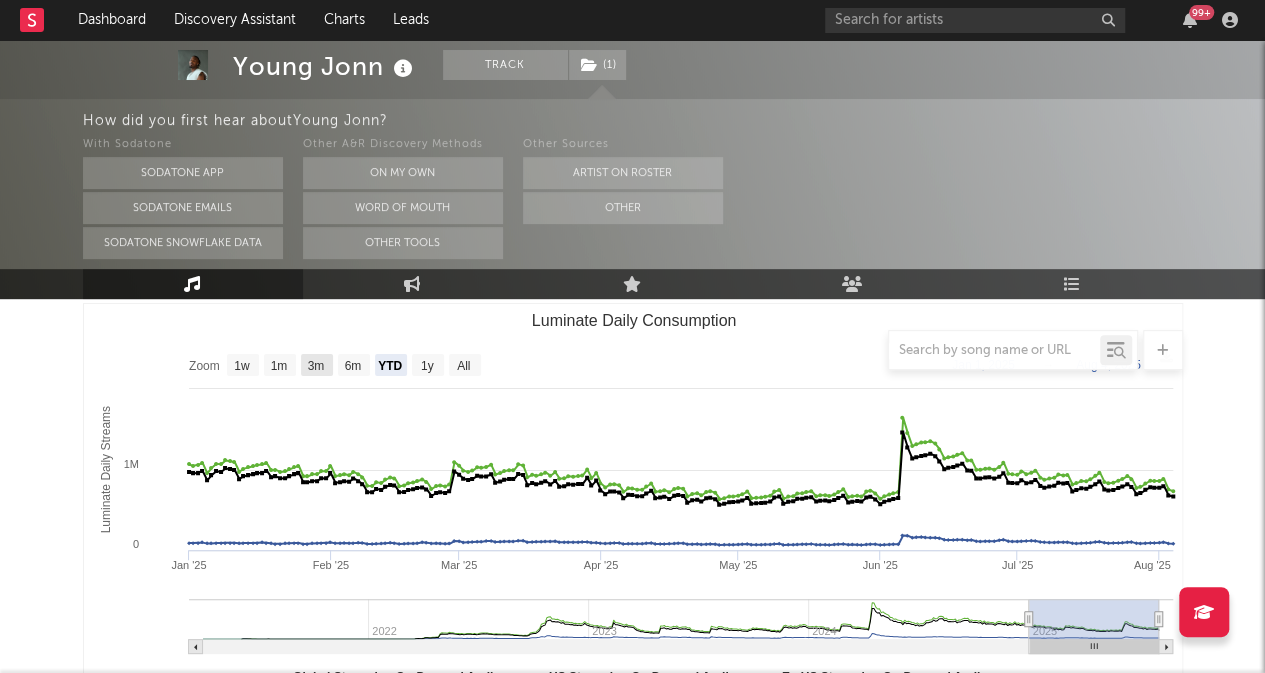 click on "3m" 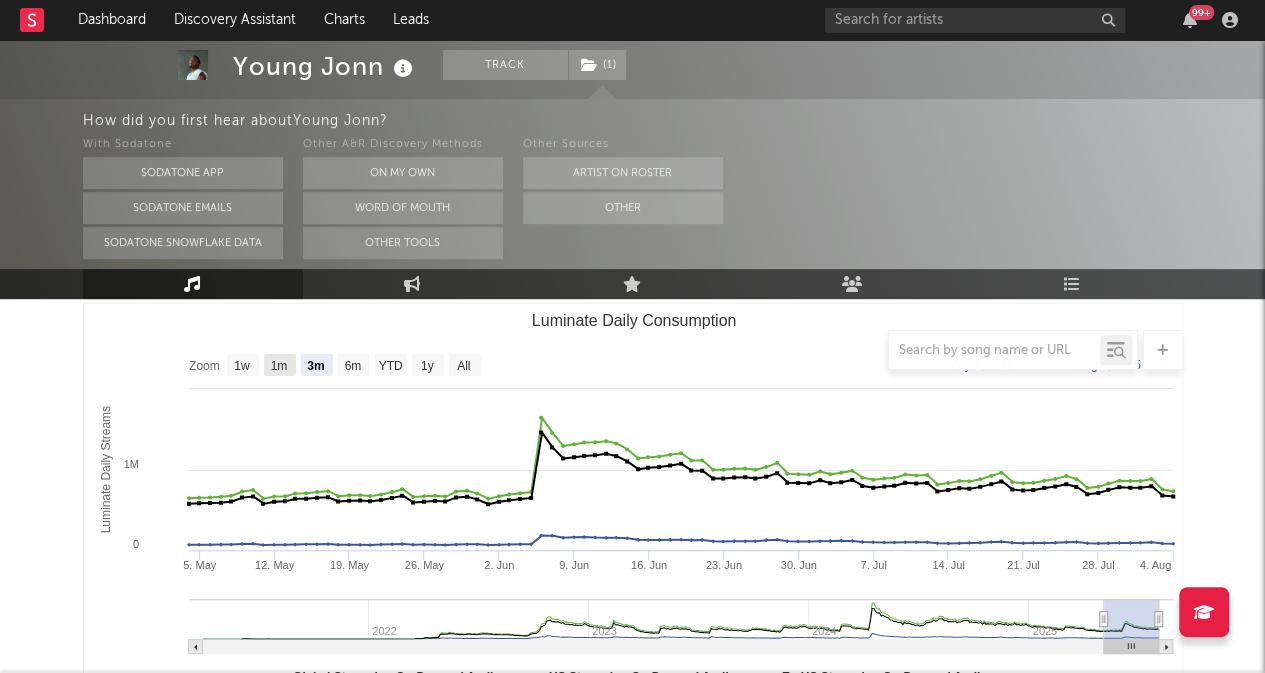 click on "1m" 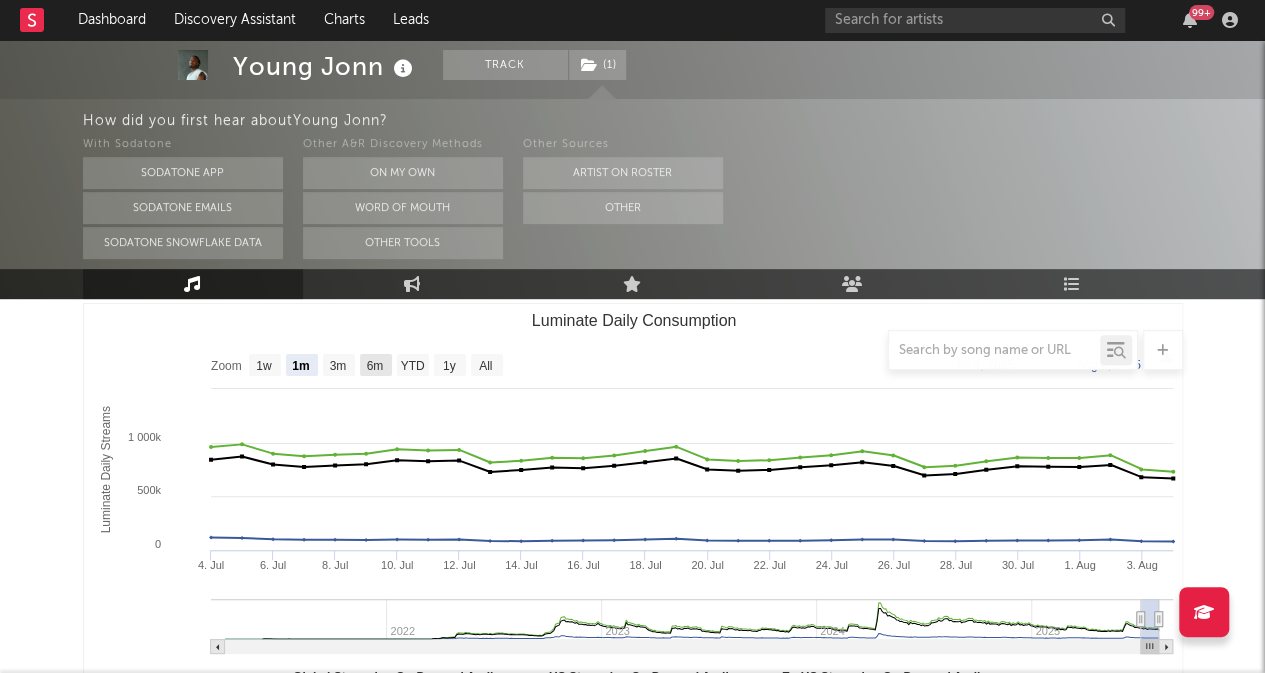 click on "6m" 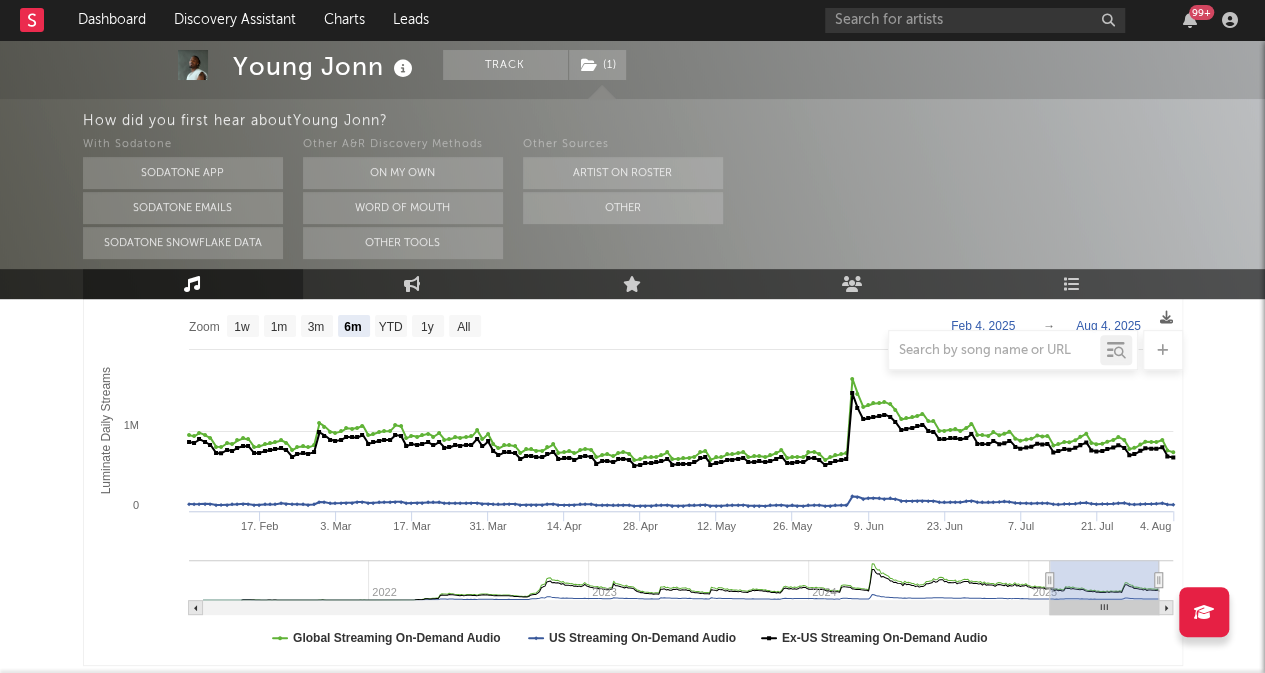 scroll, scrollTop: 0, scrollLeft: 0, axis: both 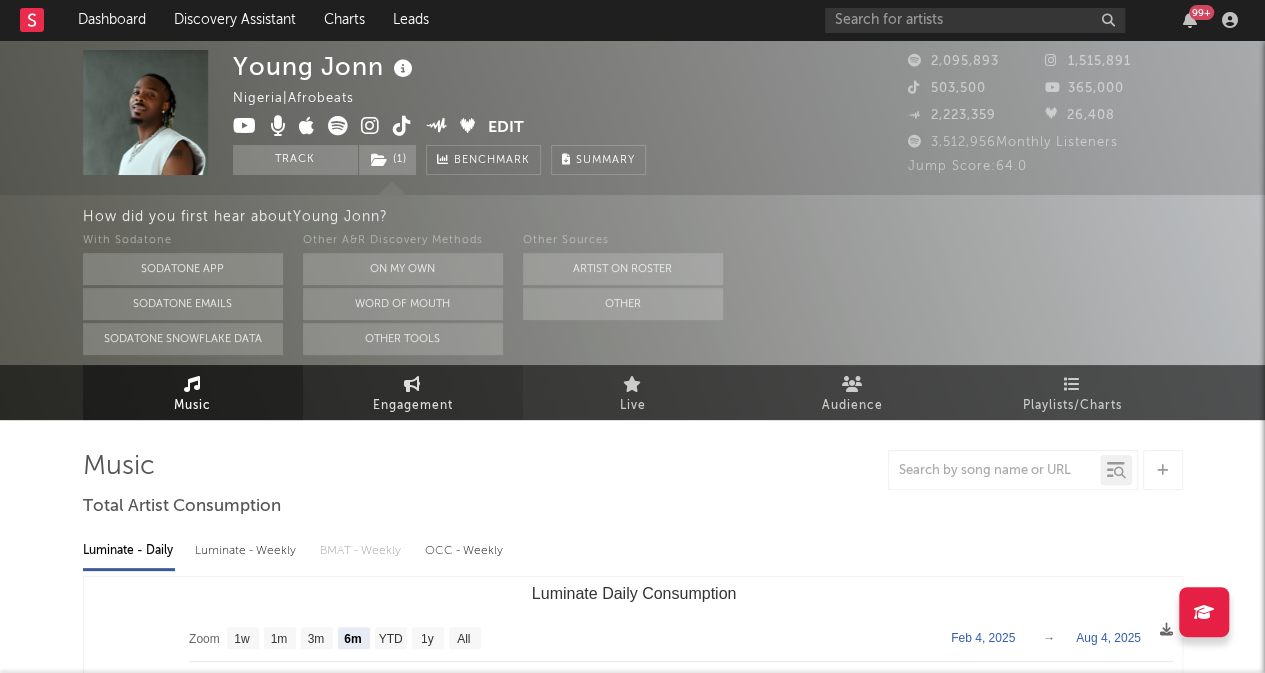 click on "Engagement" at bounding box center (413, 406) 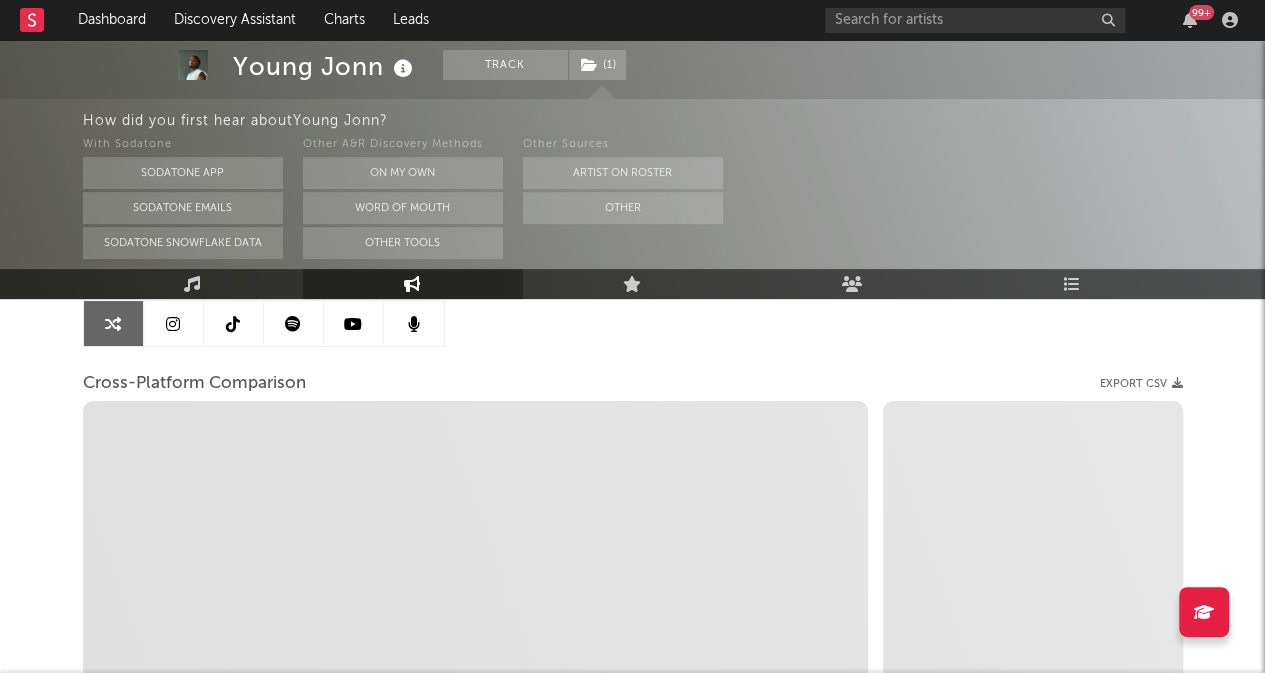 scroll, scrollTop: 203, scrollLeft: 0, axis: vertical 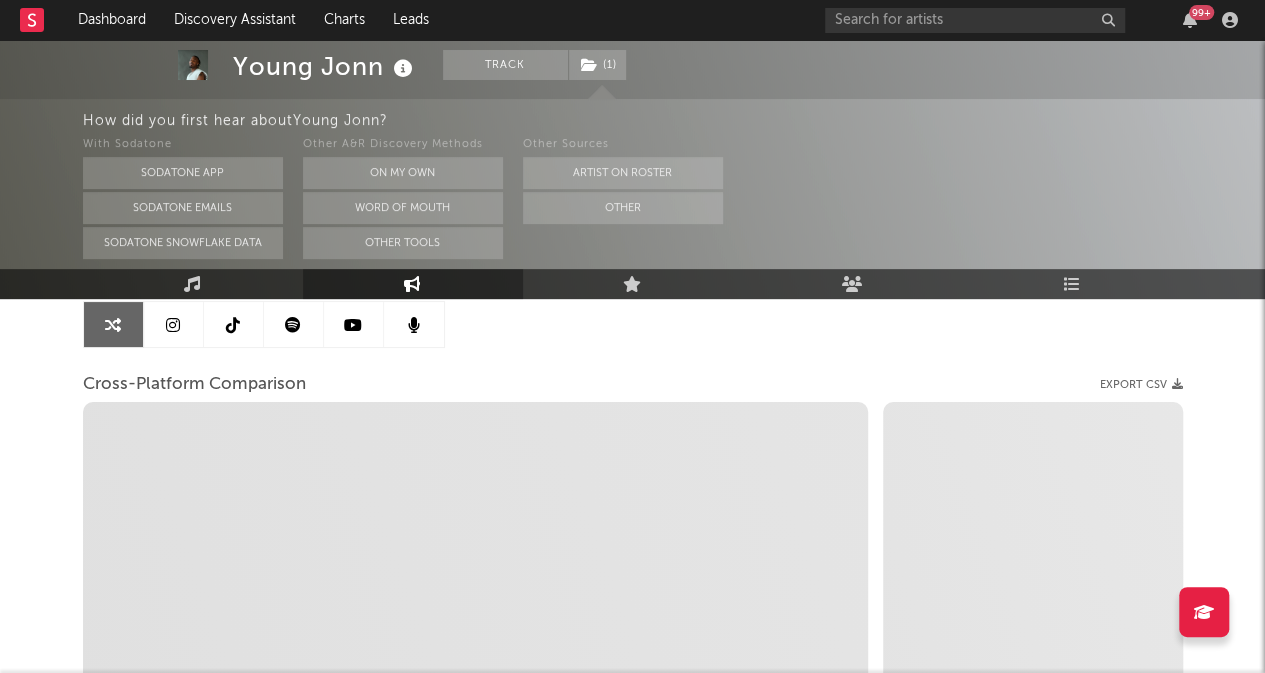 select on "1m" 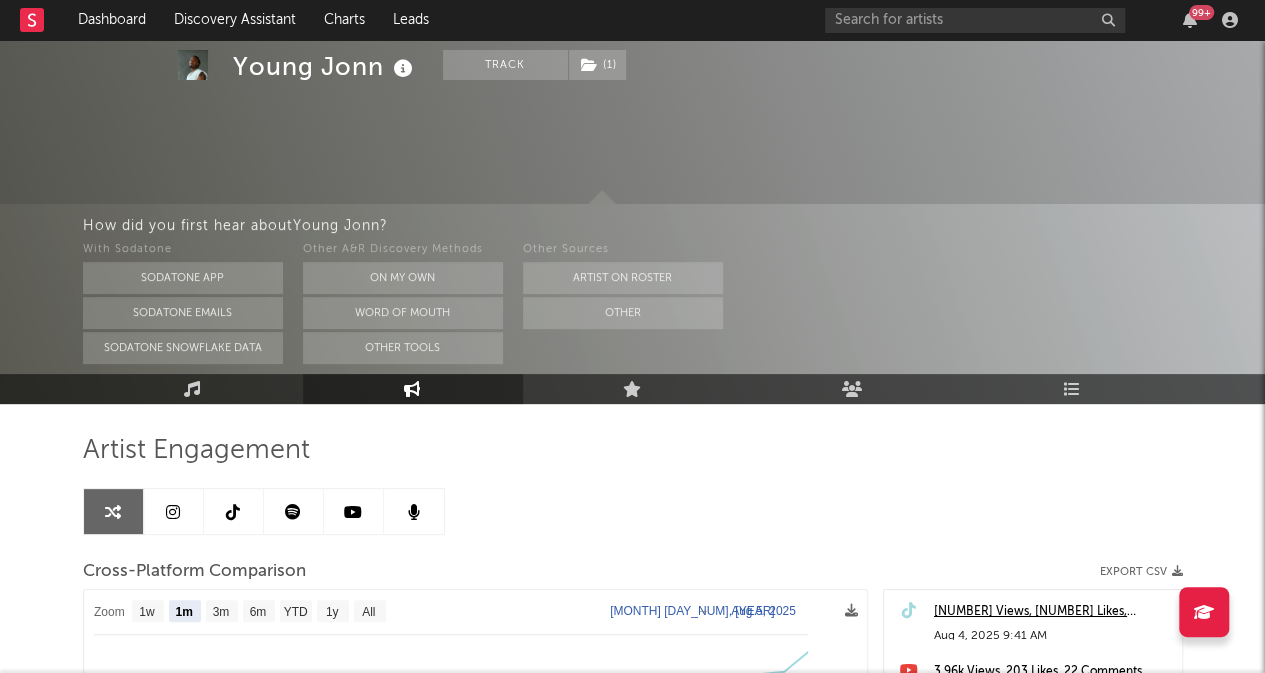 scroll, scrollTop: 0, scrollLeft: 0, axis: both 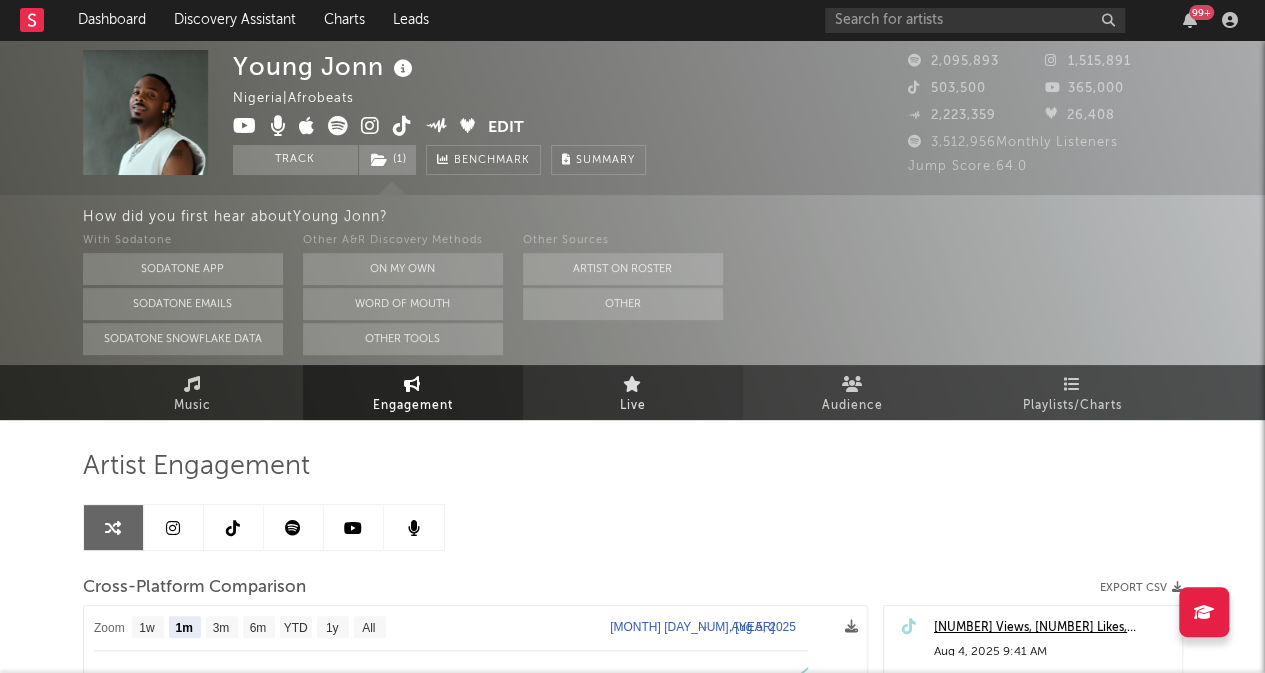 click on "Live" at bounding box center (633, 392) 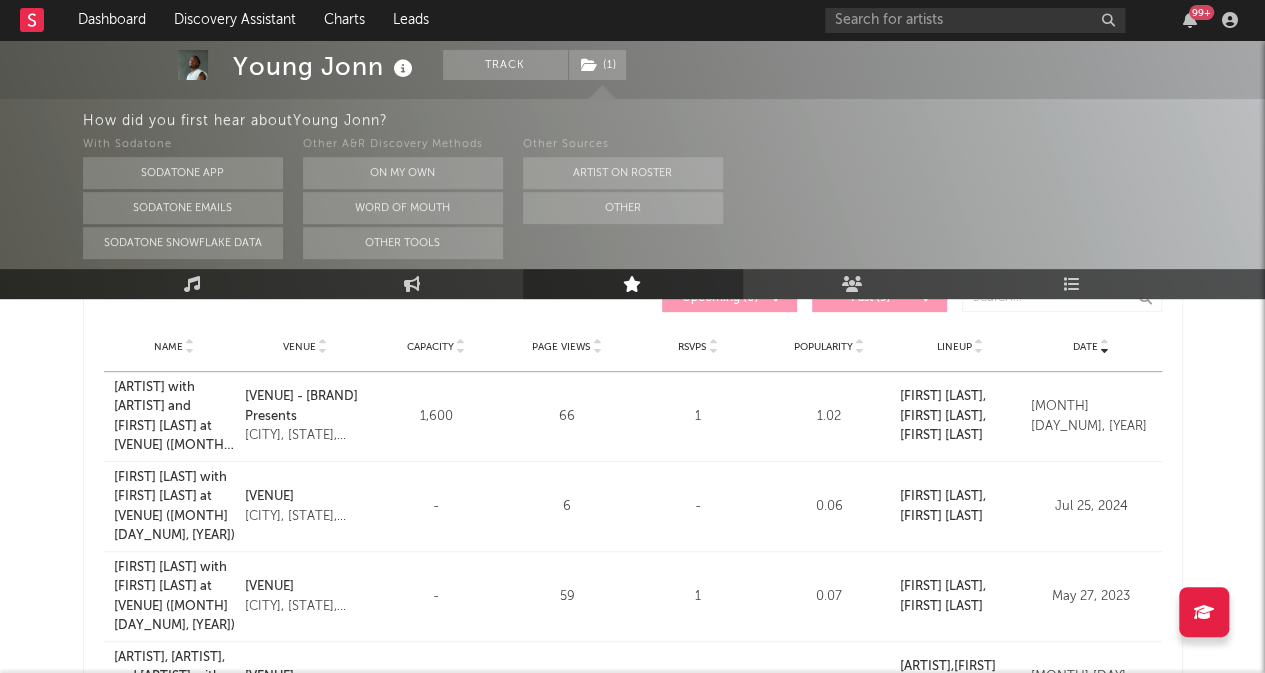 scroll, scrollTop: 0, scrollLeft: 0, axis: both 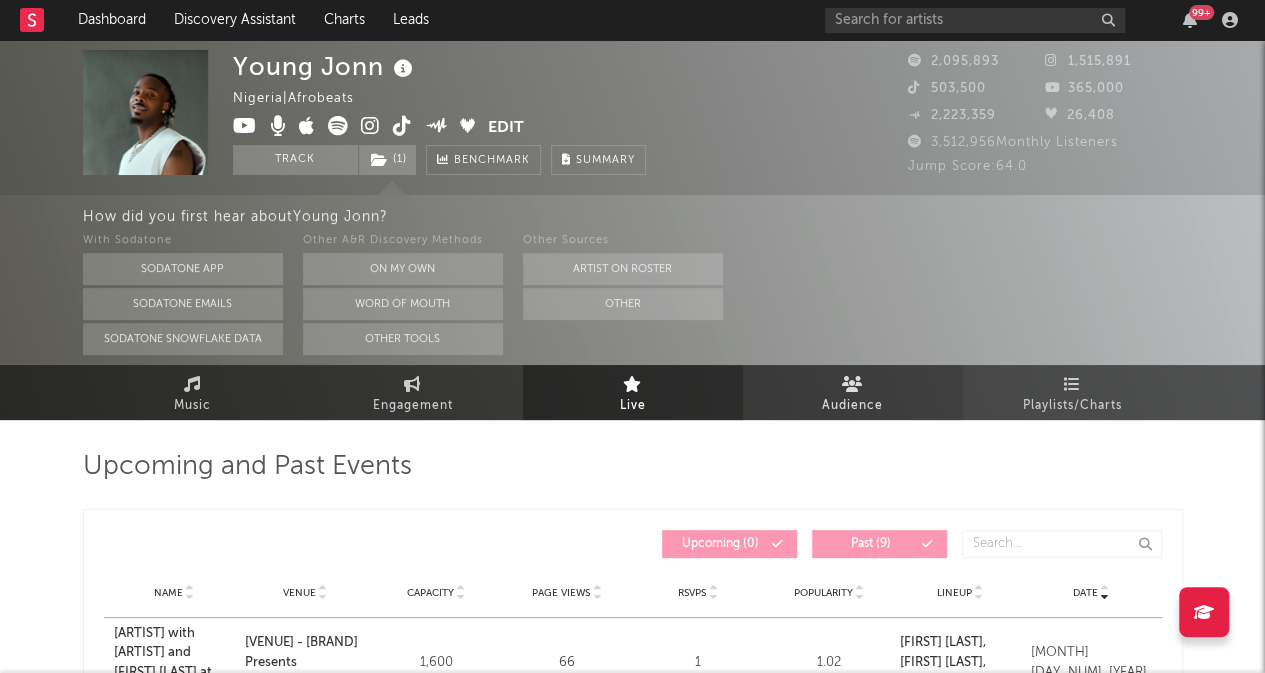 click at bounding box center (852, 384) 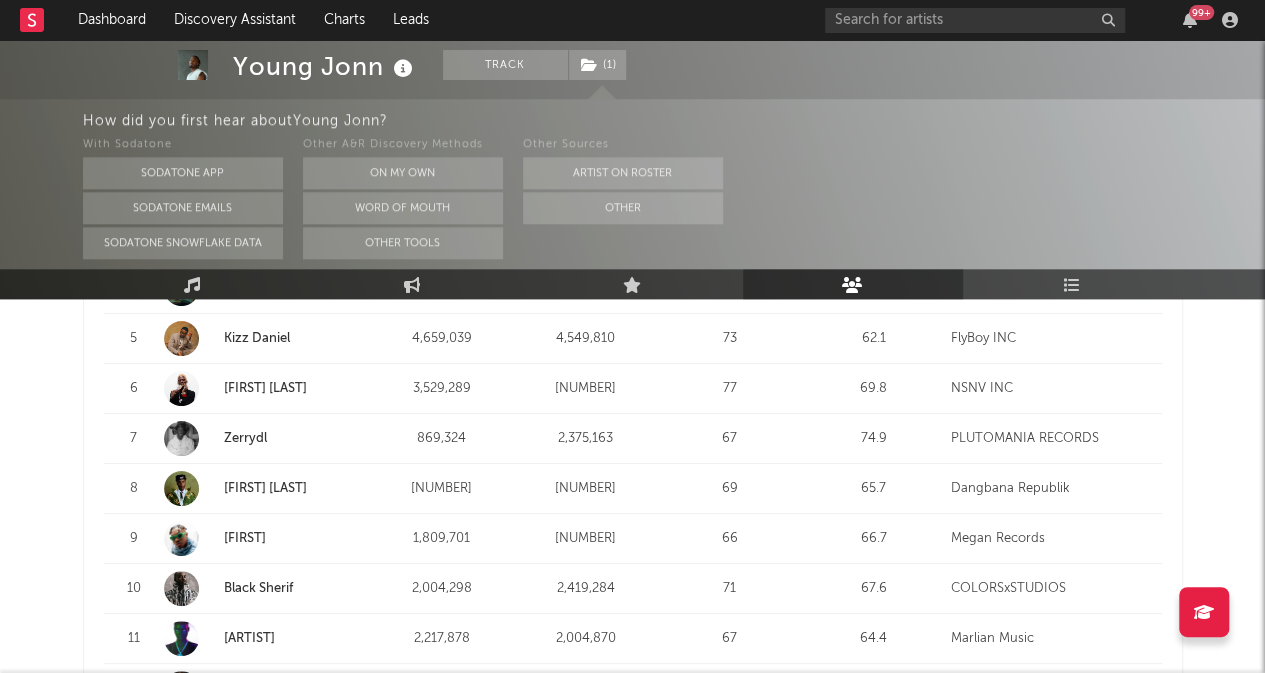 scroll, scrollTop: 0, scrollLeft: 0, axis: both 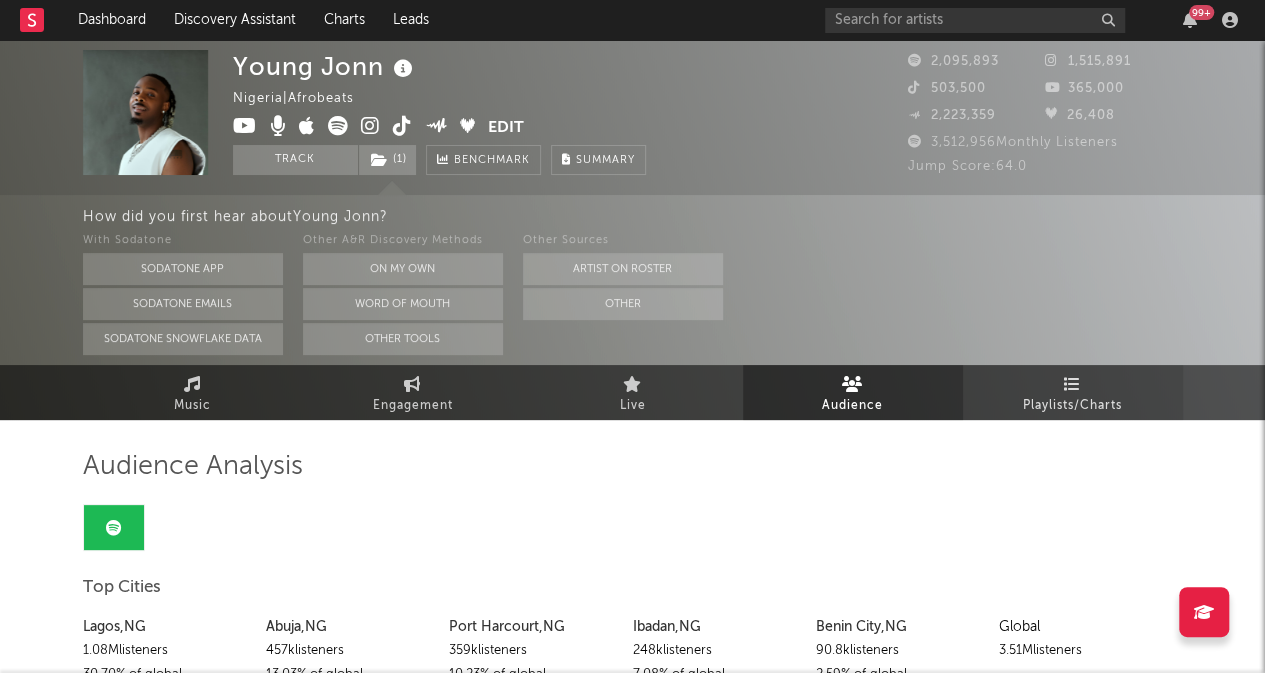 click on "Playlists/Charts" at bounding box center [1072, 406] 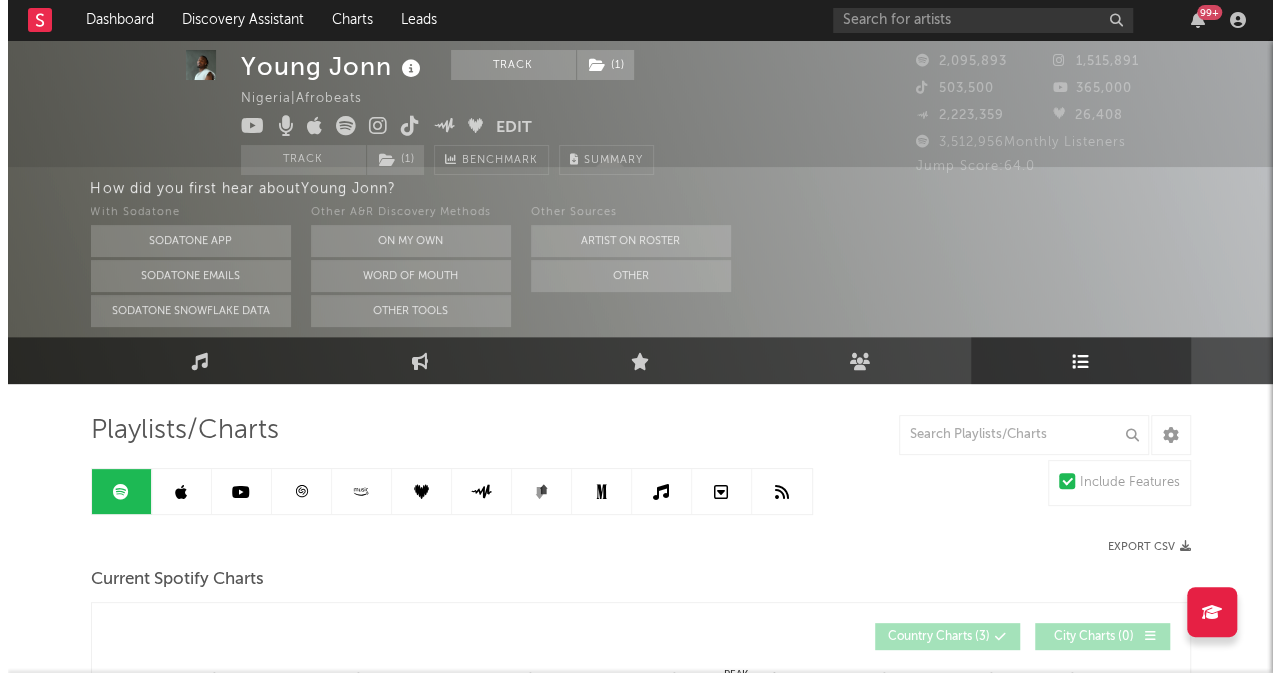 scroll, scrollTop: 0, scrollLeft: 0, axis: both 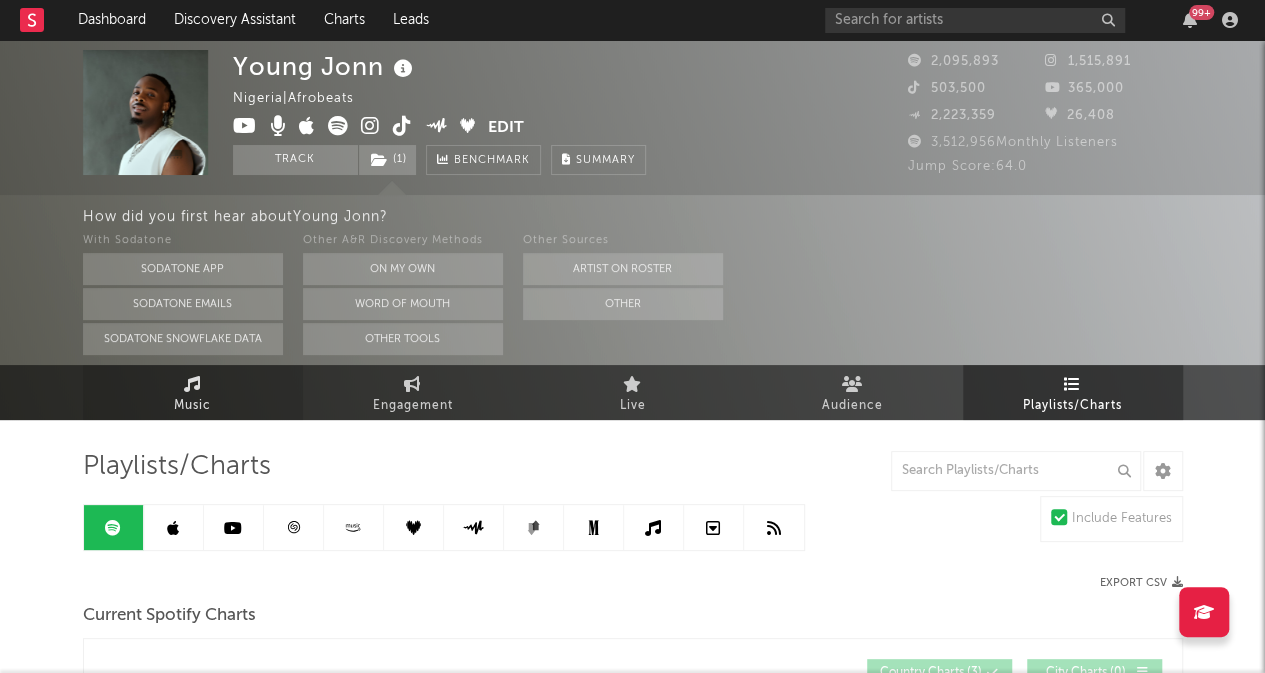 click on "Music" at bounding box center [193, 392] 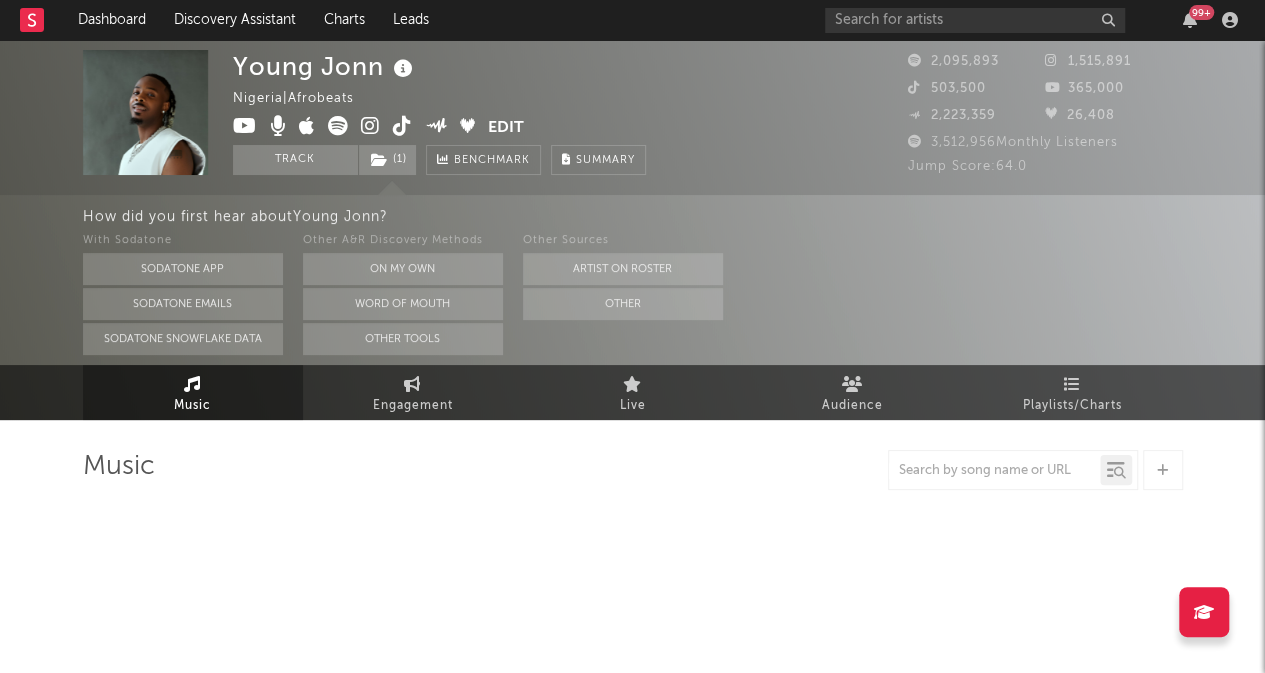 select on "6m" 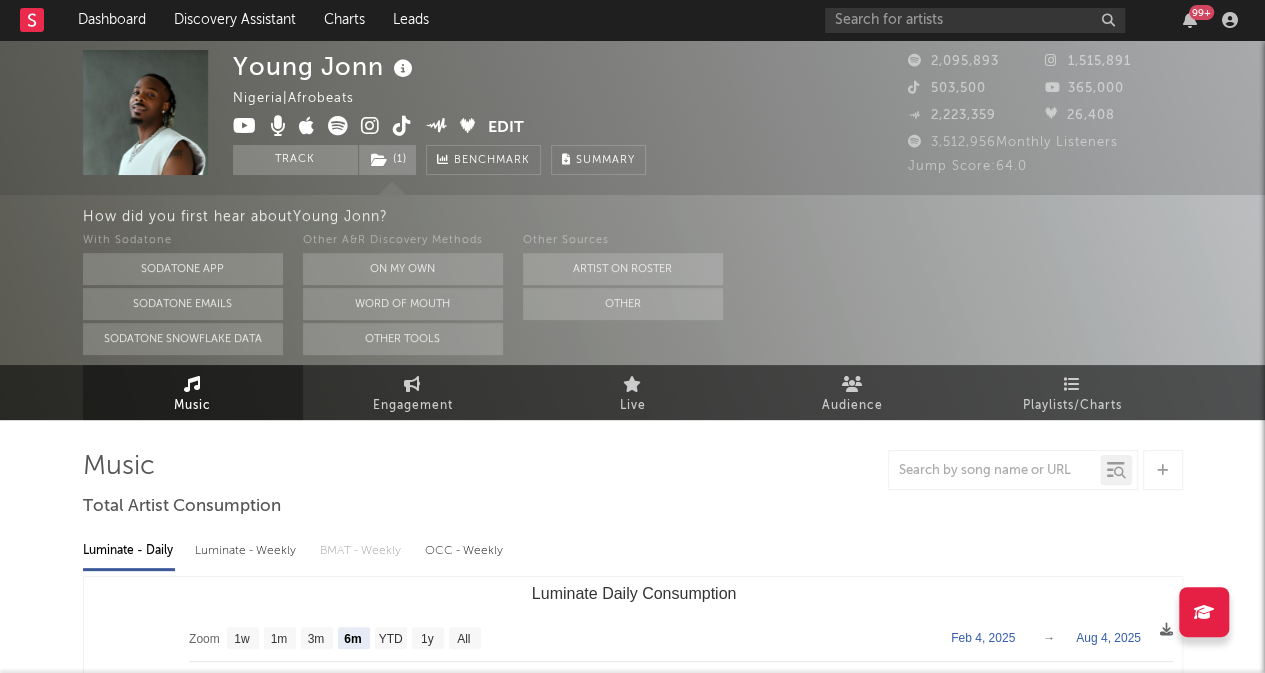 click at bounding box center (918, 60) 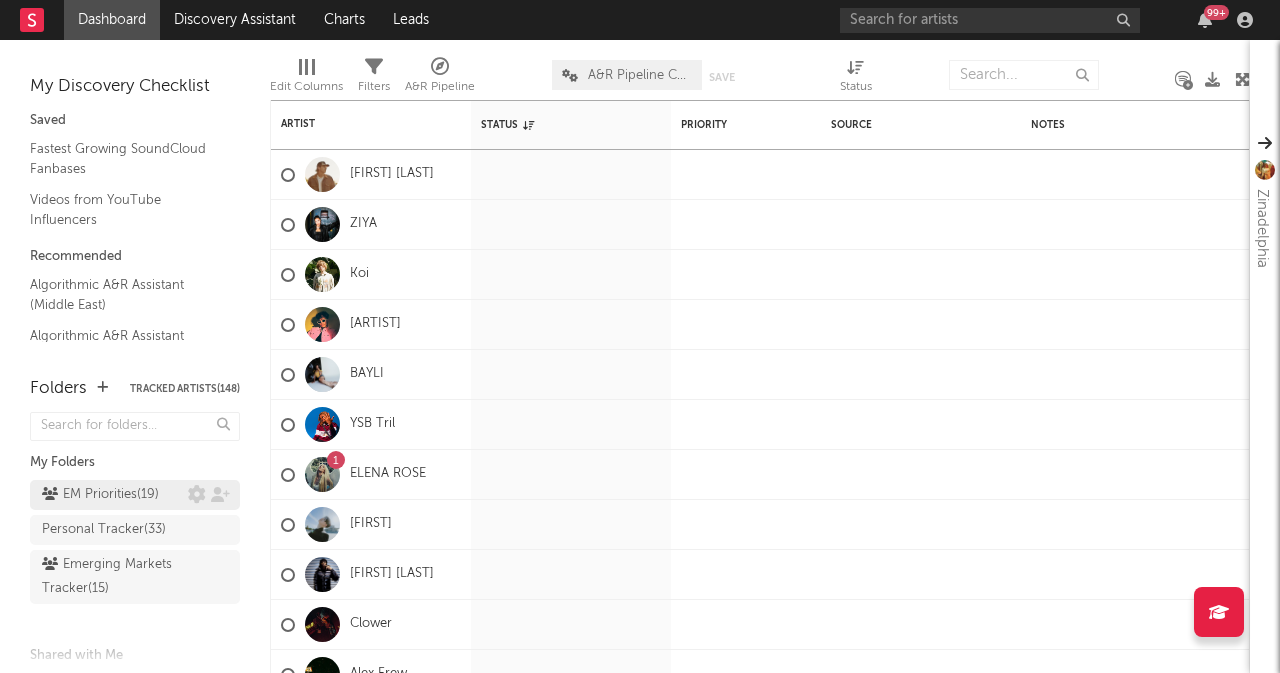 click on "EM Priorities ( [NUMBER] )" at bounding box center (100, 495) 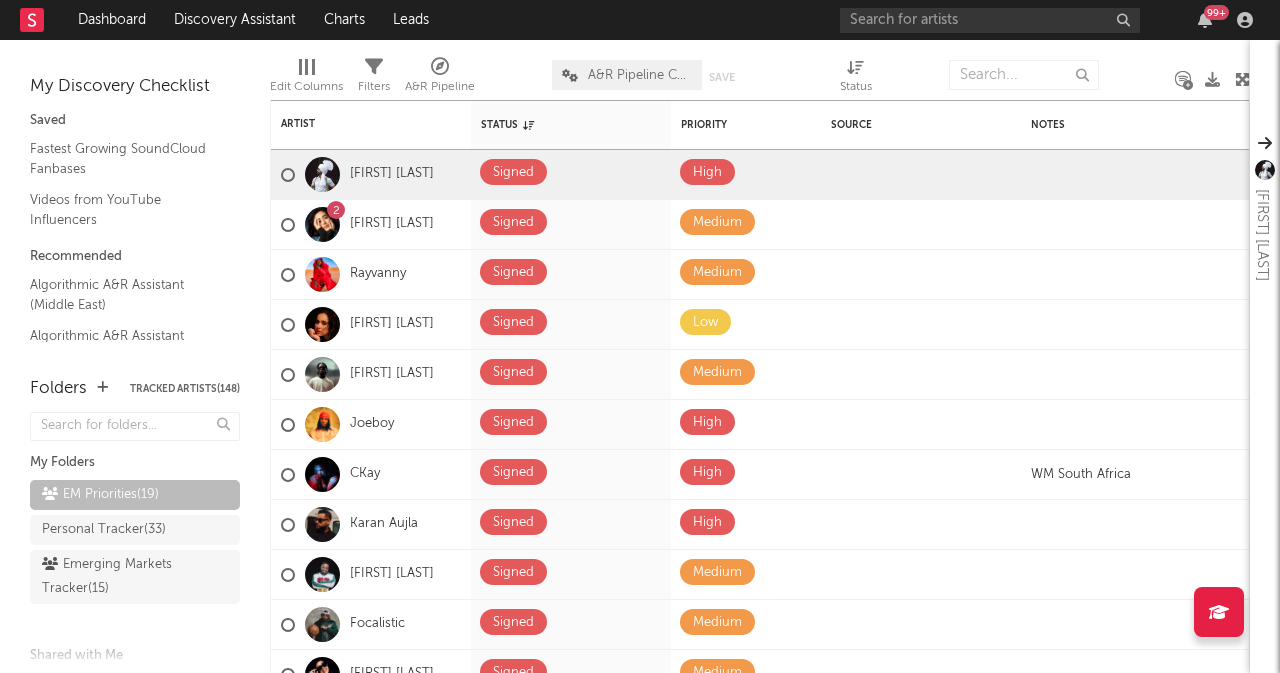 scroll, scrollTop: 1, scrollLeft: 0, axis: vertical 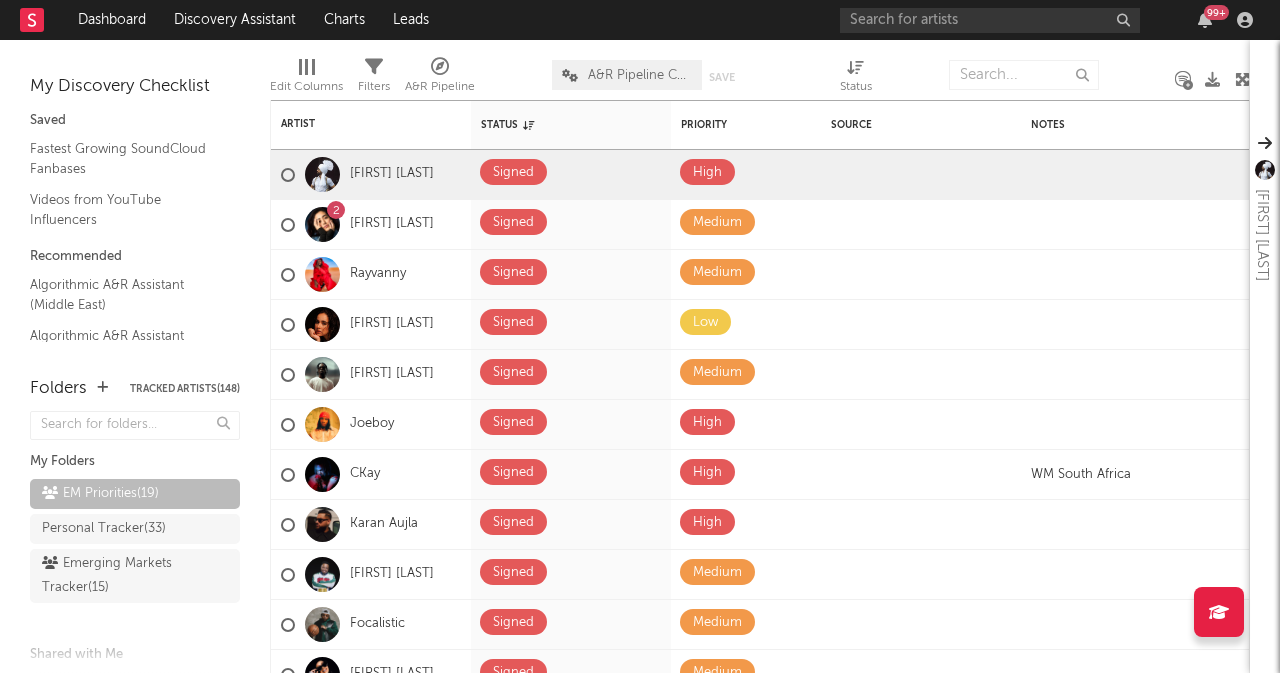click at bounding box center [306, 67] 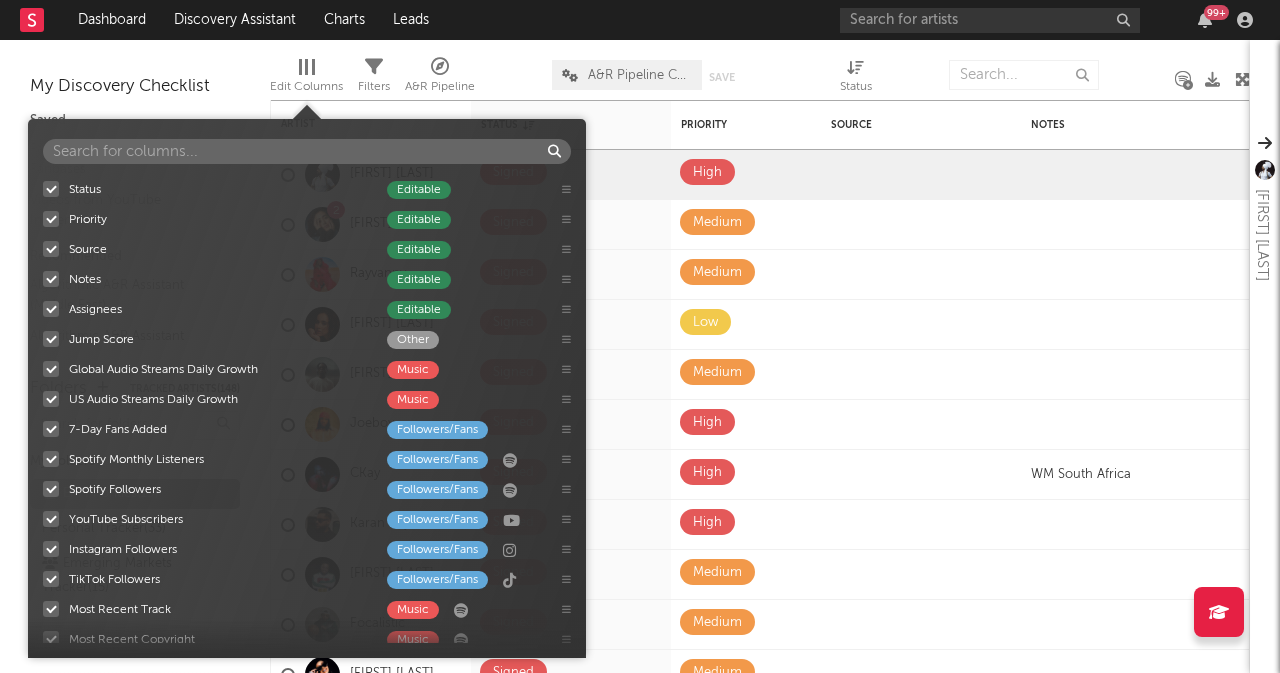 click at bounding box center (306, 67) 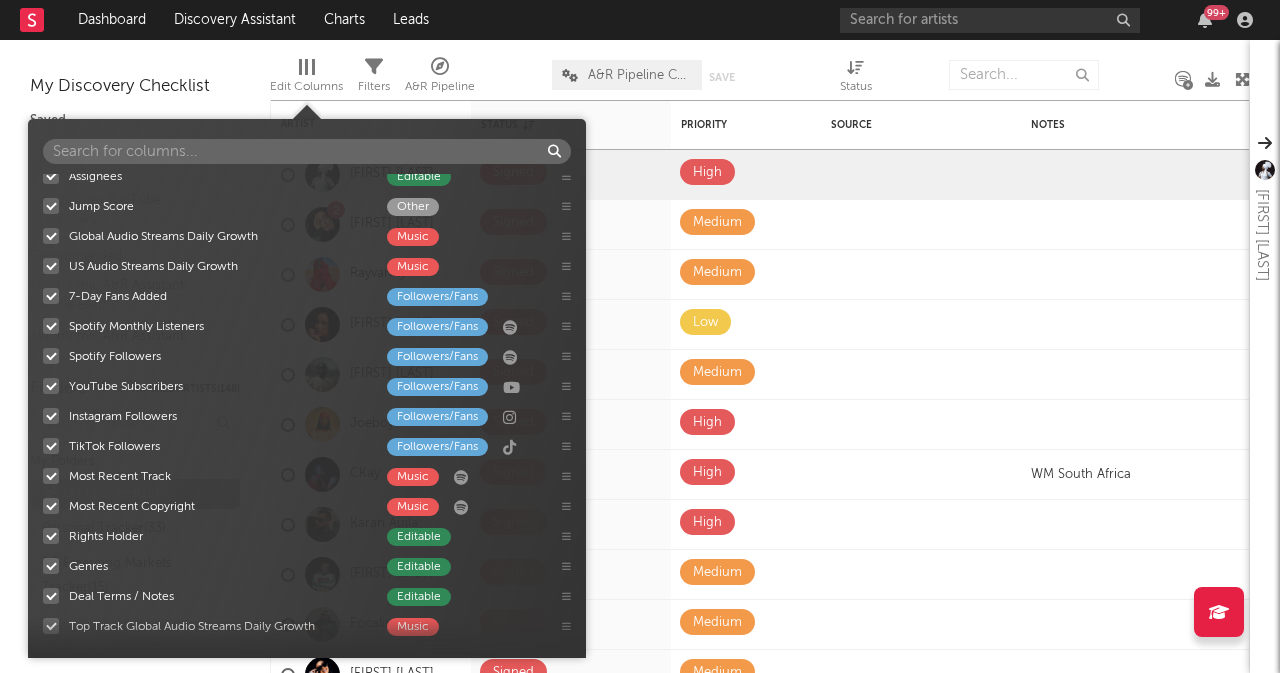 scroll, scrollTop: 0, scrollLeft: 0, axis: both 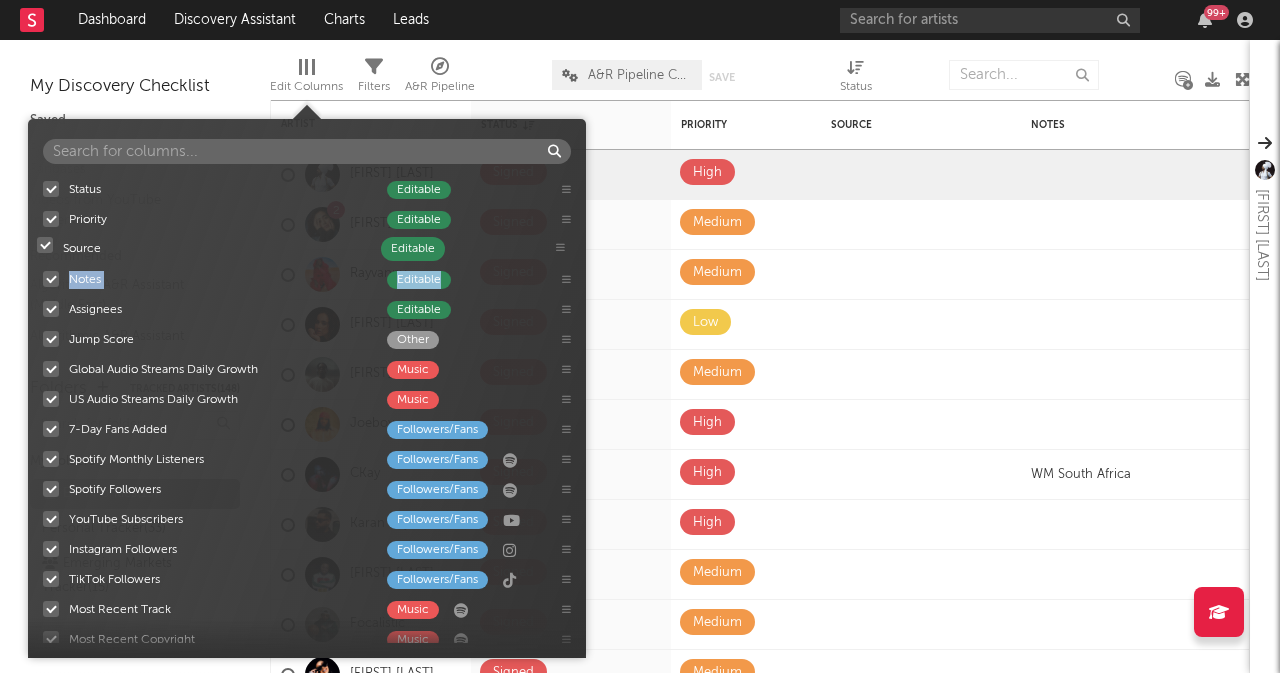 click on "Status Editable Priority Editable Source Editable Notes Editable Assignees Editable Jump Score Other Global Audio Streams Daily Growth Music US Audio Streams Daily Growth Music 7-Day Fans Added Followers/Fans Spotify Monthly Listeners Followers/Fans Spotify Followers Followers/Fans YouTube Subscribers Followers/Fans Instagram Followers Followers/Fans TikTok Followers Followers/Fans Most Recent Track Music Most Recent Copyright Music Rights Holder Editable Genres Editable Deal Terms / Notes Editable Top Track Global Audio Streams Daily Growth Music Top Track US Audio Streams Daily Growth Music Deal Rights Editable Potential Market Share Editable First Contact Date Editable Spotify Track Velocity Listings Playlists/Charts Spotify Search Virality Listings Playlists/Charts Apple Music Realtime Overall Listings Playlists/Charts Apple Music Realtime Genre Listings Playlists/Charts Shazam Country Listings Playlists/Charts Folders Other Weekly US Streams Music Weekly UK Streams Music Top Track #1 Music YouTube Views" at bounding box center (307, 408) 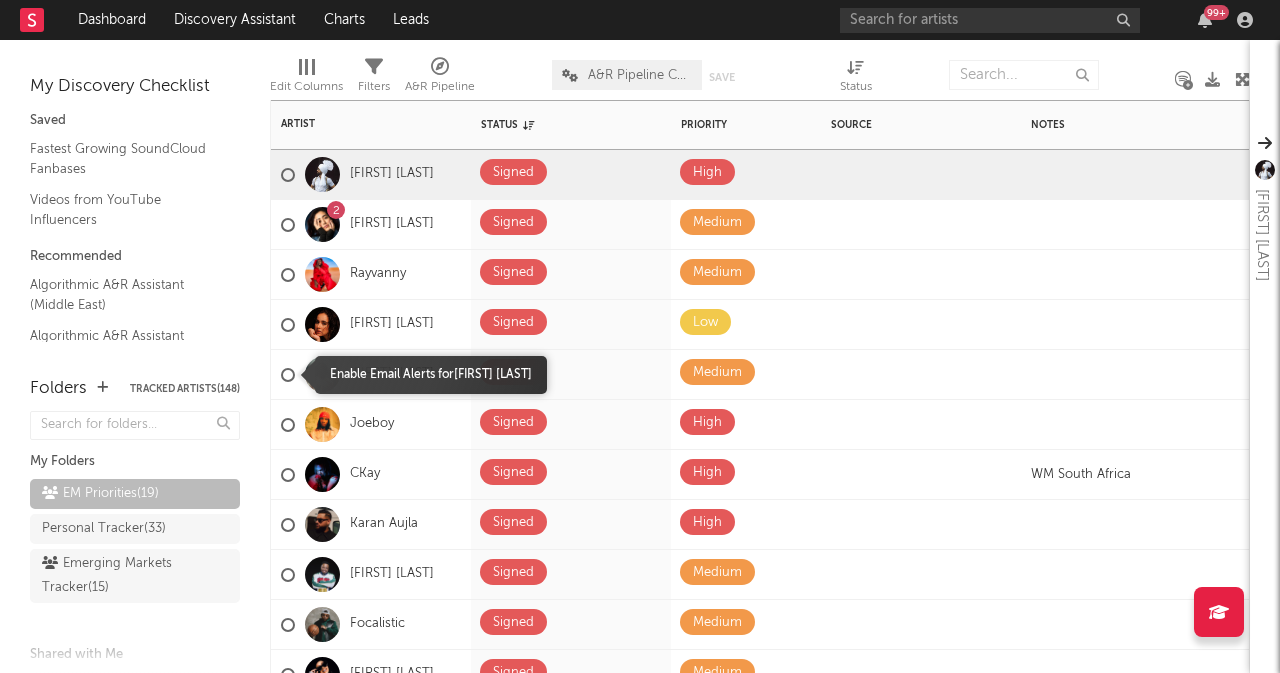 click at bounding box center [288, 375] 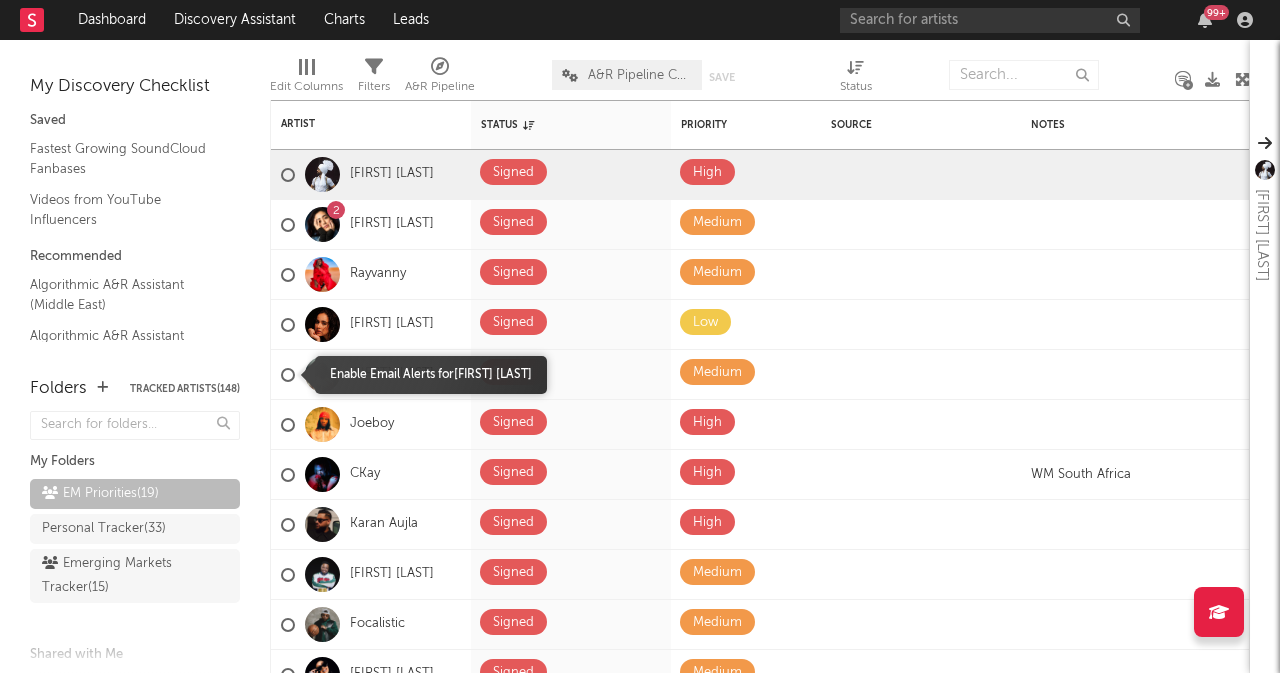 click at bounding box center (281, 375) 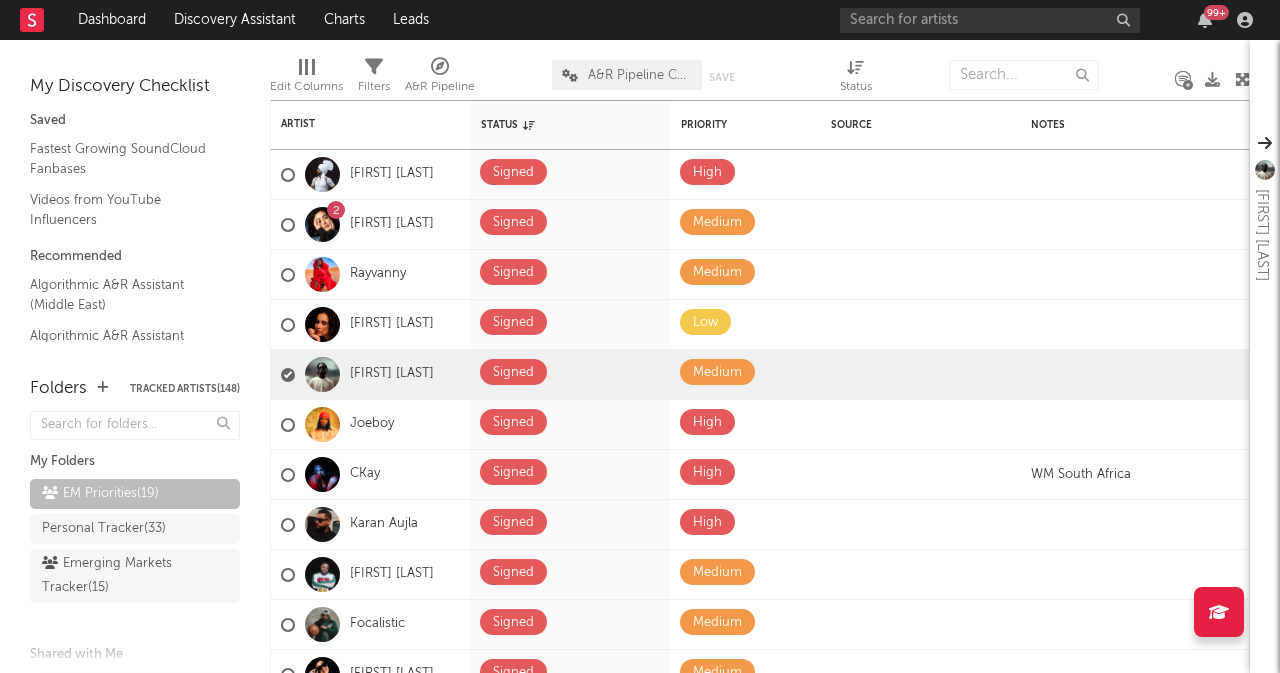 click on "My Discovery Checklist Saved Fastest Growing SoundCloud Fanbases Videos from YouTube Influencers Recommended Algorithmic A&R Assistant ([REGION]) Algorithmic A&R Assistant ([REGION]) Algorithmic A&R Assistant ([REGION]) Algorithmic A&R Assistant ([REGION]) [REGION] / [REGION] / [REGION] / All [REGION] A&R Assistant Algorithmic A&R Assistant ([REGION]) [REGION] Assistant / [REGION] [REGION] Assistant / [REGION] [REGION] Assistant / [REGION]" at bounding box center [135, 198] 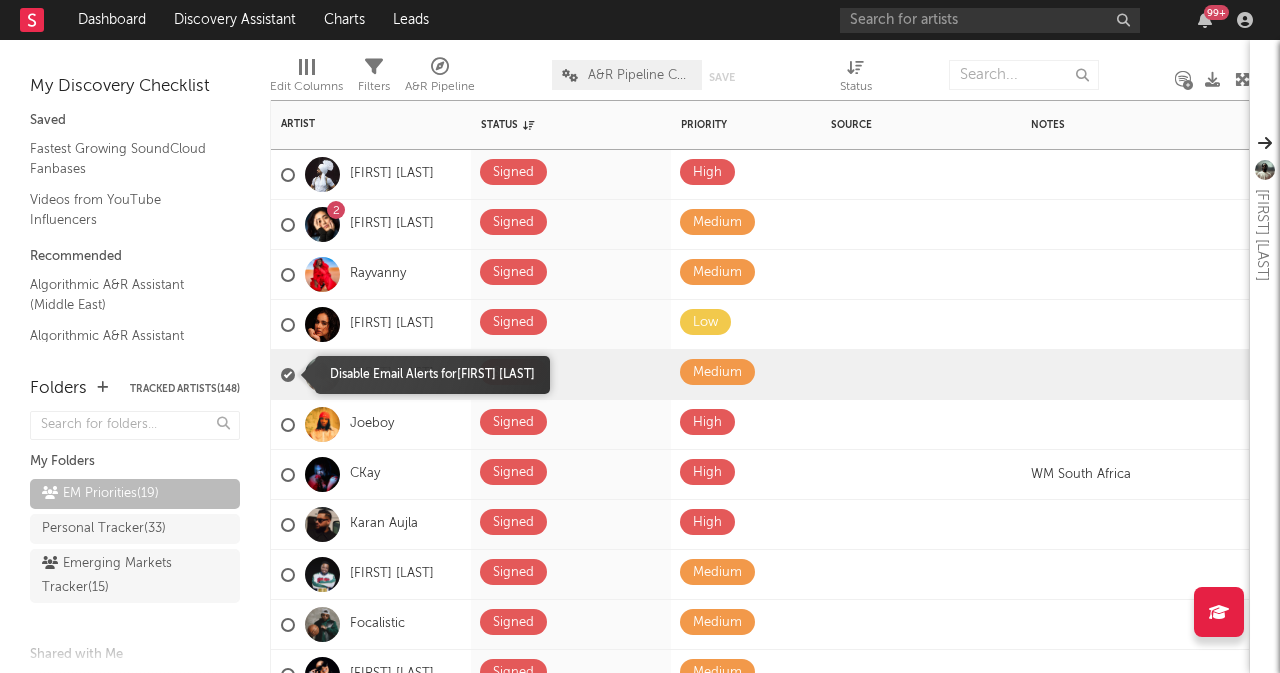 click at bounding box center [288, 375] 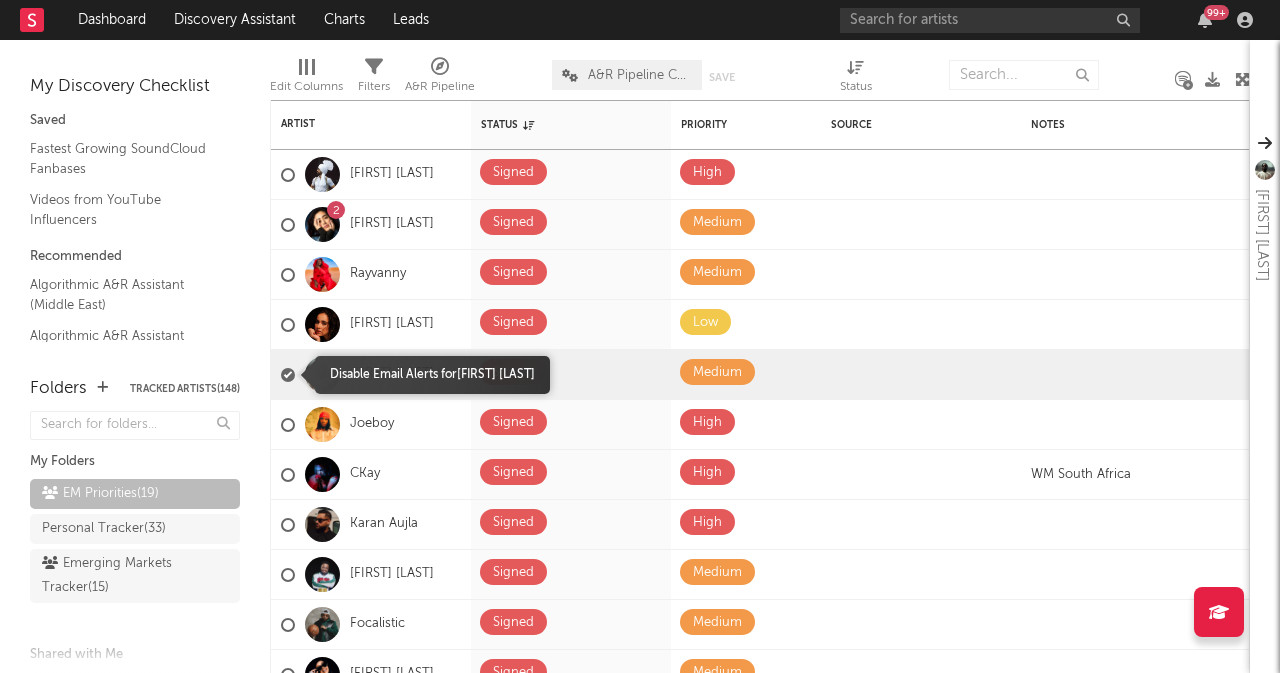 click at bounding box center [281, 375] 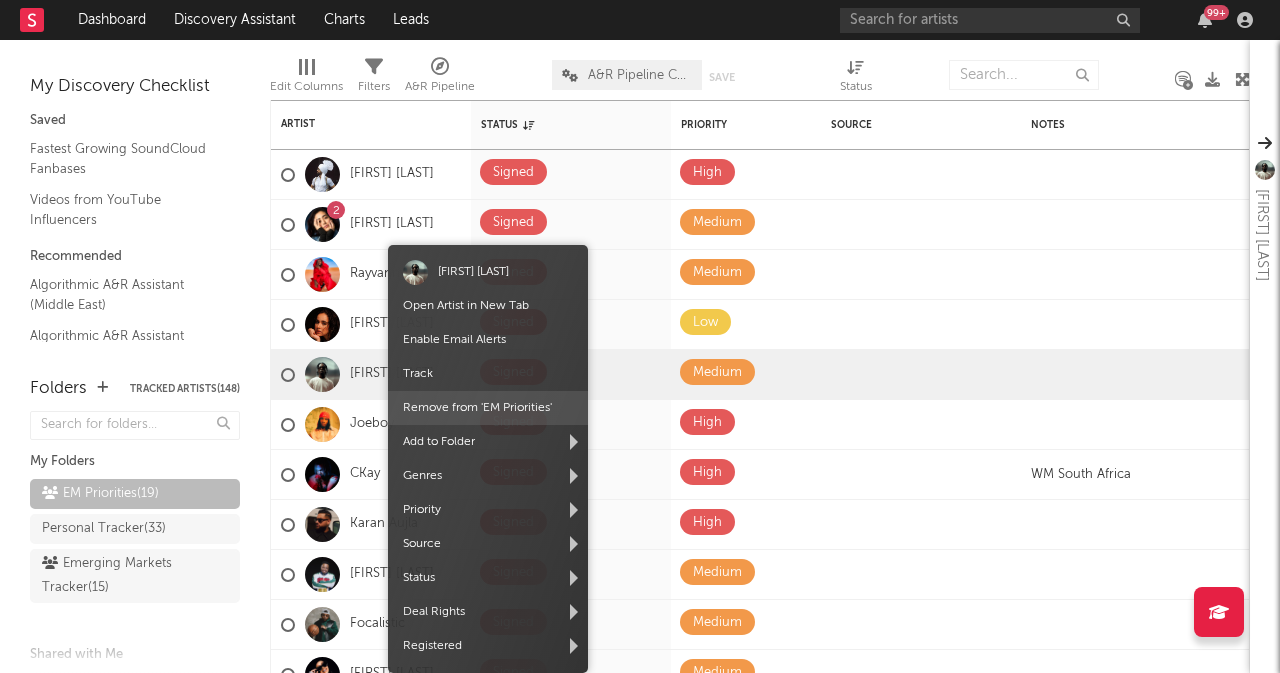 click on "Remove from ' EM Priorities '" at bounding box center [488, 408] 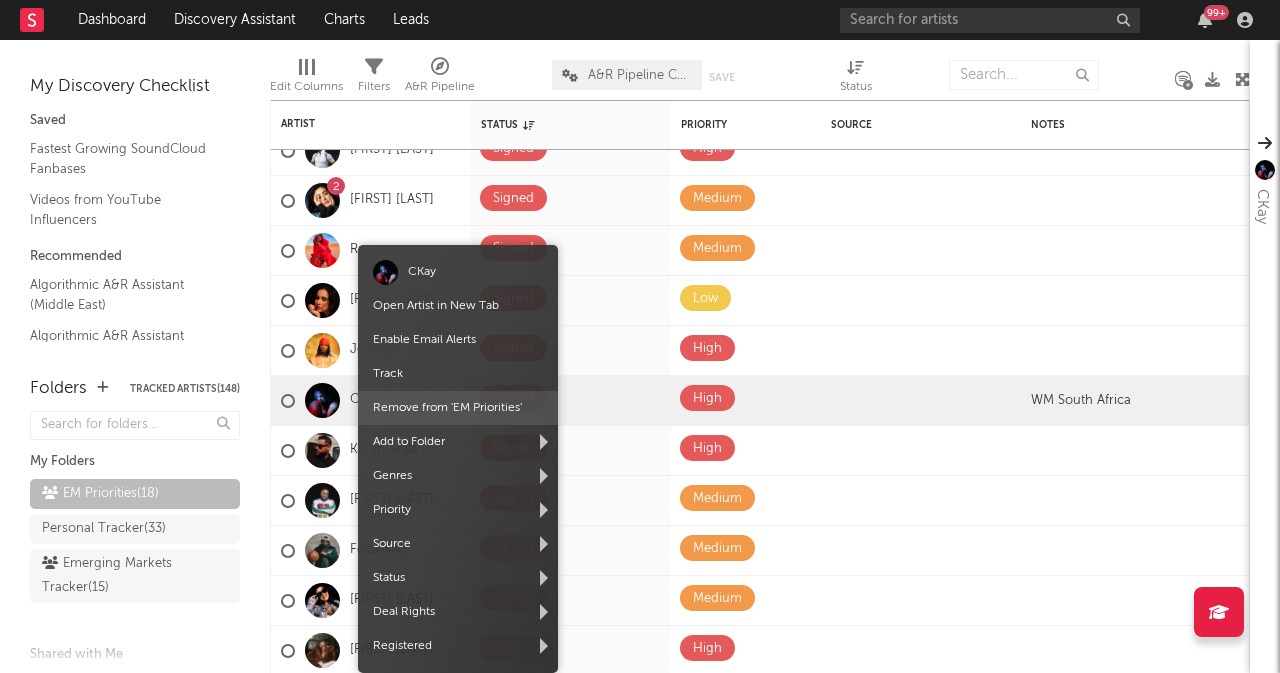 click on "Remove from ' EM Priorities '" at bounding box center [458, 408] 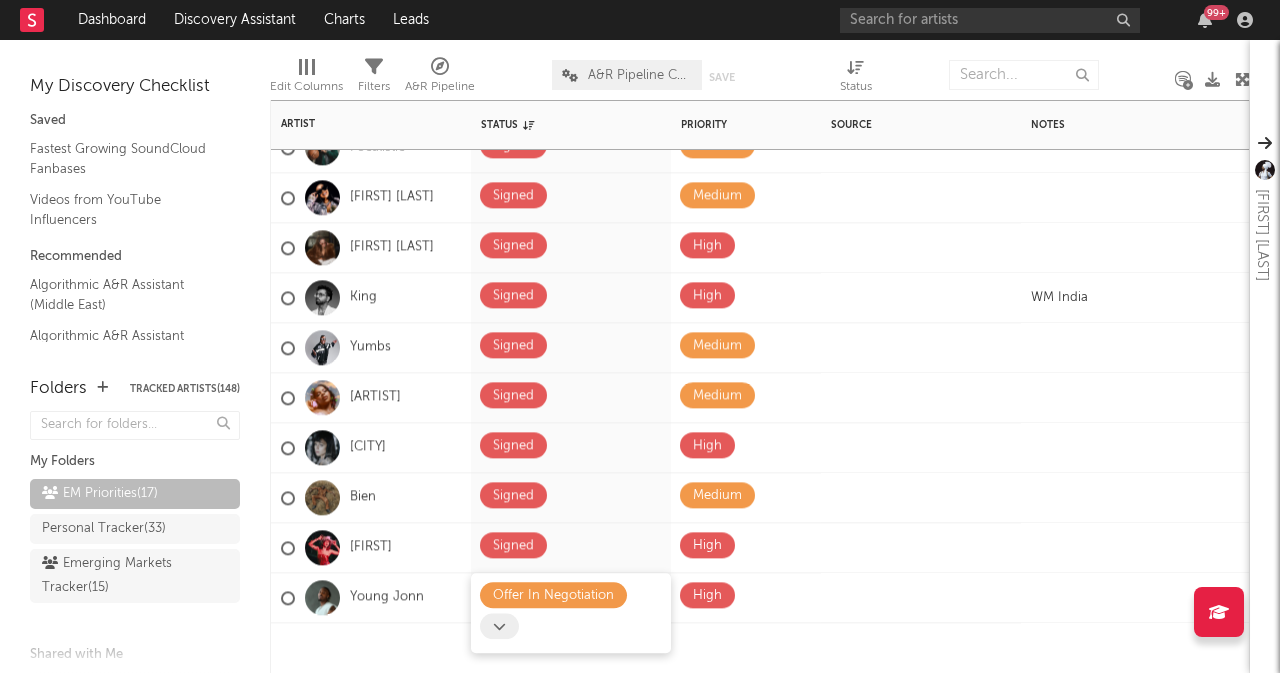 click at bounding box center (499, 626) 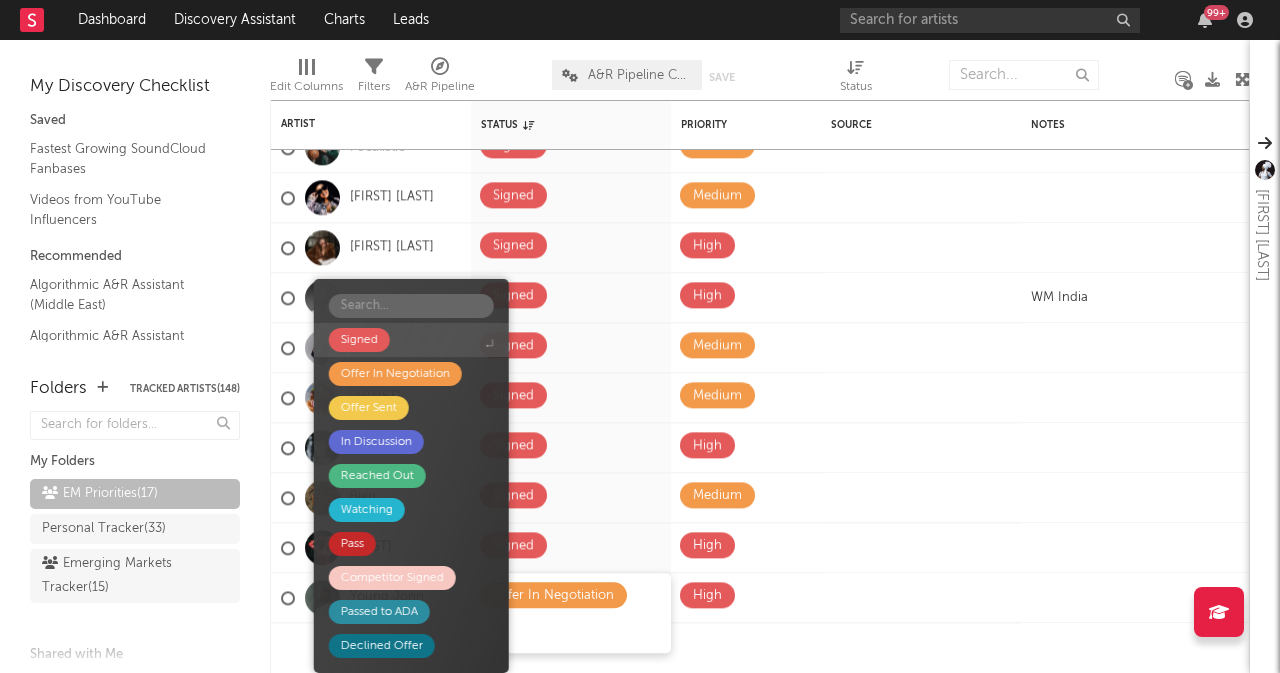 click on "Signed" at bounding box center [359, 340] 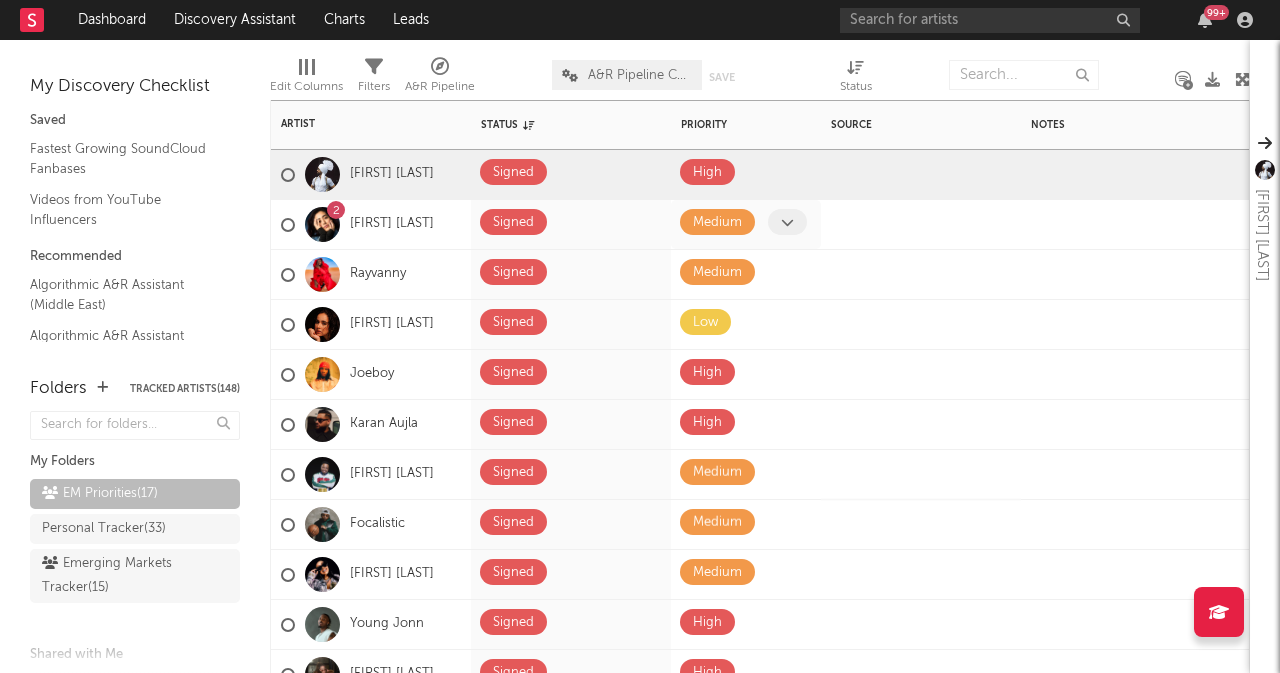 click at bounding box center (787, 222) 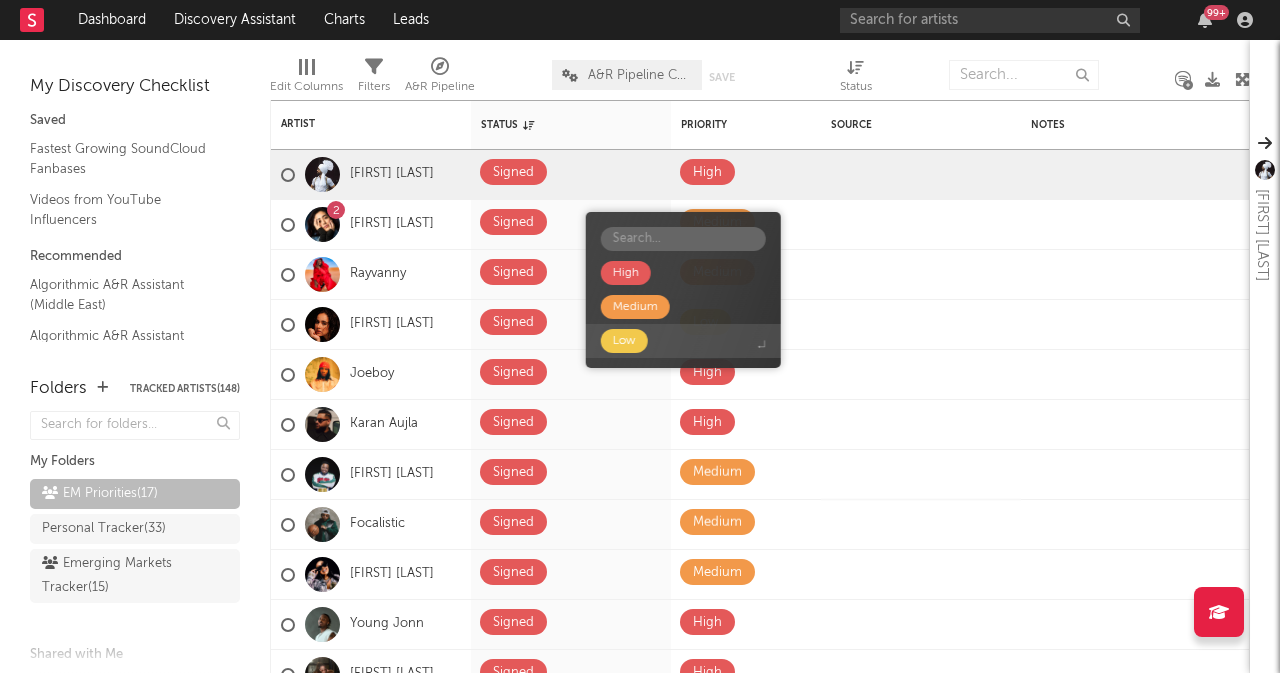 click on "Low" at bounding box center (624, 341) 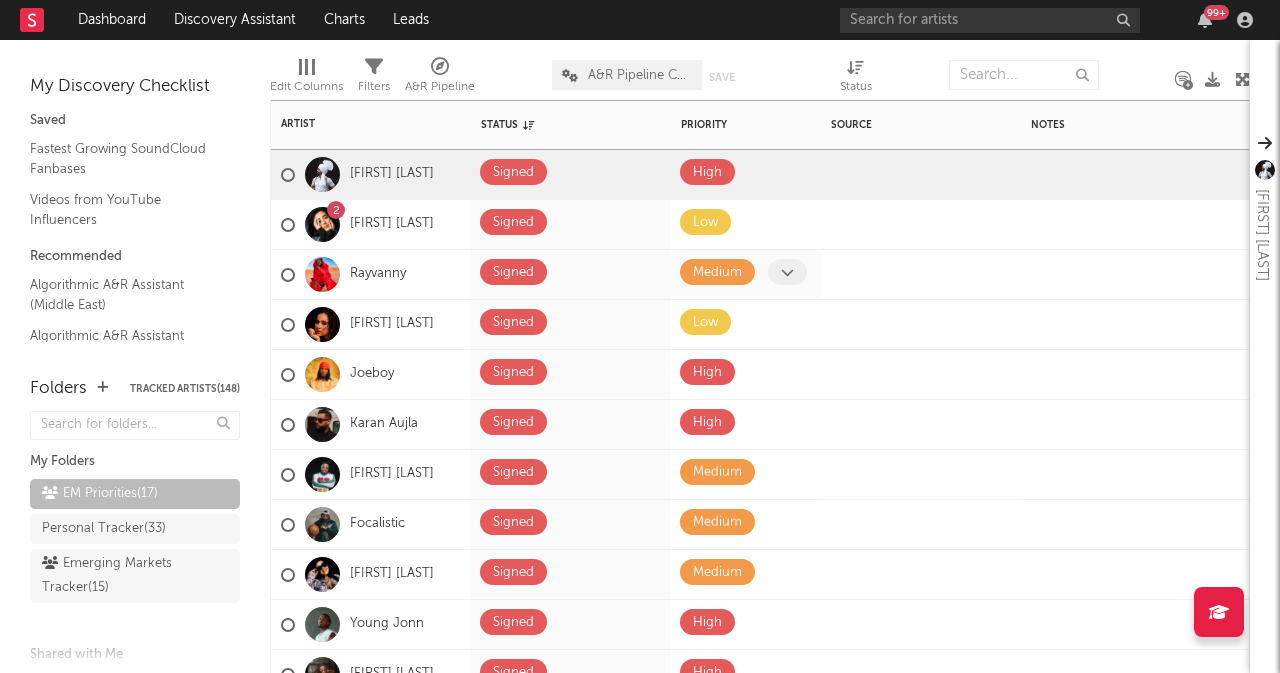 click at bounding box center [787, 272] 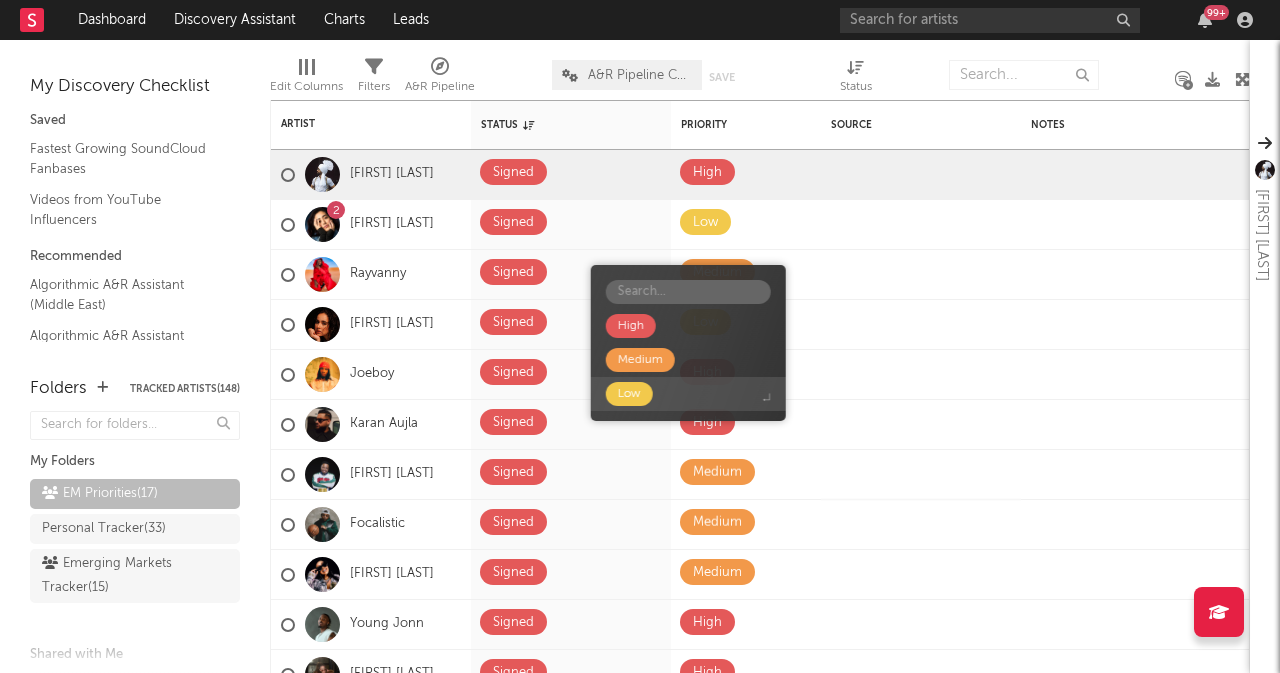 click on "Low" at bounding box center [629, 394] 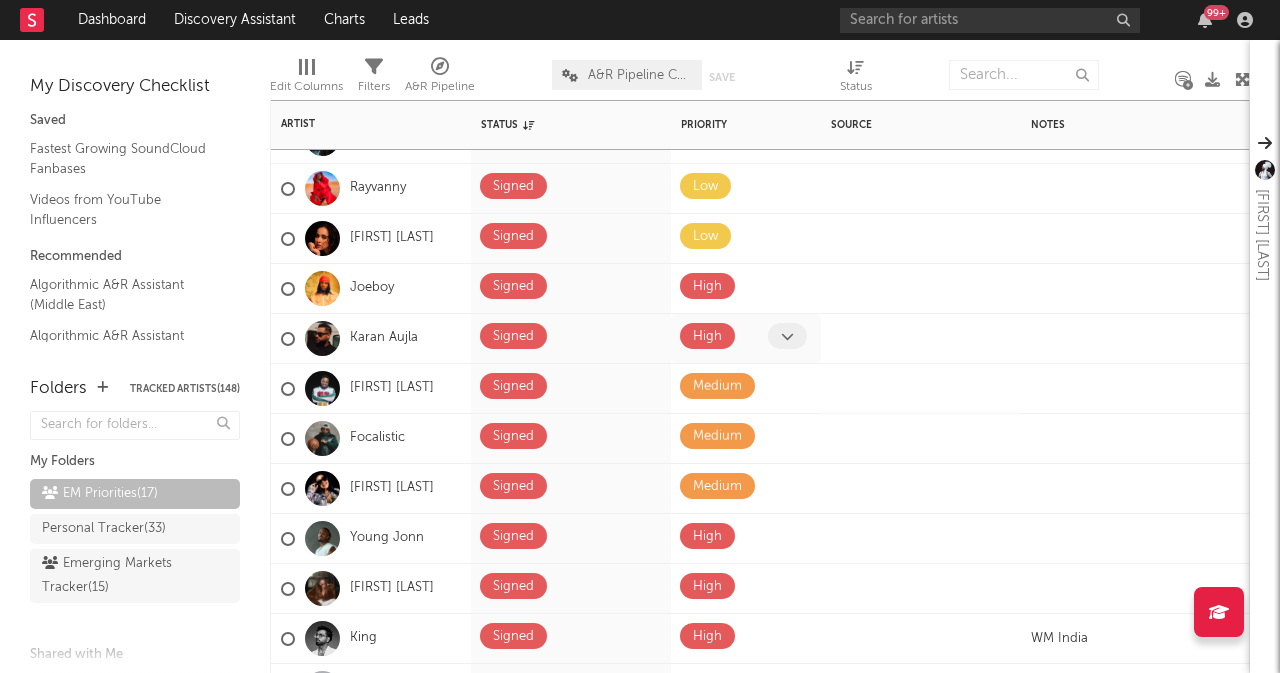 click at bounding box center (787, 336) 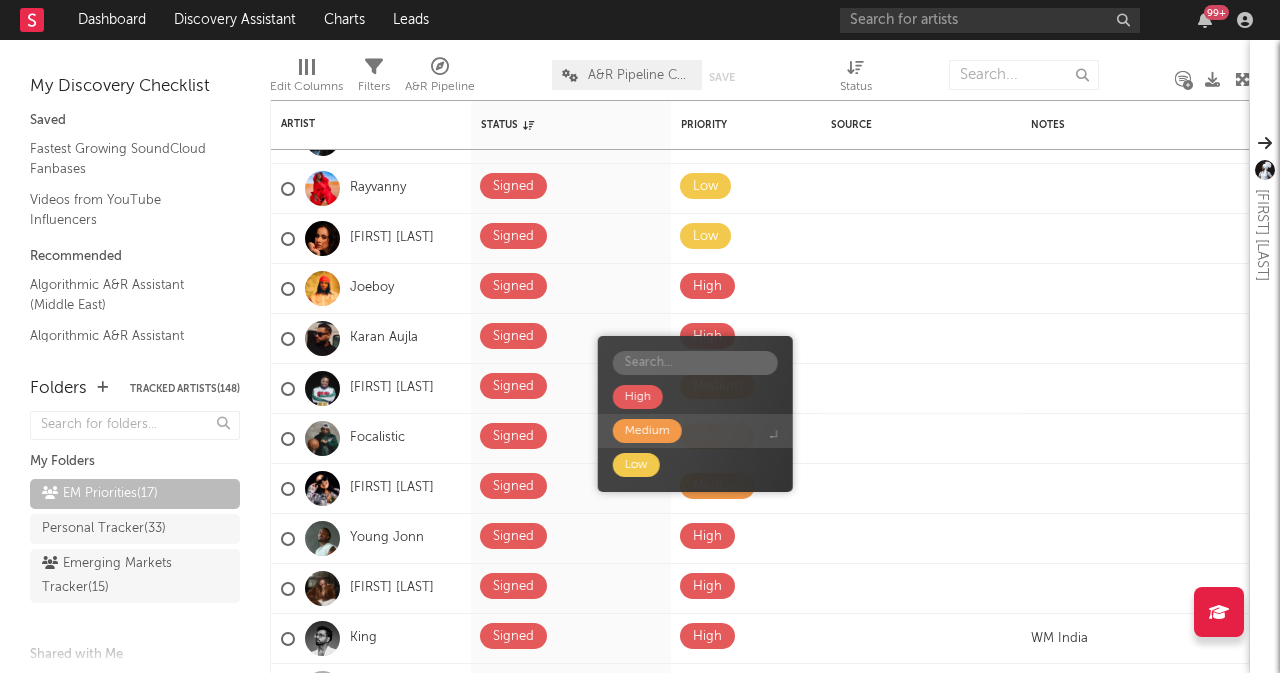 click on "Medium" at bounding box center (647, 431) 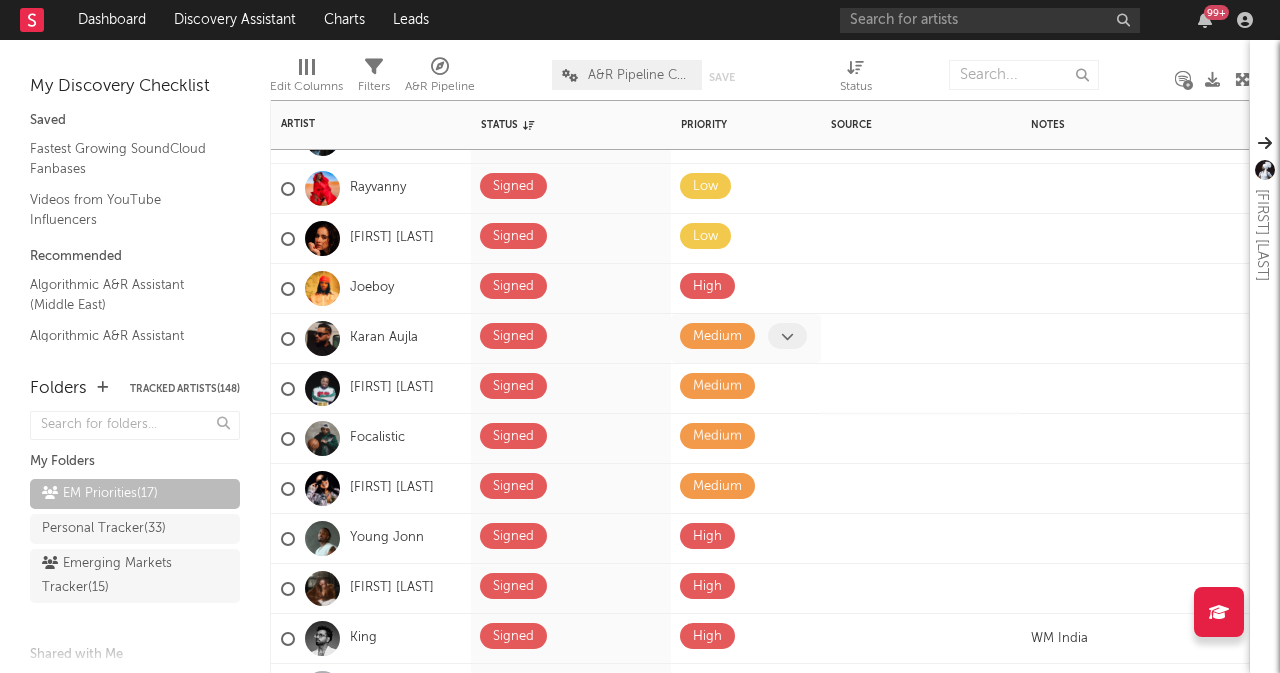 click at bounding box center [787, 336] 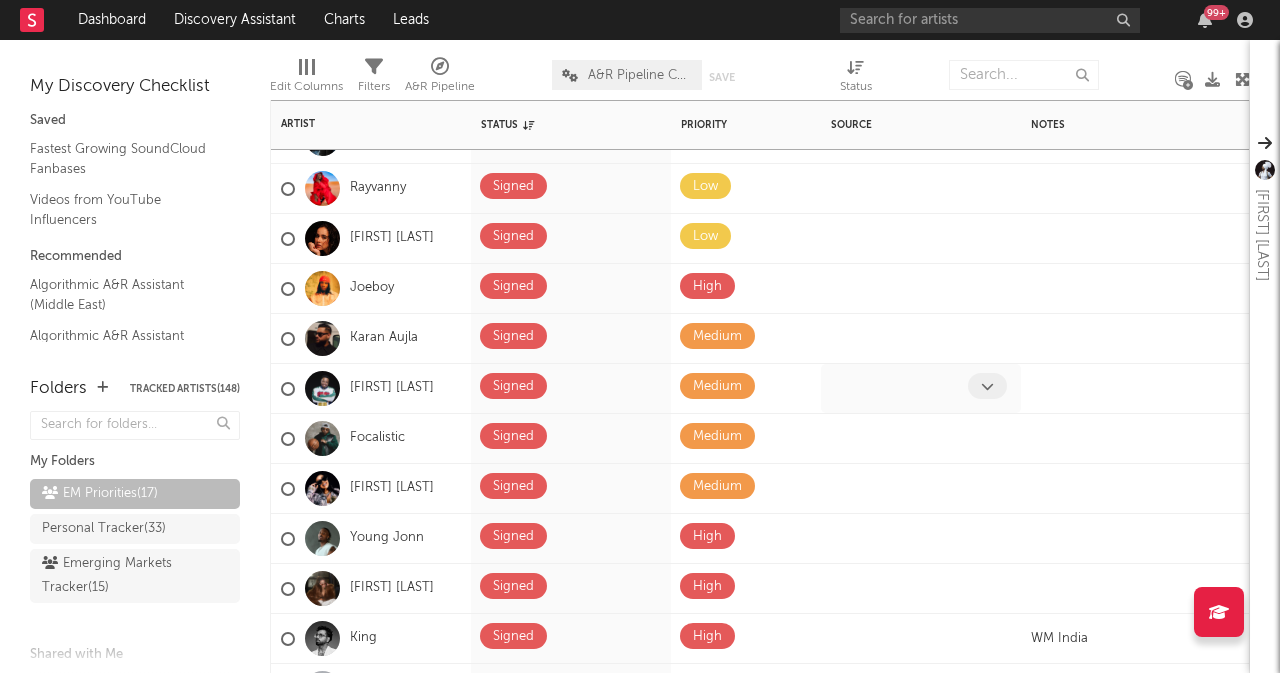click at bounding box center (899, 388) 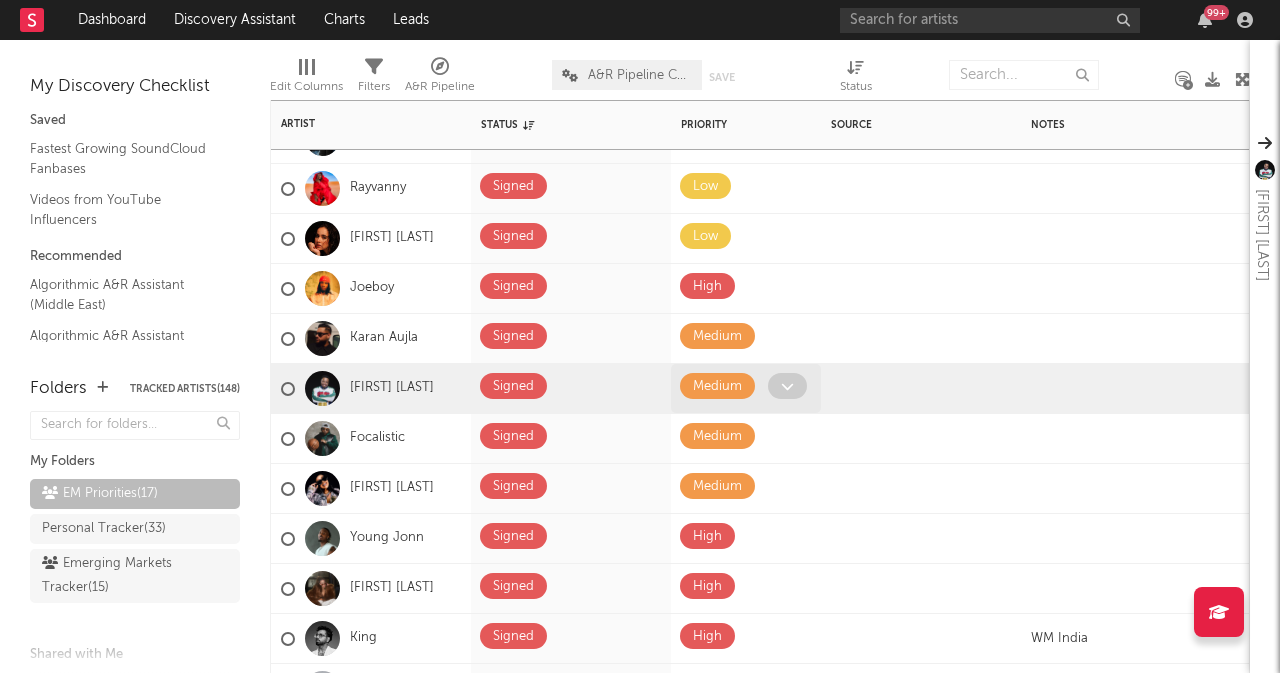 click at bounding box center (787, 386) 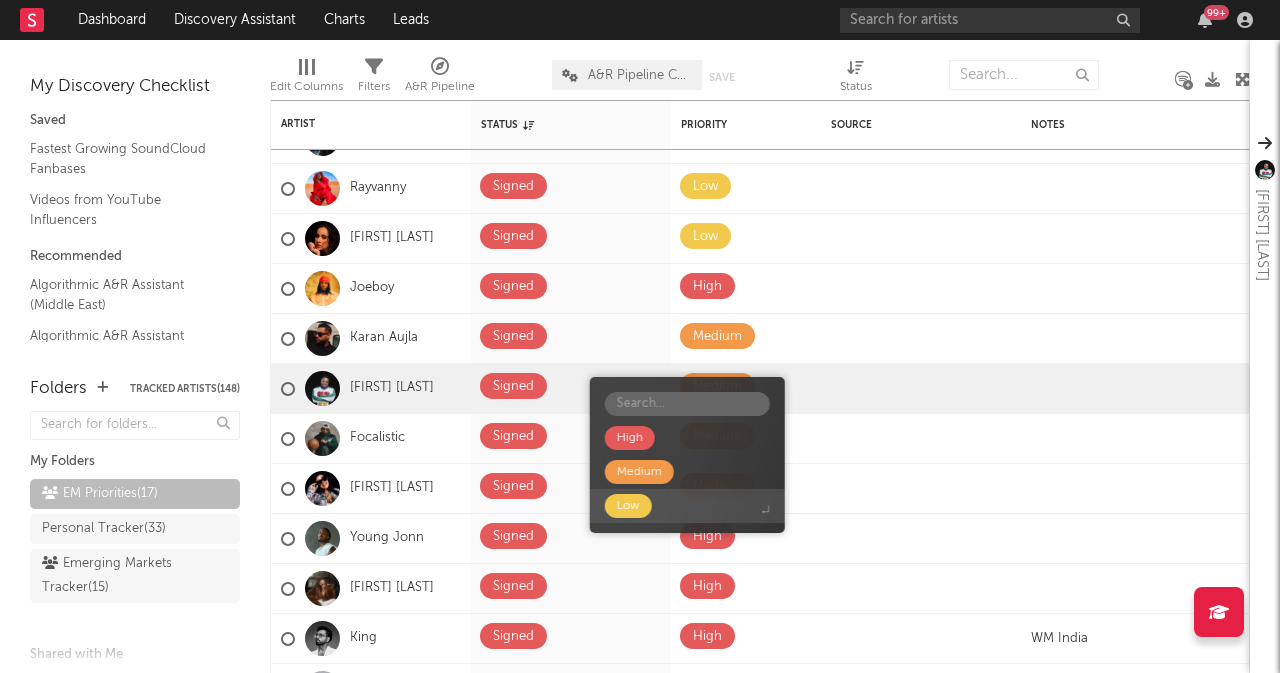 click on "Low" at bounding box center [628, 506] 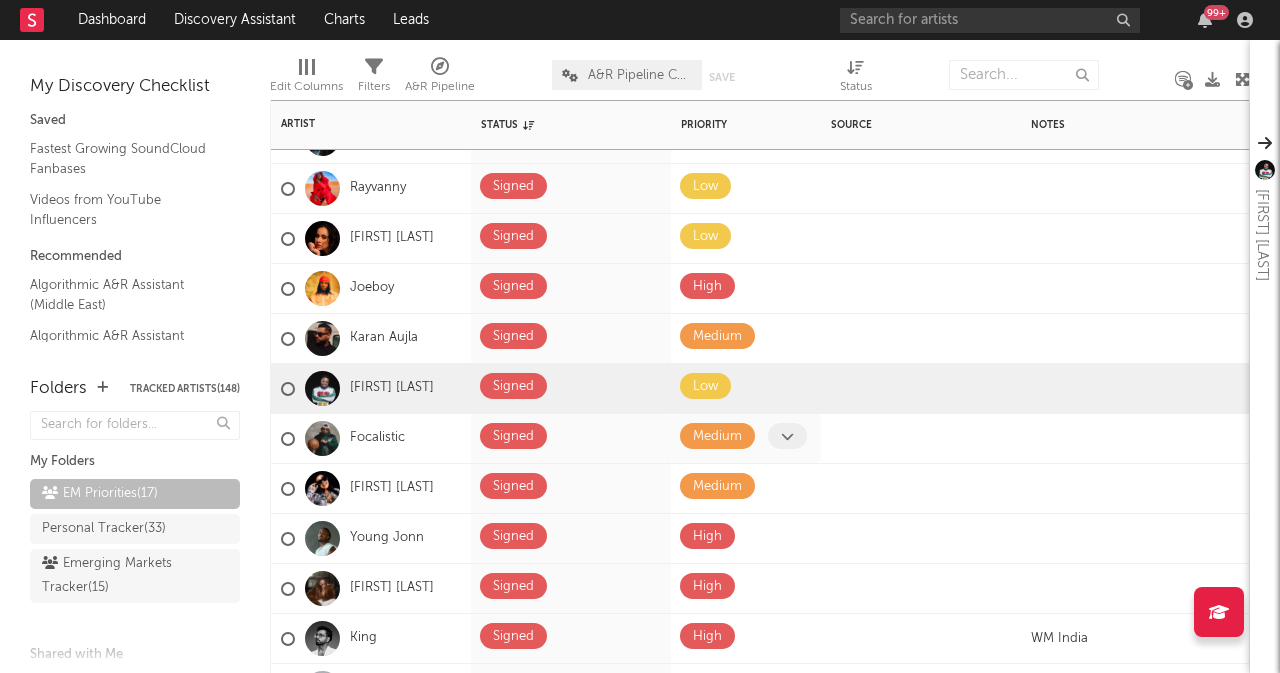 click at bounding box center [787, 436] 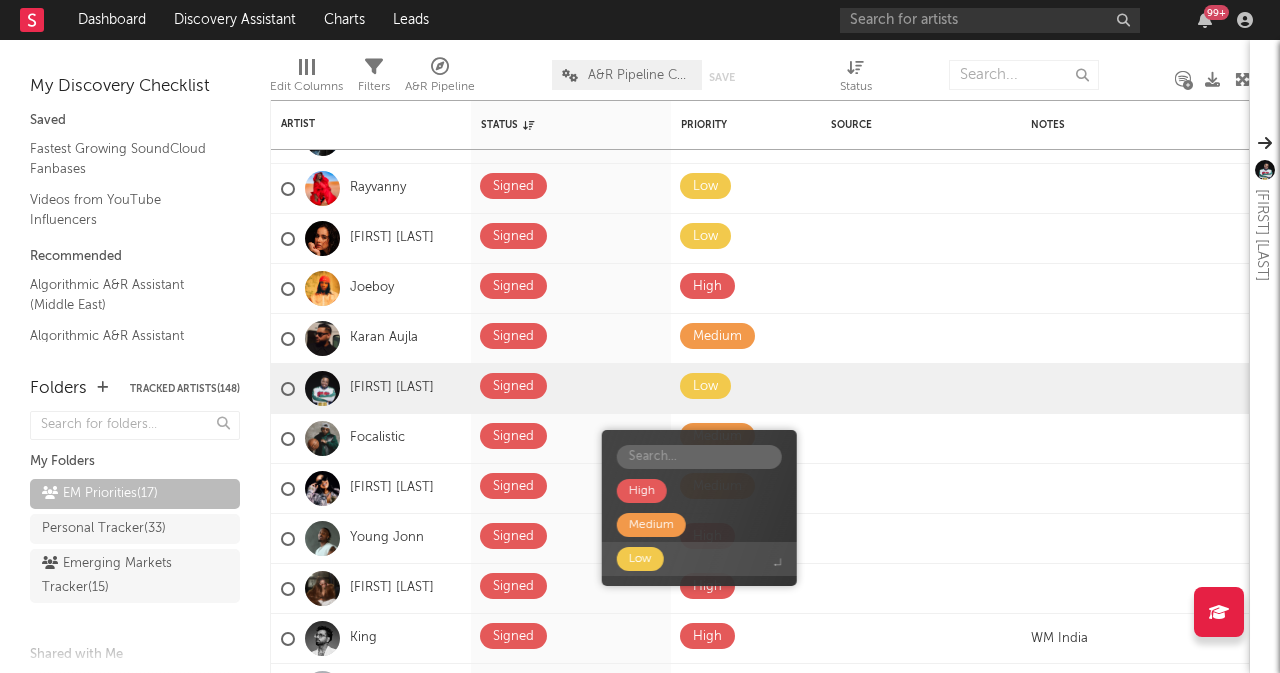 click on "Low" at bounding box center [640, 559] 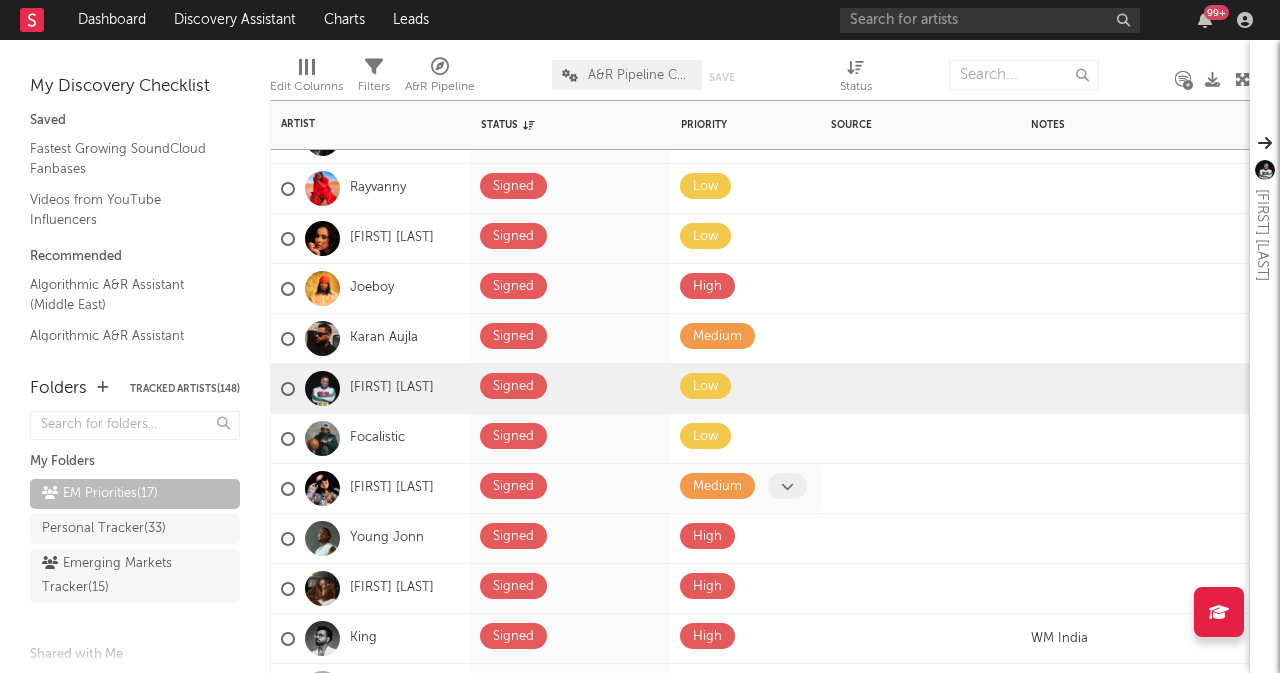click at bounding box center (787, 486) 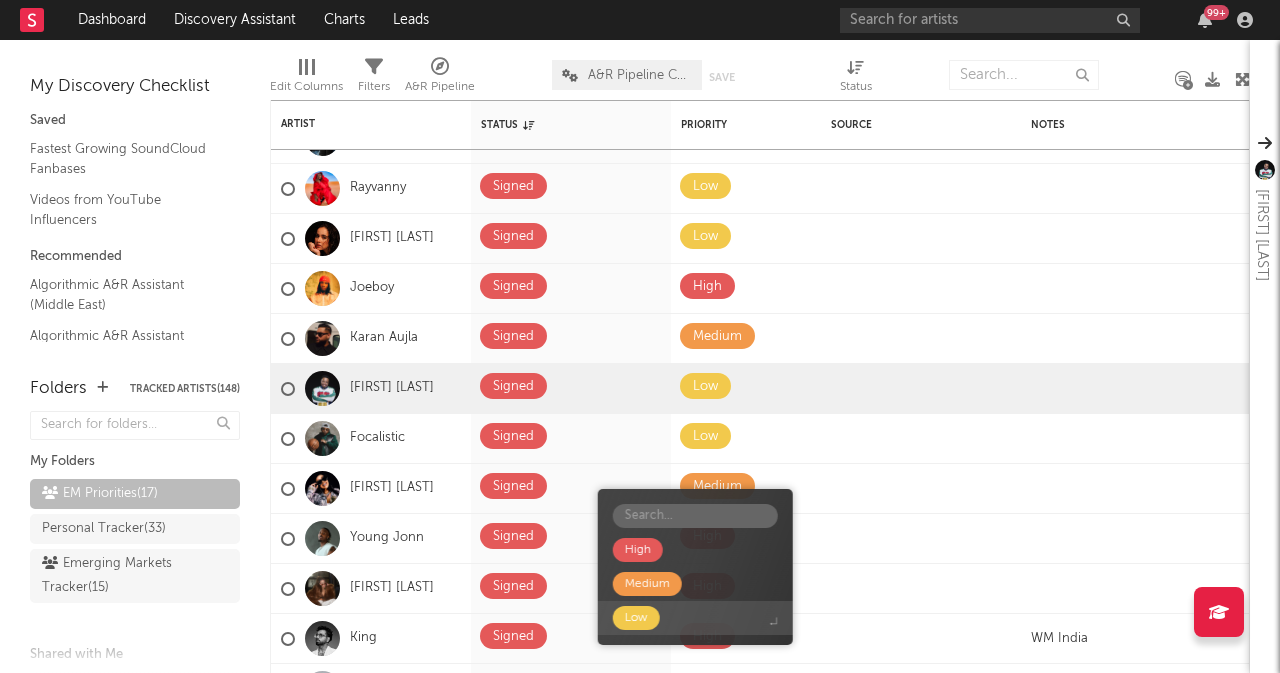 click on "Low" at bounding box center (636, 618) 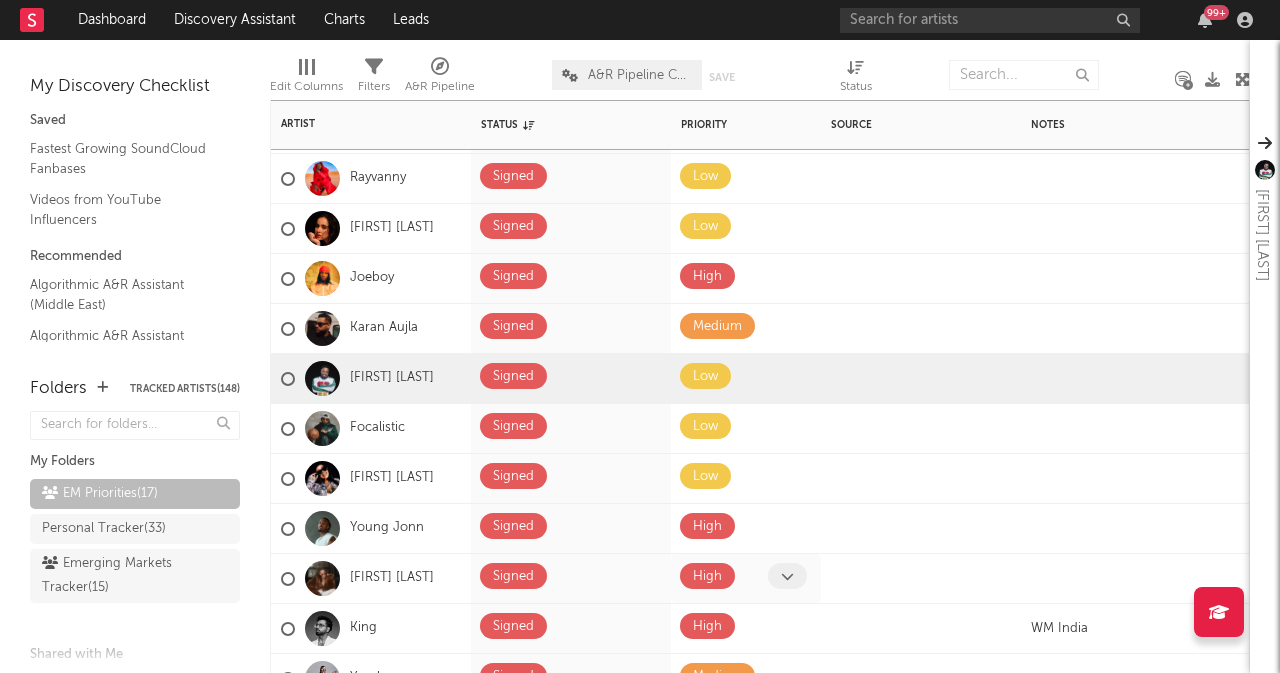 click at bounding box center [787, 576] 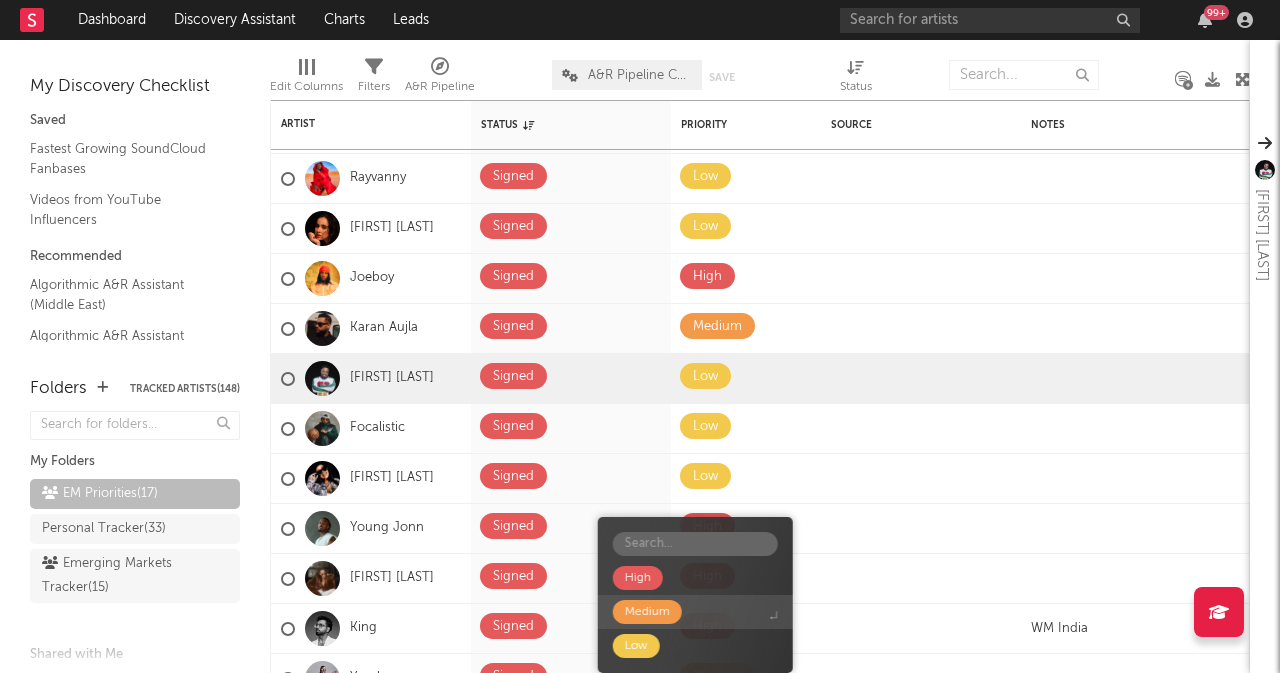 click on "Medium" at bounding box center [647, 612] 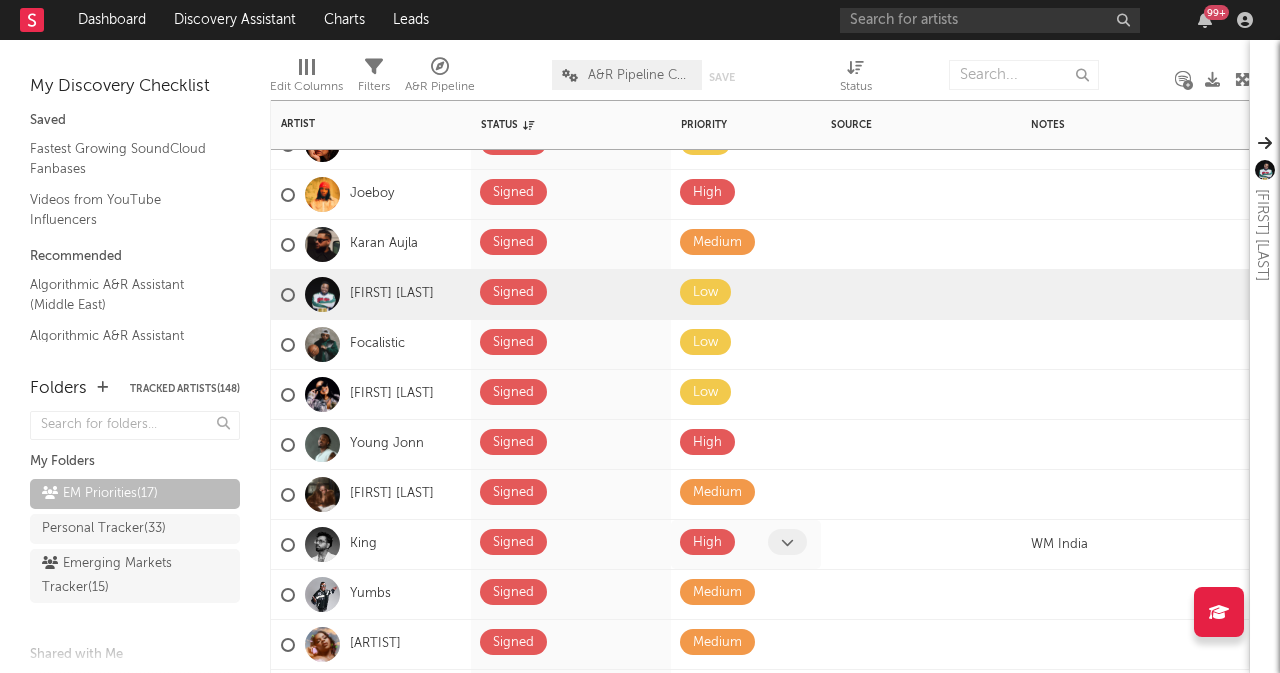 click at bounding box center [787, 542] 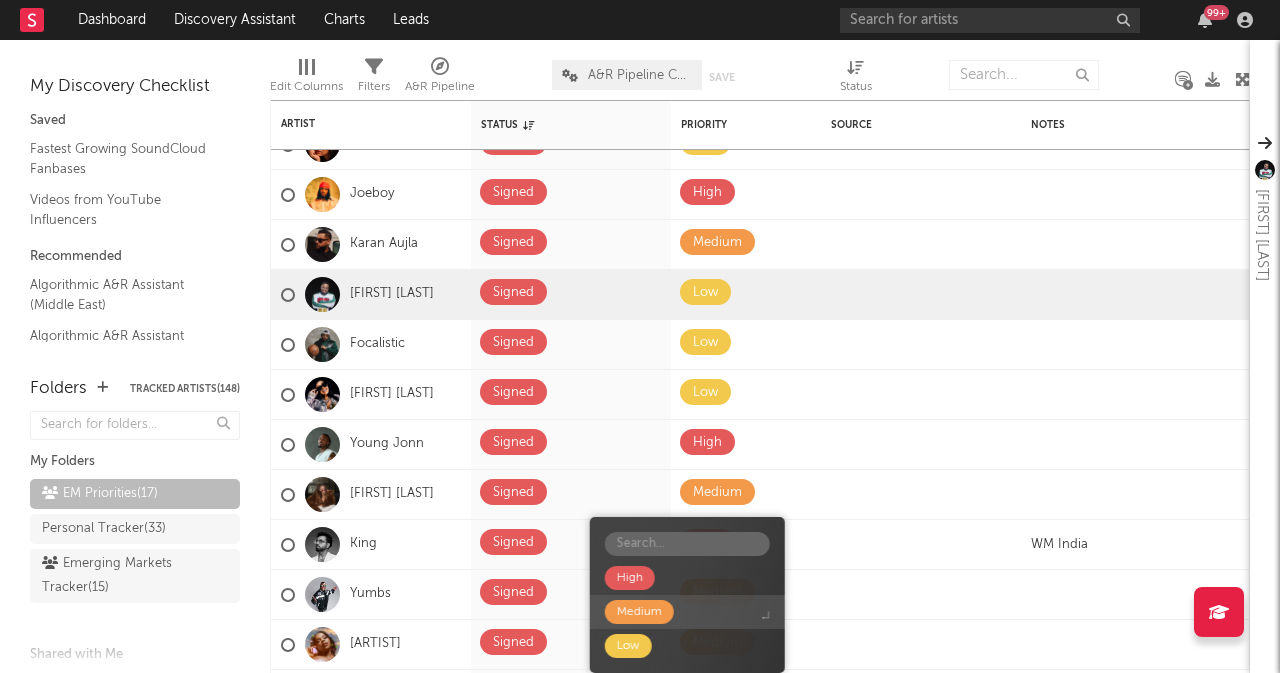 click on "Medium" at bounding box center [639, 612] 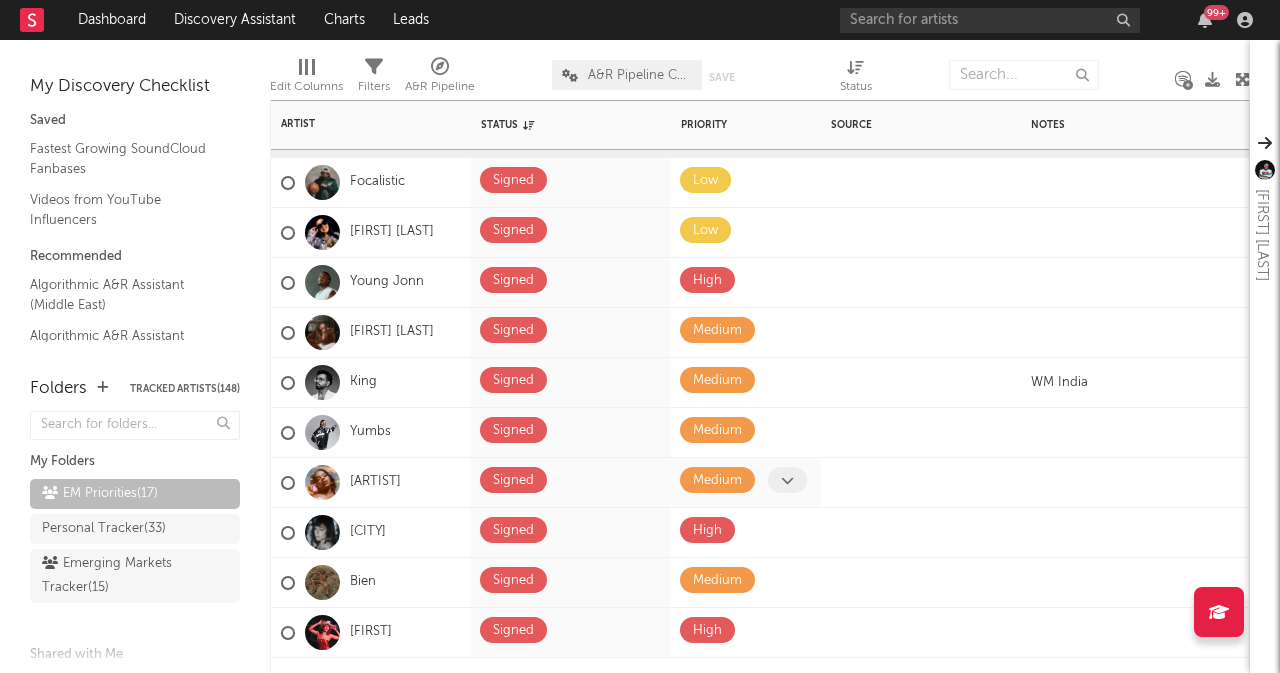 click at bounding box center (787, 480) 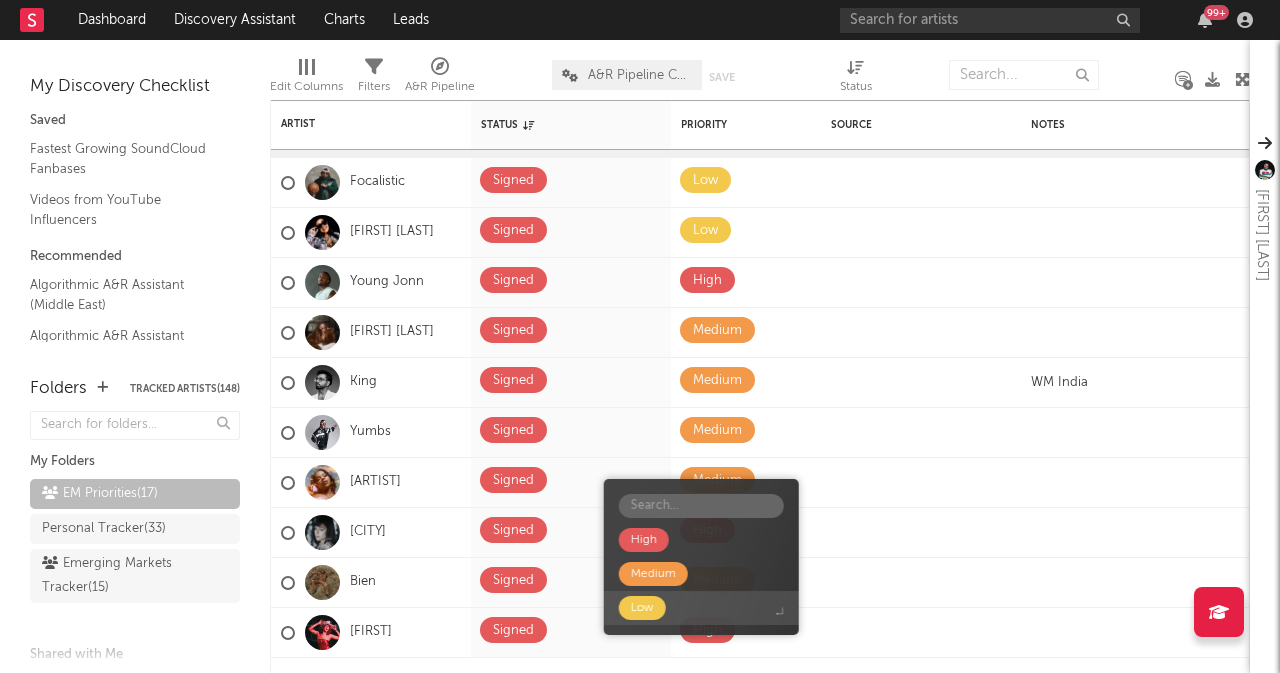 click on "Low" at bounding box center (642, 608) 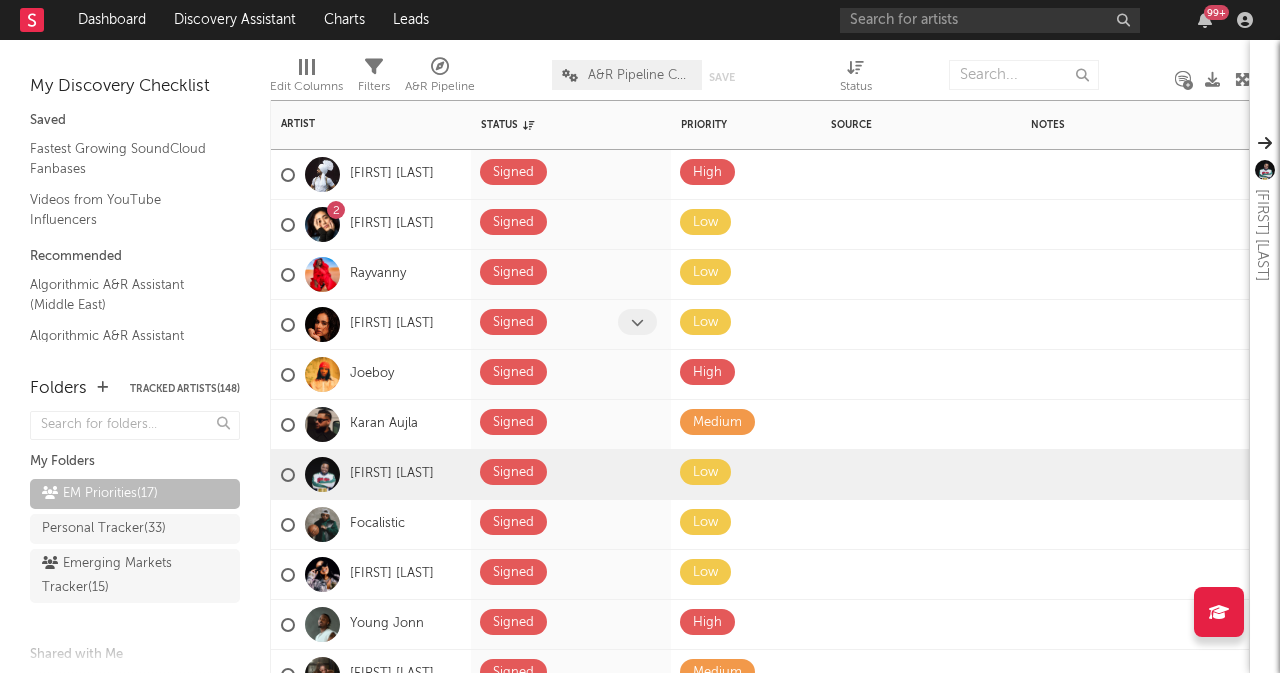 click at bounding box center (637, 322) 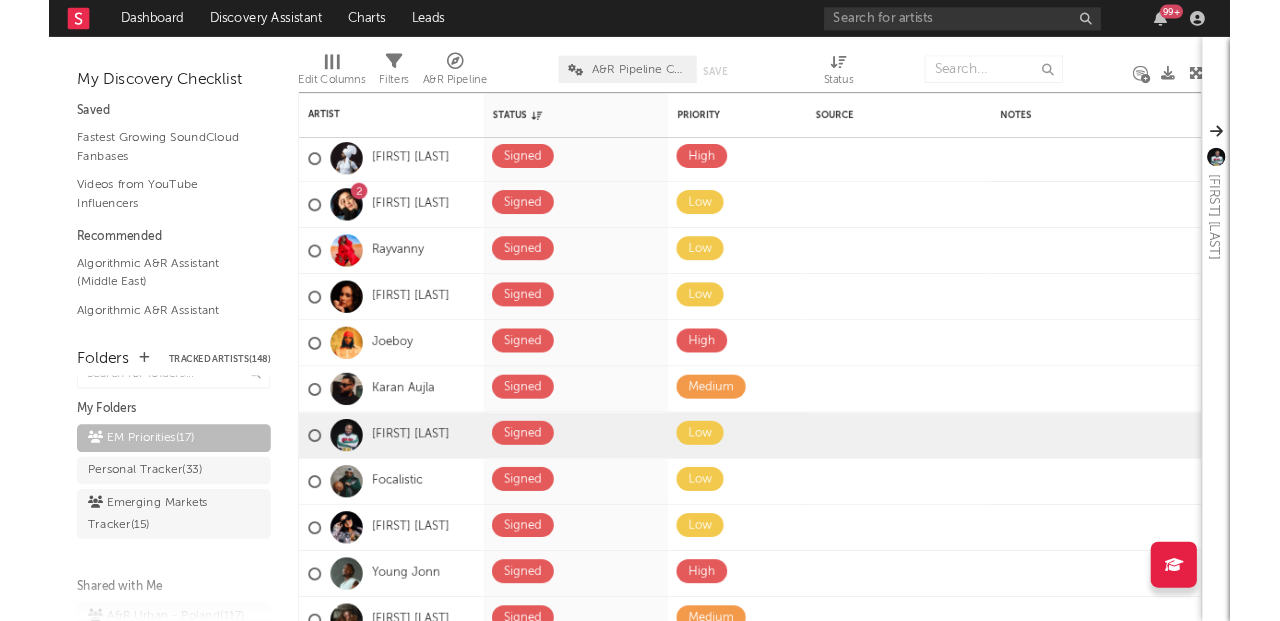 scroll, scrollTop: 21, scrollLeft: 0, axis: vertical 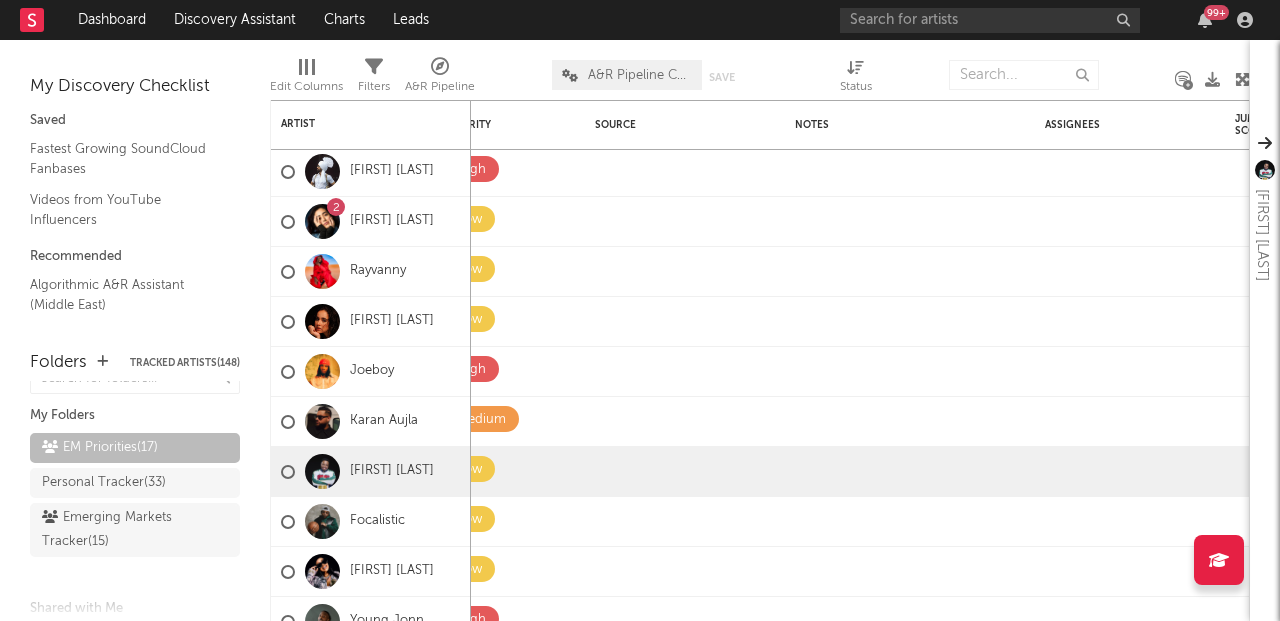 click at bounding box center [307, 67] 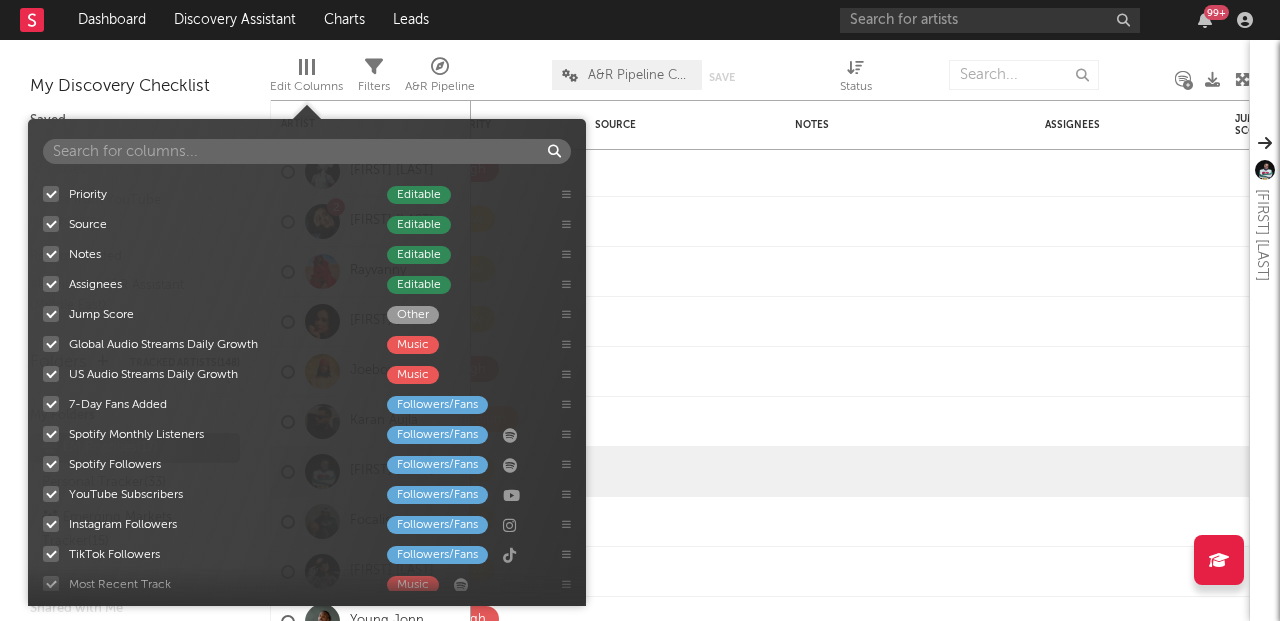 scroll, scrollTop: 0, scrollLeft: 0, axis: both 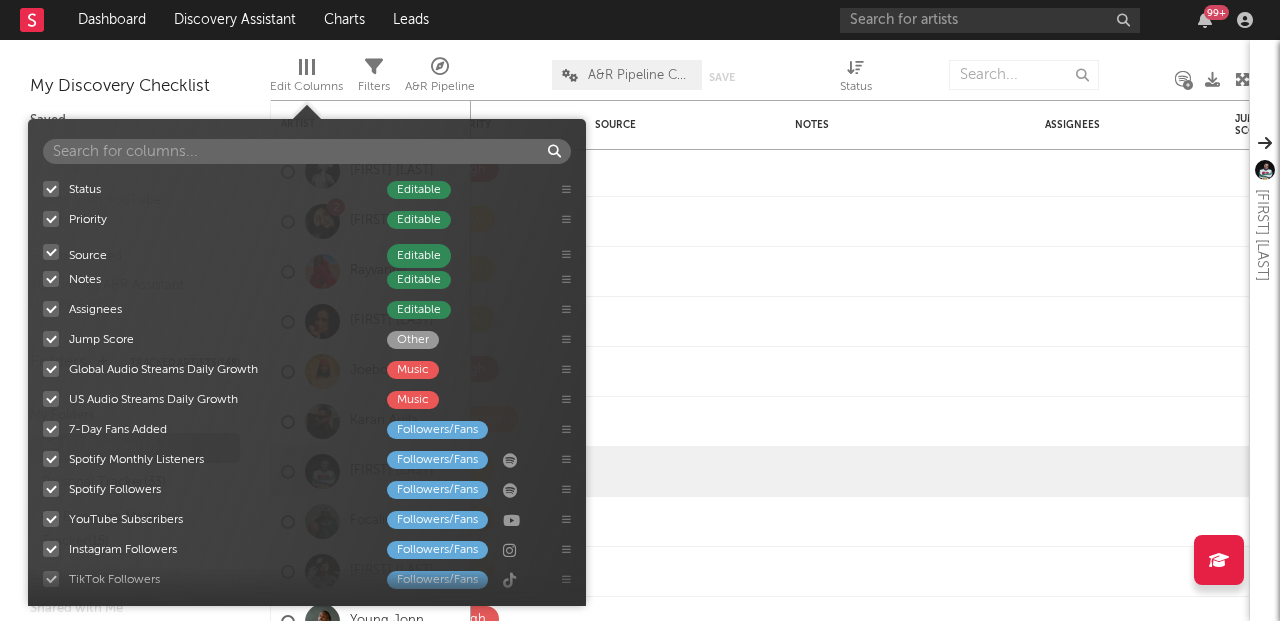 click on "Status Editable Priority Editable Source Editable Notes Editable Assignees Editable Jump Score Other Global Audio Streams Daily Growth Music US Audio Streams Daily Growth Music 7-Day Fans Added Followers/Fans Spotify Monthly Listeners Followers/Fans Spotify Followers Followers/Fans YouTube Subscribers Followers/Fans Instagram Followers Followers/Fans TikTok Followers Followers/Fans Most Recent Track Music Most Recent Copyright Music Rights Holder Editable Genres Editable Deal Terms / Notes Editable Top Track Global Audio Streams Daily Growth Music Top Track US Audio Streams Daily Growth Music Deal Rights Editable Potential Market Share Editable First Contact Date Editable Spotify Track Velocity Listings Playlists/Charts Spotify Search Virality Listings Playlists/Charts Apple Music Realtime Overall Listings Playlists/Charts Apple Music Realtime Genre Listings Playlists/Charts Shazam Country Listings Playlists/Charts Folders Other Weekly US Streams Music Weekly UK Streams Music Top Track #1 Music YouTube Views" at bounding box center (307, 382) 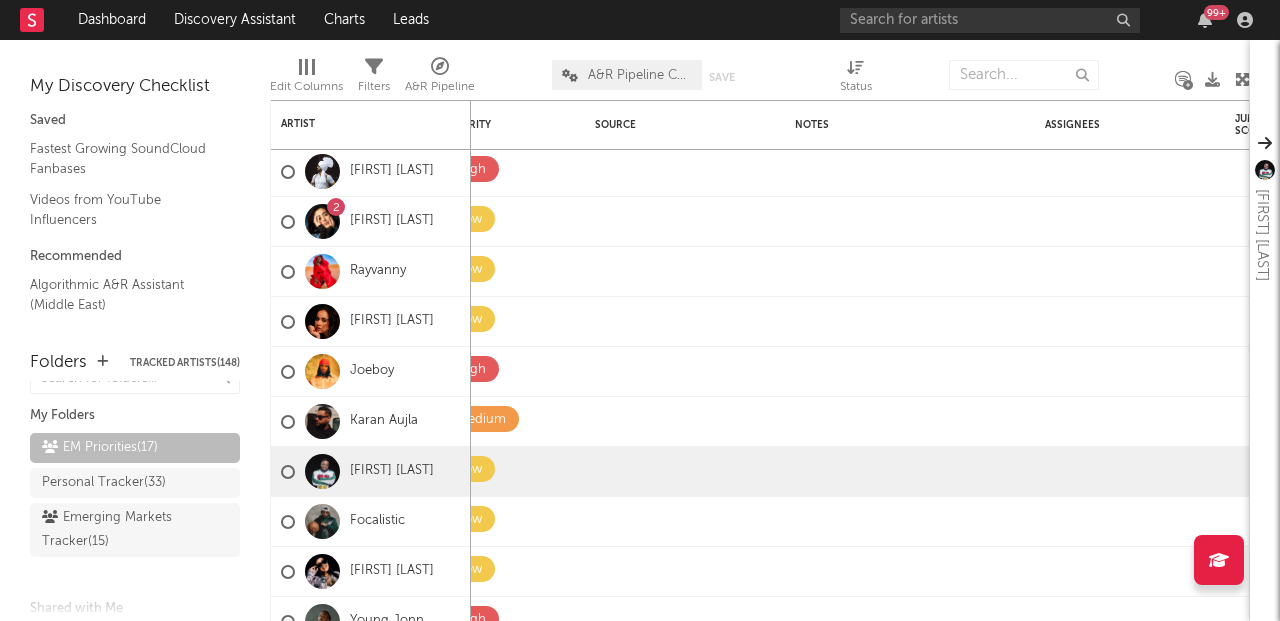 click on "Dashboard Discovery Assistant Charts Leads 99 +" at bounding box center [640, 20] 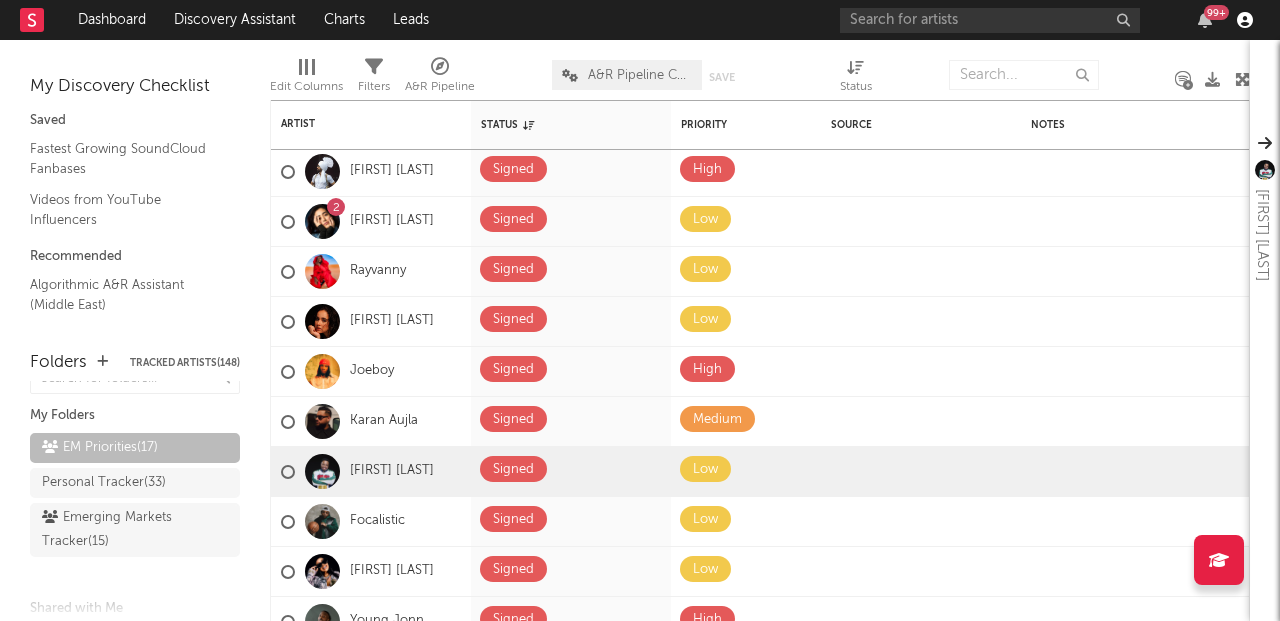 click at bounding box center [1245, 20] 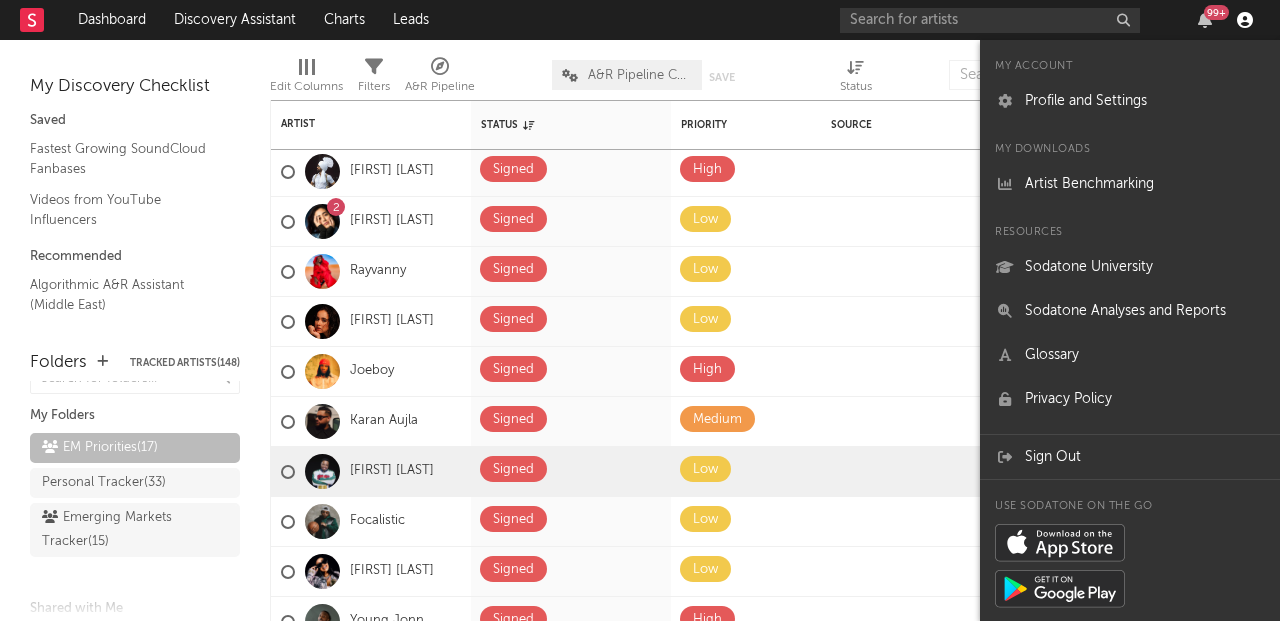click at bounding box center [1245, 20] 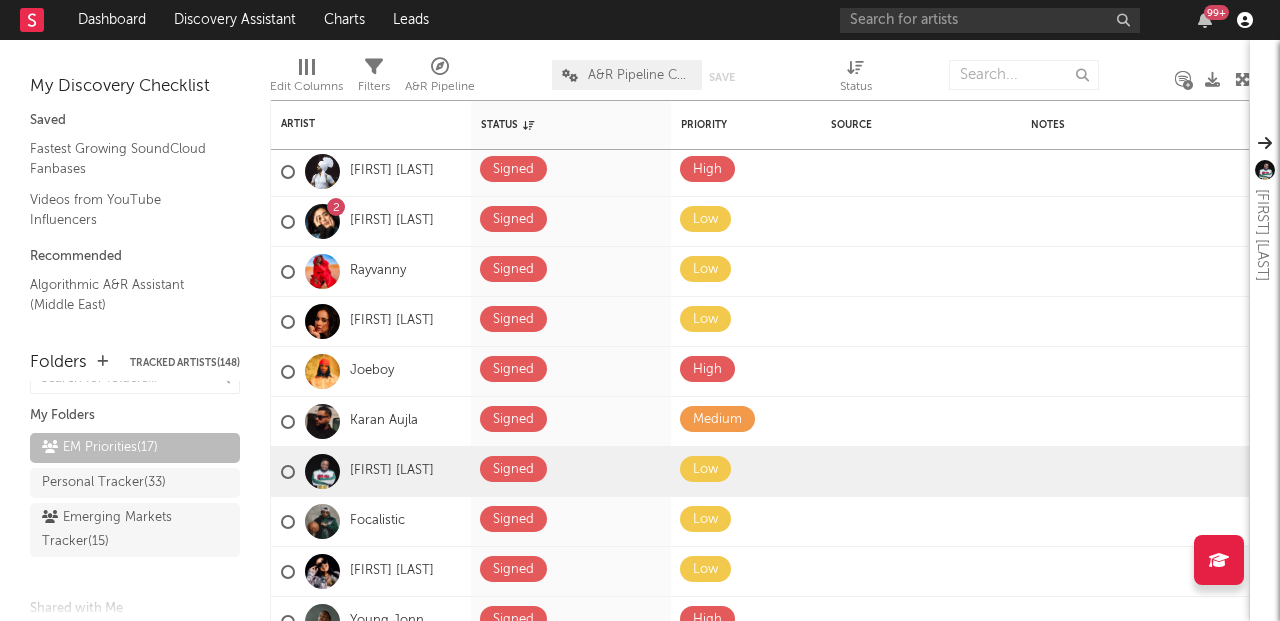 click at bounding box center [1245, 20] 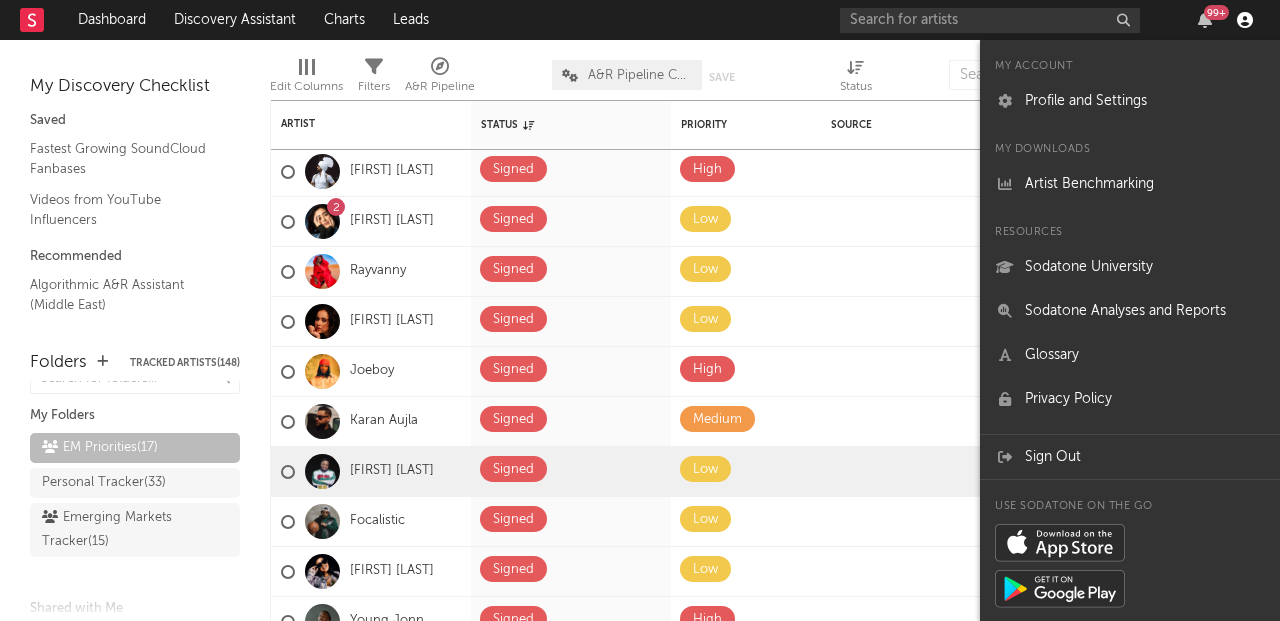 click at bounding box center [1245, 20] 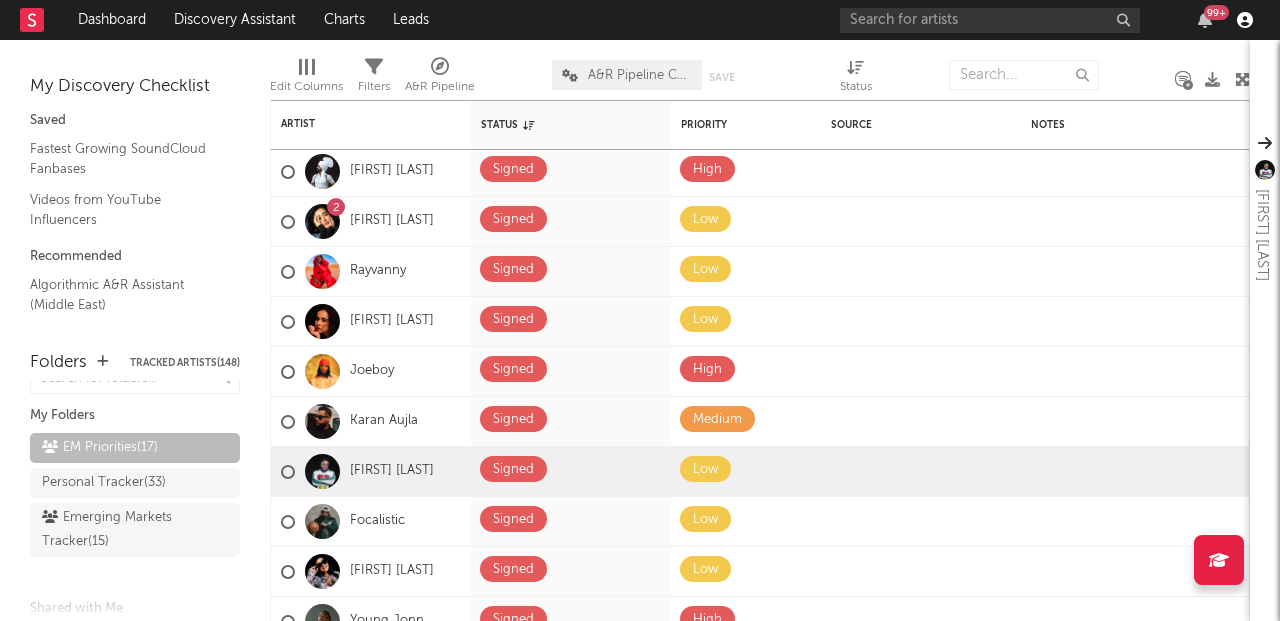click at bounding box center (1245, 20) 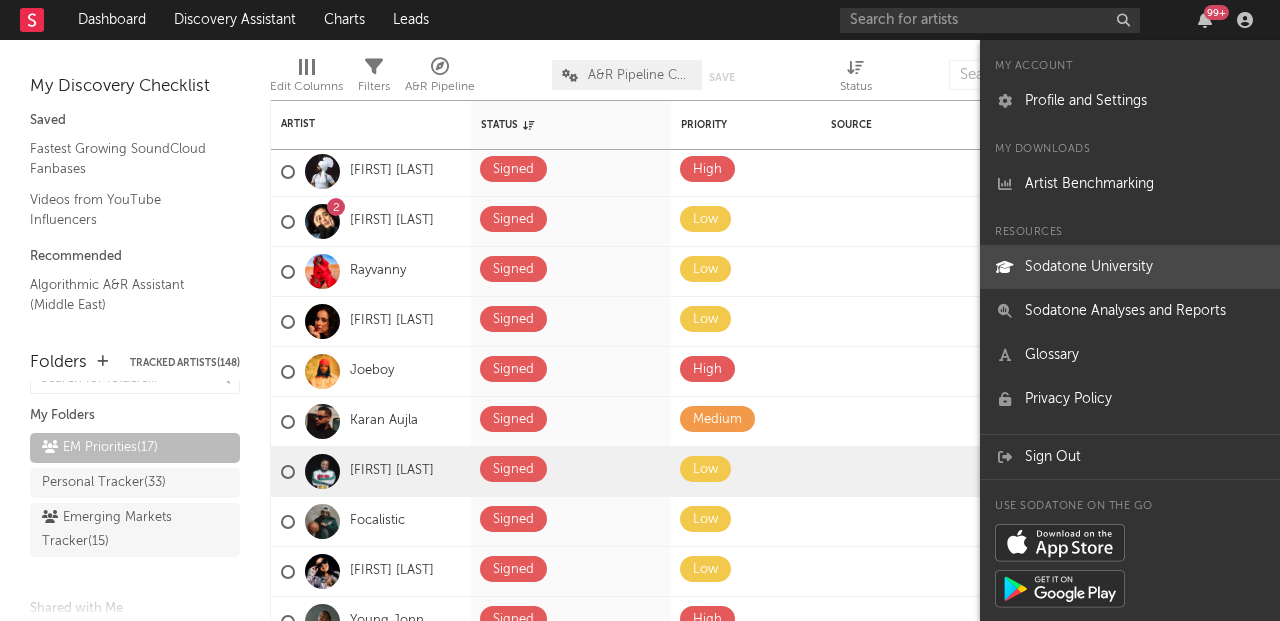 click on "Sodatone University" at bounding box center (1130, 267) 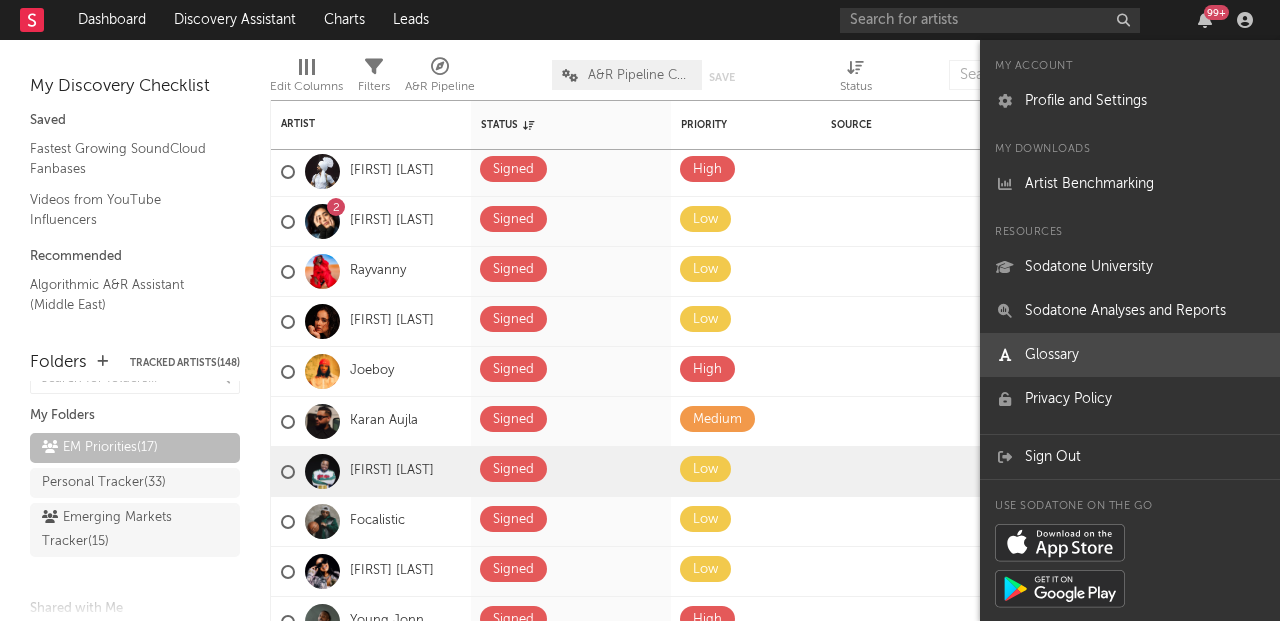 click on "Glossary" at bounding box center [1130, 355] 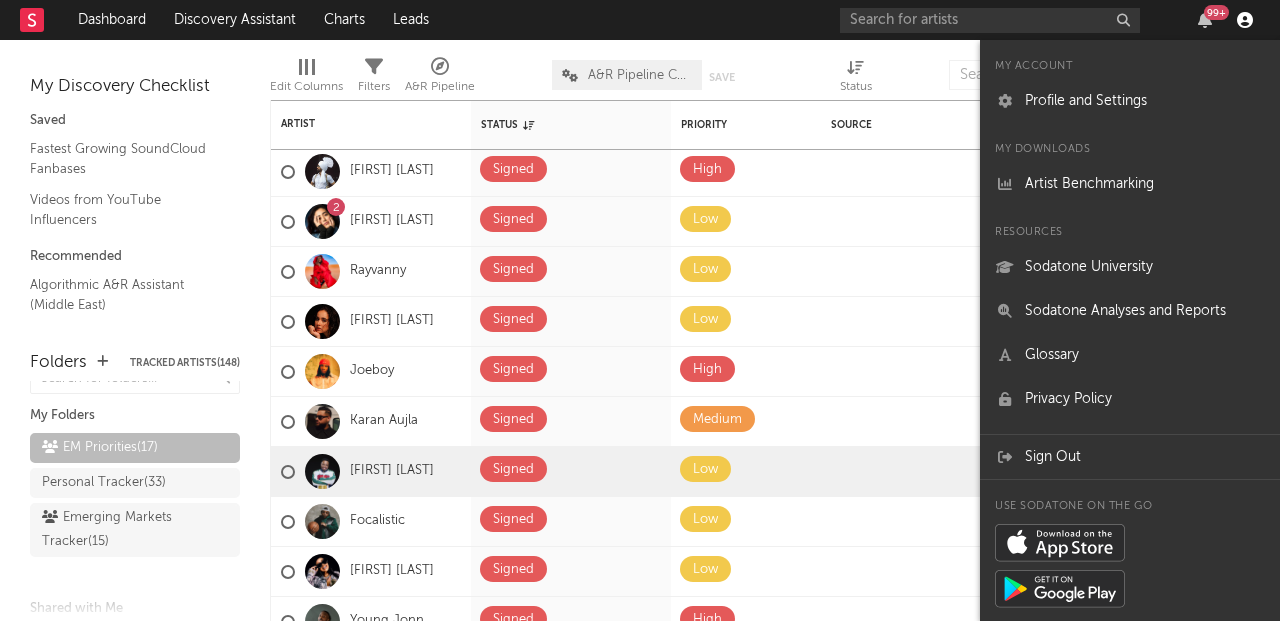 click at bounding box center [1245, 20] 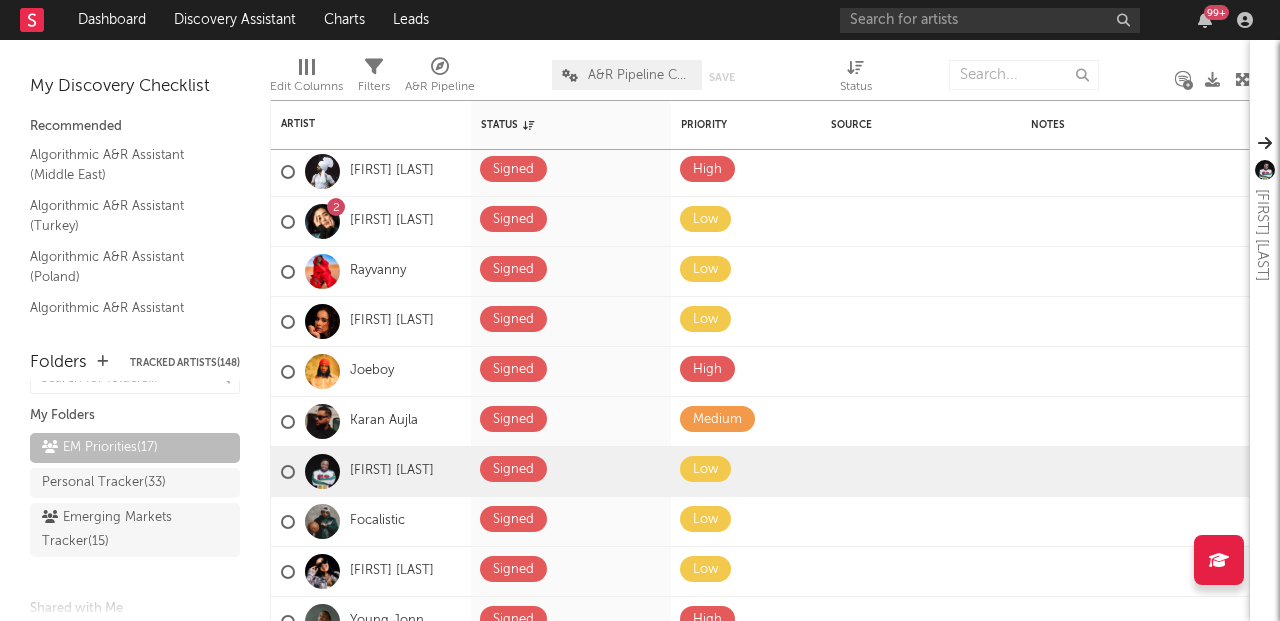 scroll, scrollTop: 136, scrollLeft: 0, axis: vertical 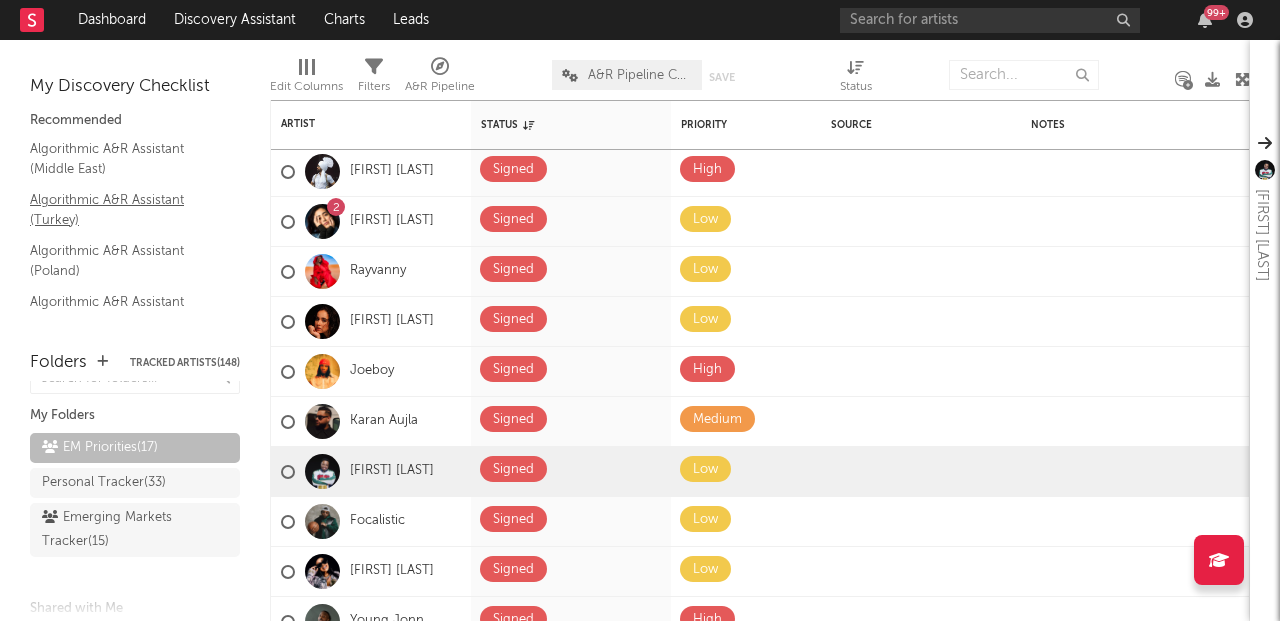 click on "Algorithmic A&R Assistant (Turkey)" at bounding box center (125, 209) 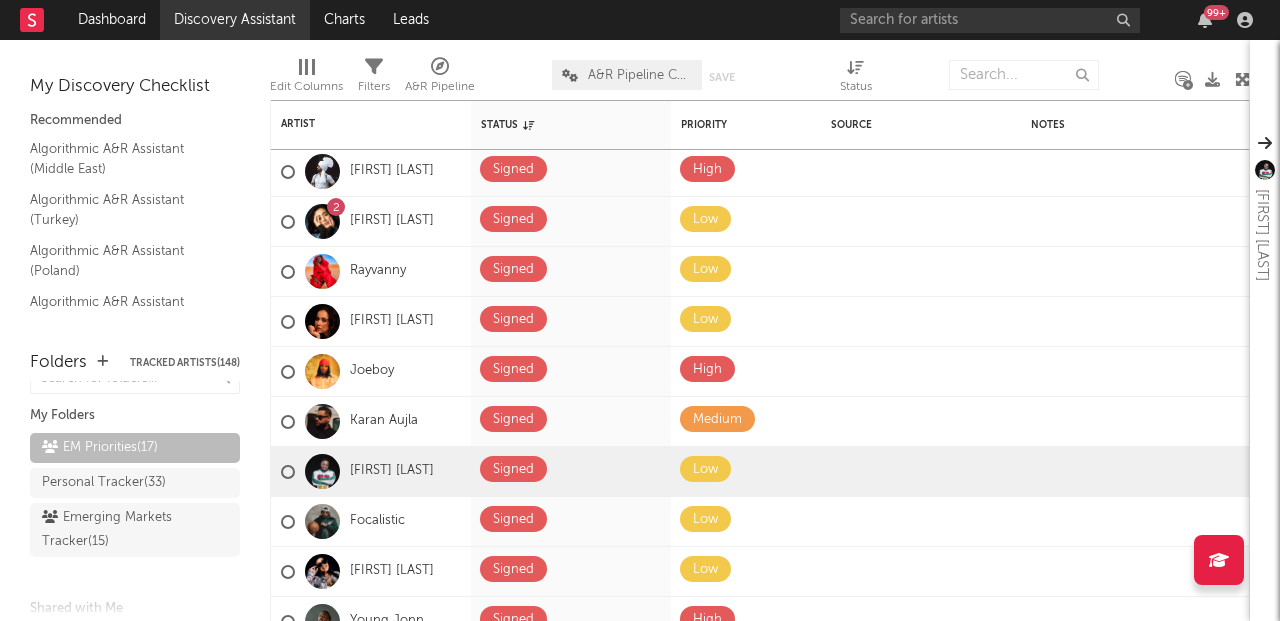 click on "Discovery Assistant" at bounding box center [235, 20] 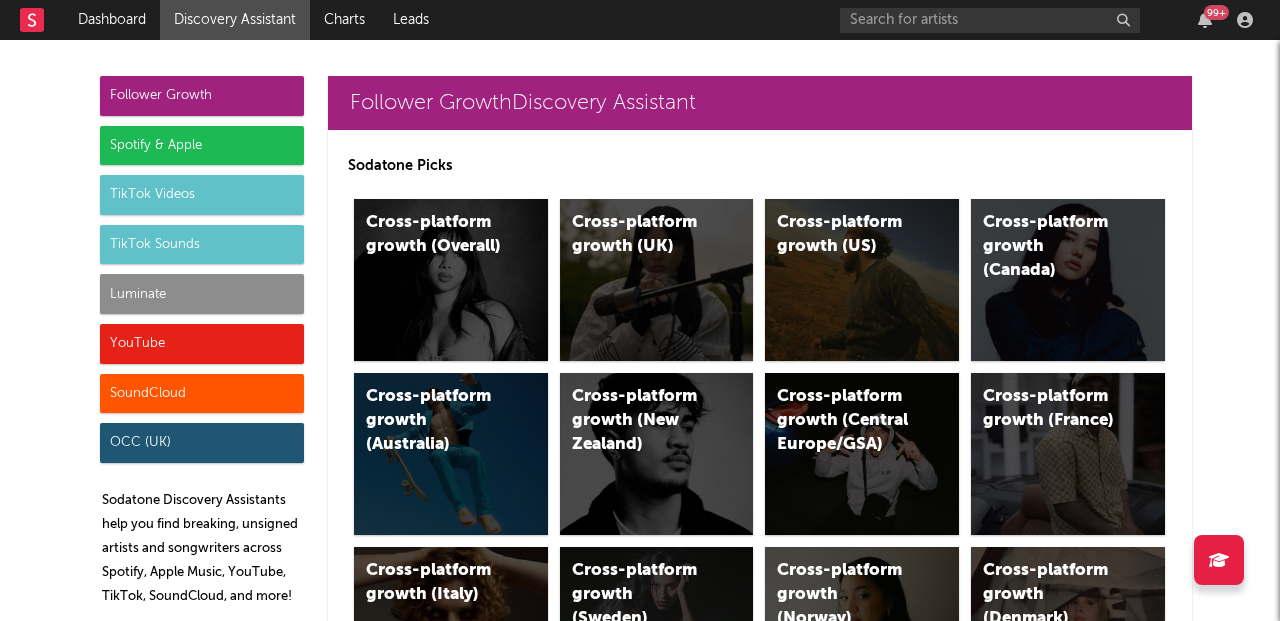 click on "Discovery Assistant" at bounding box center (235, 20) 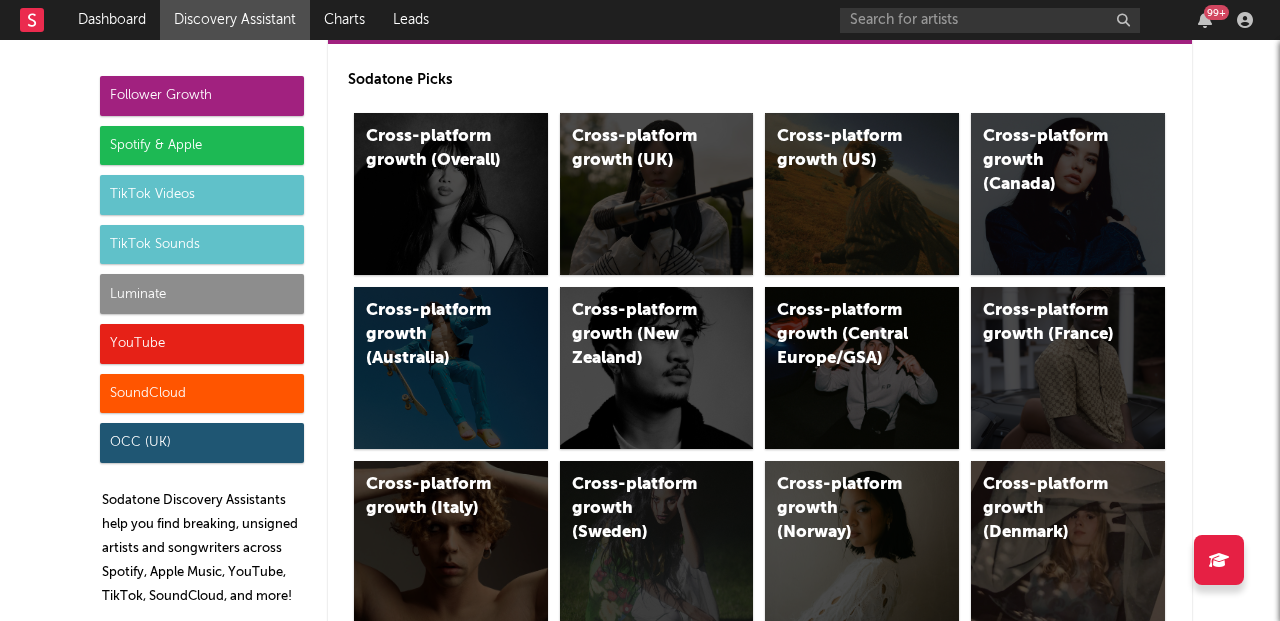 scroll, scrollTop: 92, scrollLeft: 0, axis: vertical 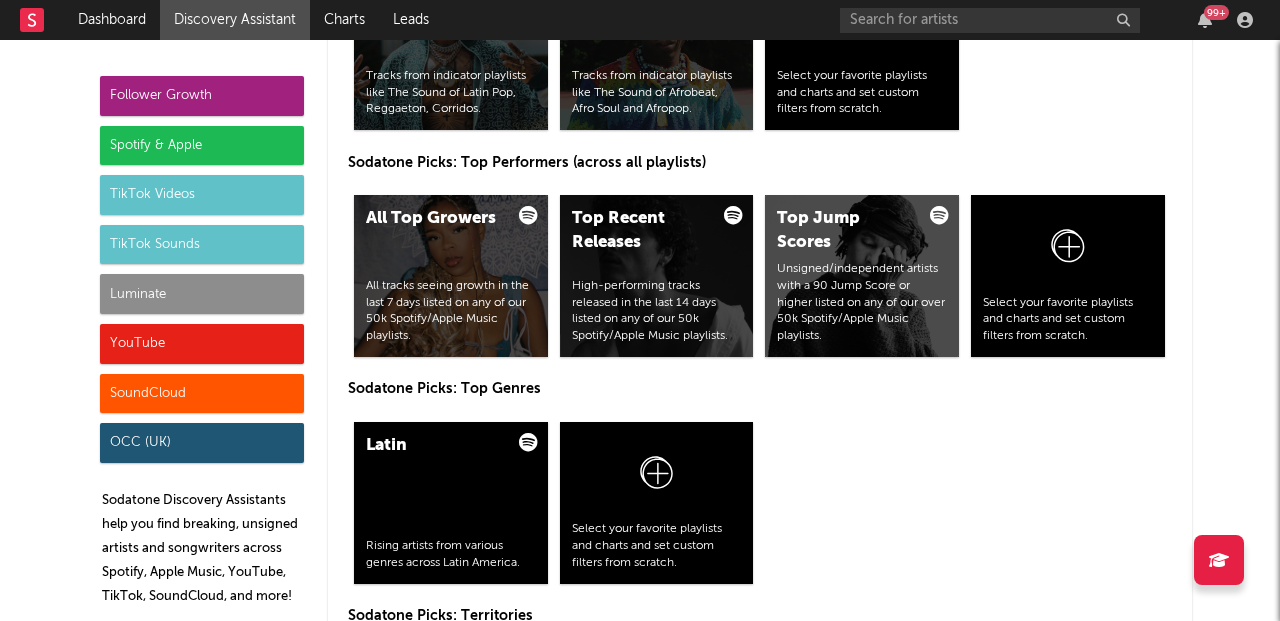 click on "Sodatone Picks: Trending Artists All Top Finds Up-and-comers from every mainstream genre, sorted by last day Spotify plays. 14 Days of Critical Charts Artists added to core Spotify Algorithmic charts in the last 14 days. Global New Music Friday Unsigned/independent artists currently listed on core New Music Friday playlists worldwide. Trending Now Unsigned/independent artists hitting Spotify and Apple Music’s trending playlists recently. Select your favorite playlists and charts and set custom filters from scratch. Sodatone Picks: Algorithmic Charts / Genres Track Velocity The fastest growing tracks on Spotify by unsigned and independent artists. Search Virality The most searched for tracks on Spotify by unsigned and independent artists. Top New Releases New unsigned and independent releases on Spotify that are being played directly by listeners, not just hearing them on playlists. Algorithmic Hip-Hop Tracks from indicator playlists like The Sound of ATL Trap, Emo Rap, Vapor Trap Algorithmic R&B/Soul Latin" at bounding box center (760, 342) 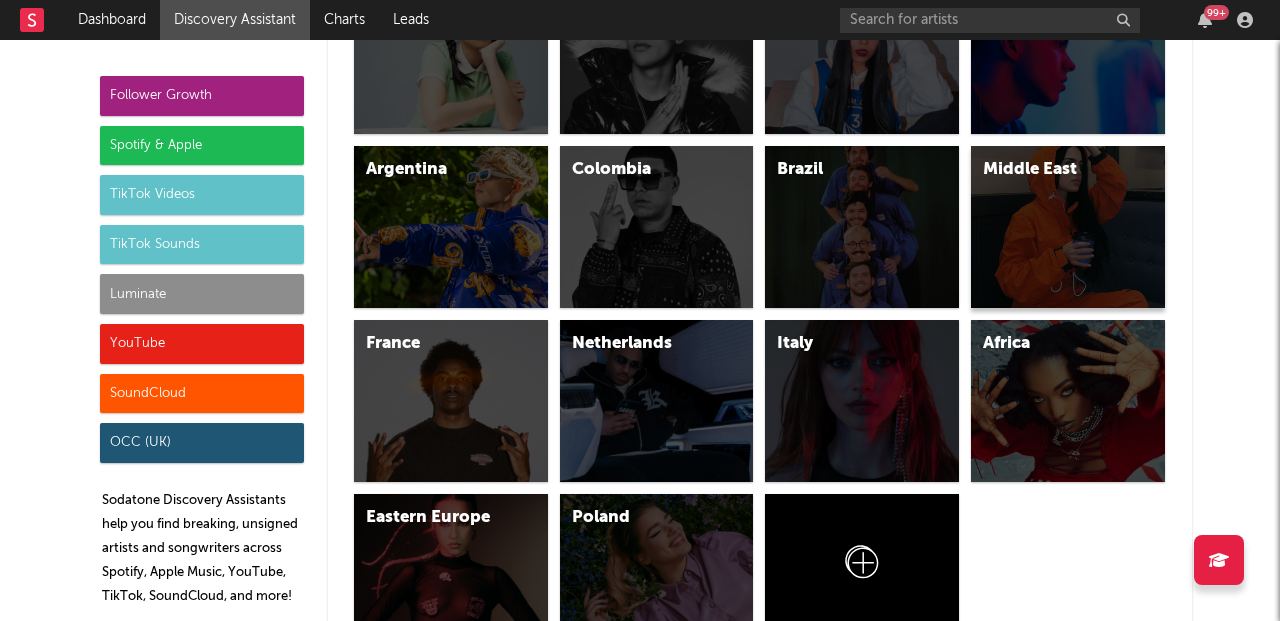 scroll, scrollTop: 6489, scrollLeft: 0, axis: vertical 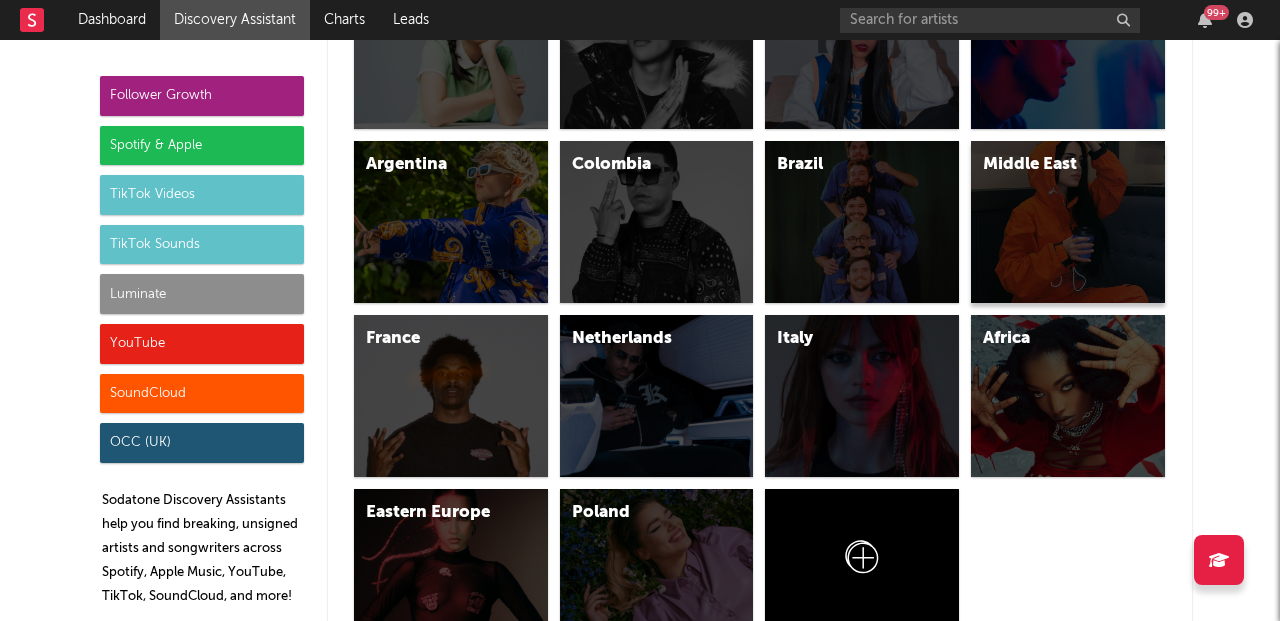 click on "Middle East" at bounding box center [1068, 222] 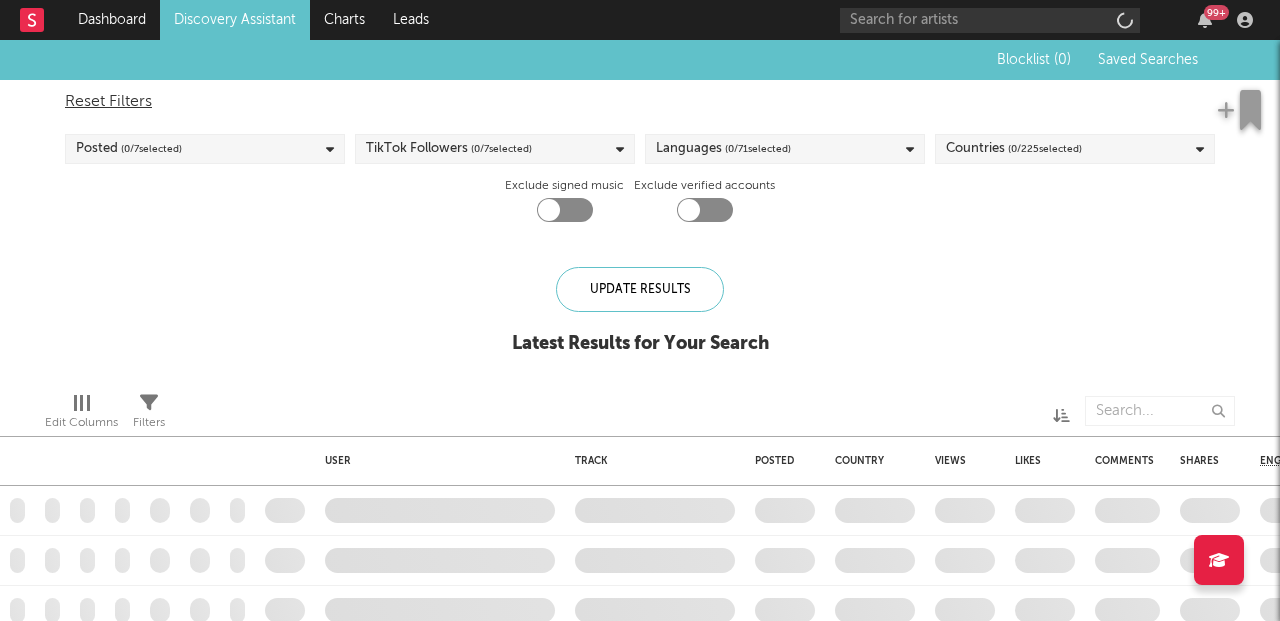 checkbox on "true" 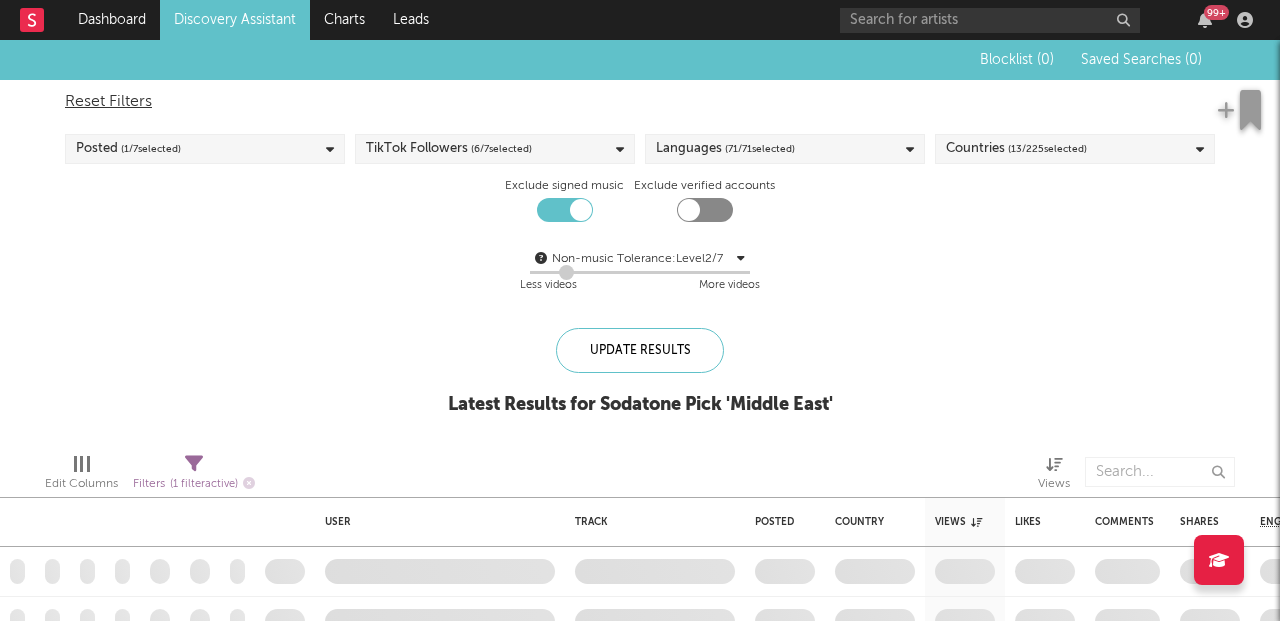 click on "Discovery Assistant" at bounding box center [235, 20] 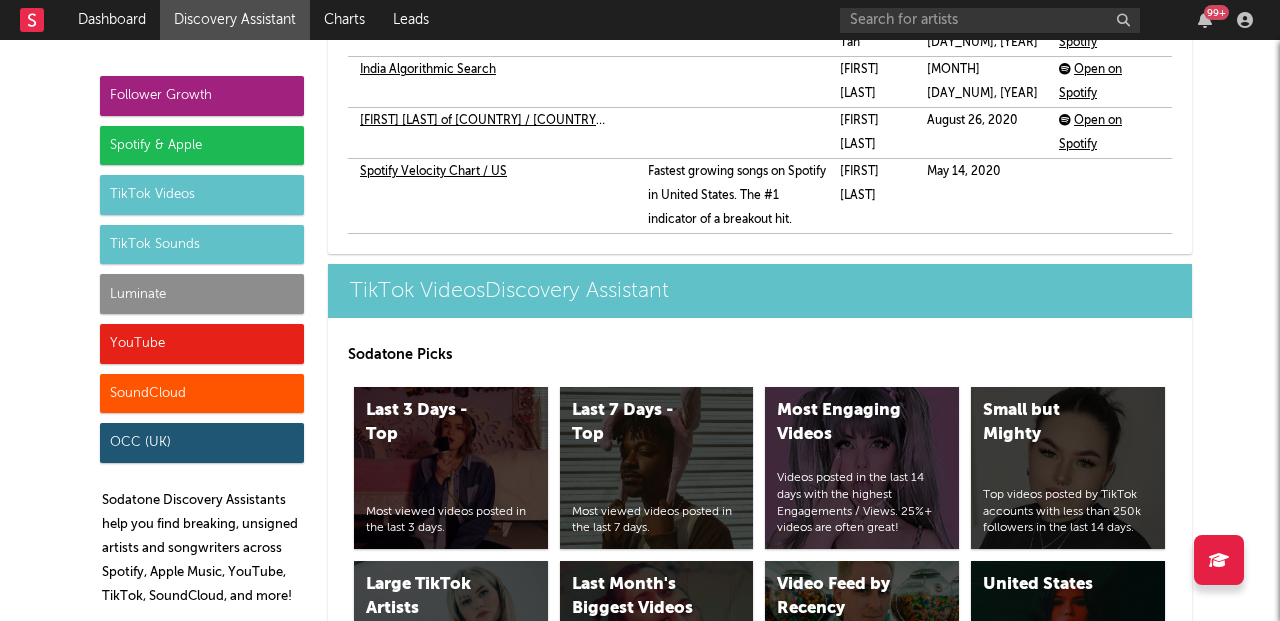 click on "Spotify & Apple" at bounding box center [202, 146] 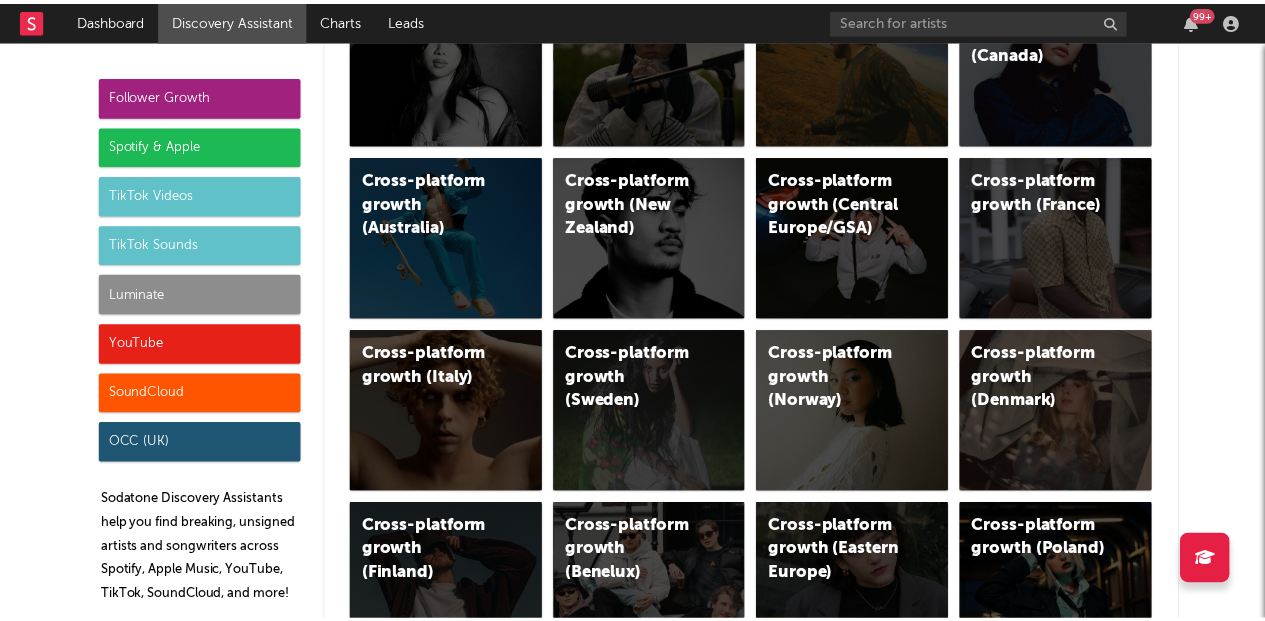 scroll, scrollTop: 0, scrollLeft: 0, axis: both 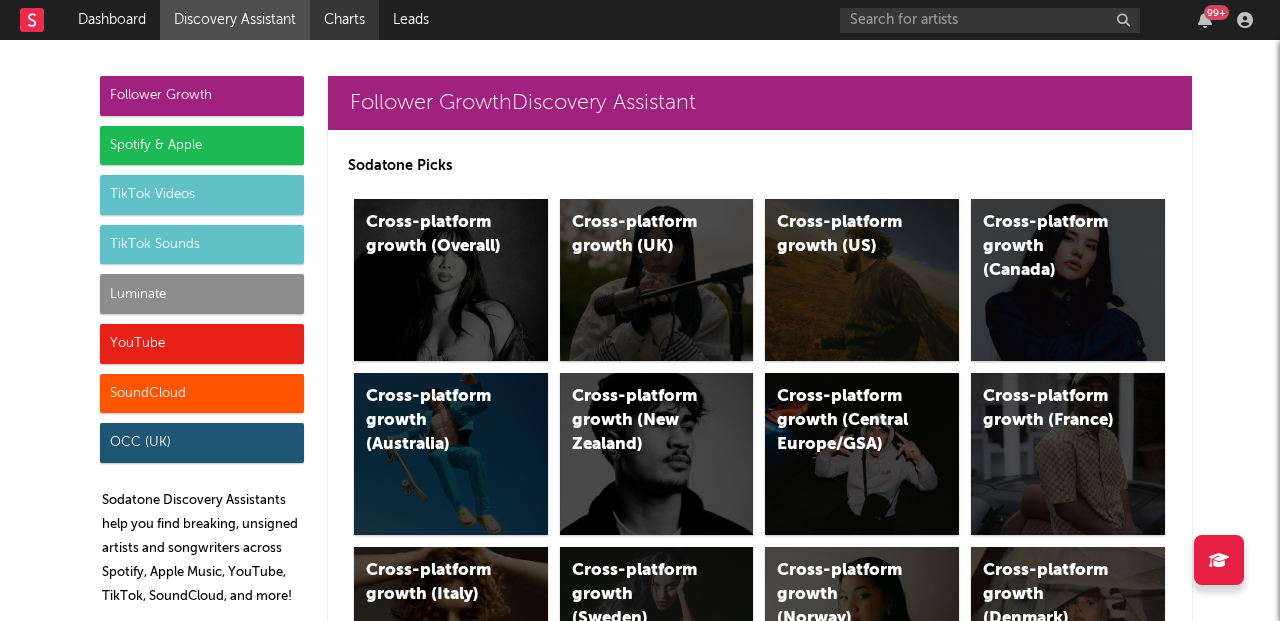 click on "Charts" at bounding box center [344, 20] 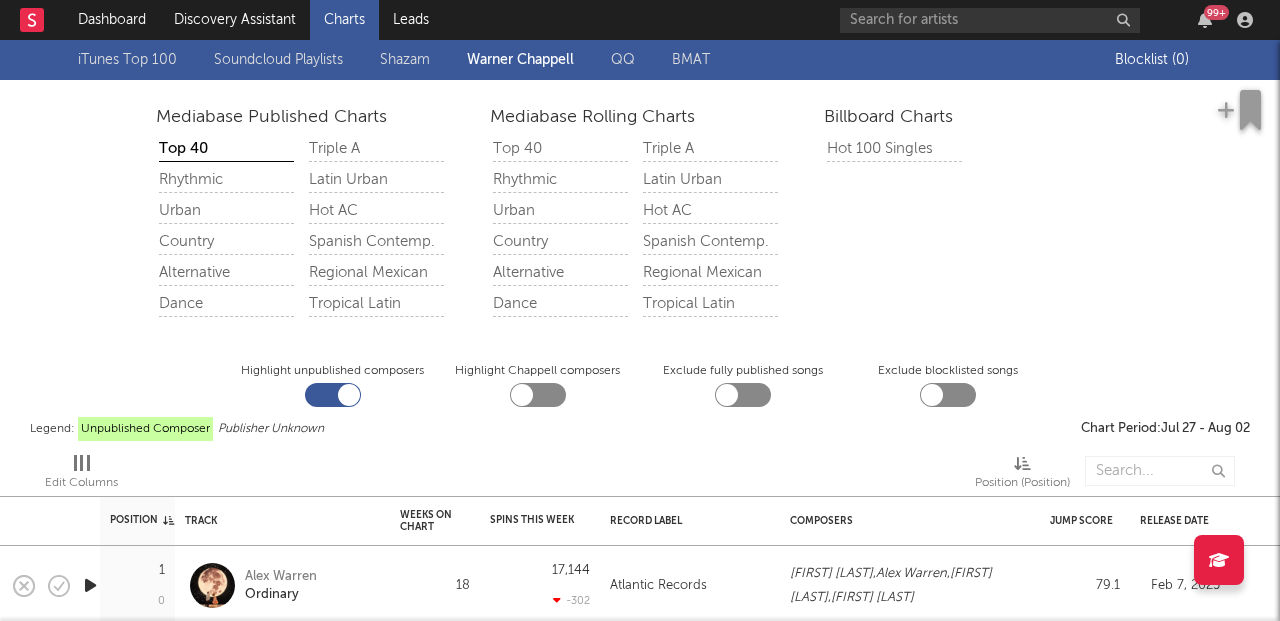 click on "iTunes Top 100" at bounding box center (127, 60) 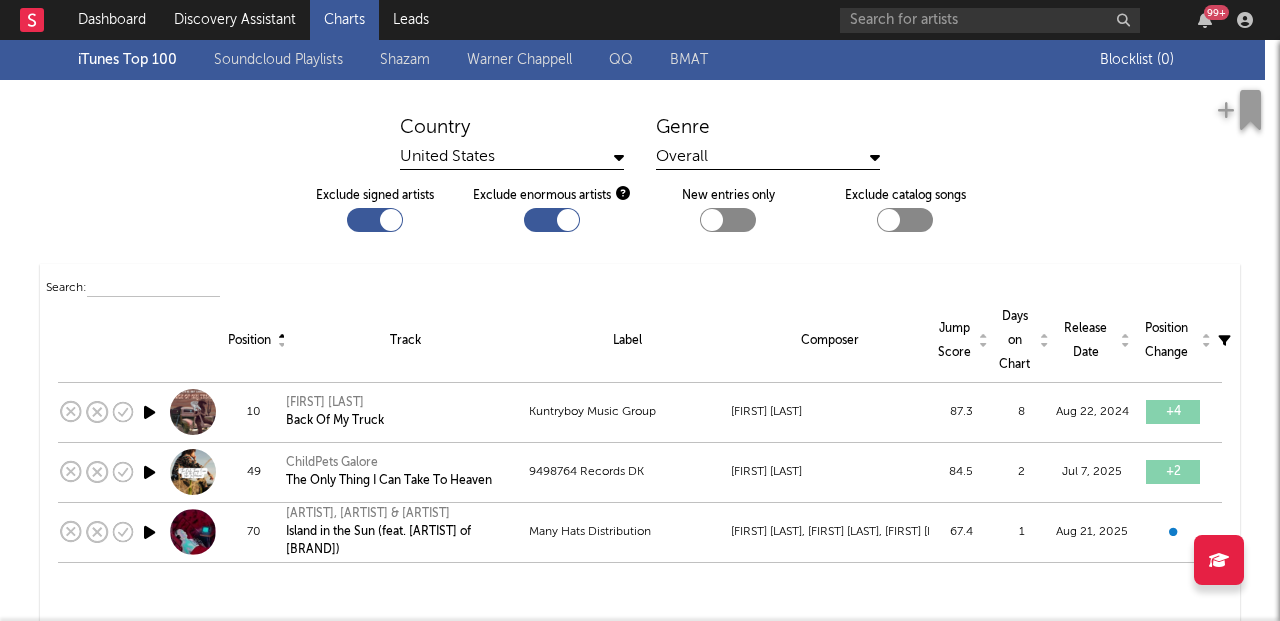 click on "United States" at bounding box center (512, 157) 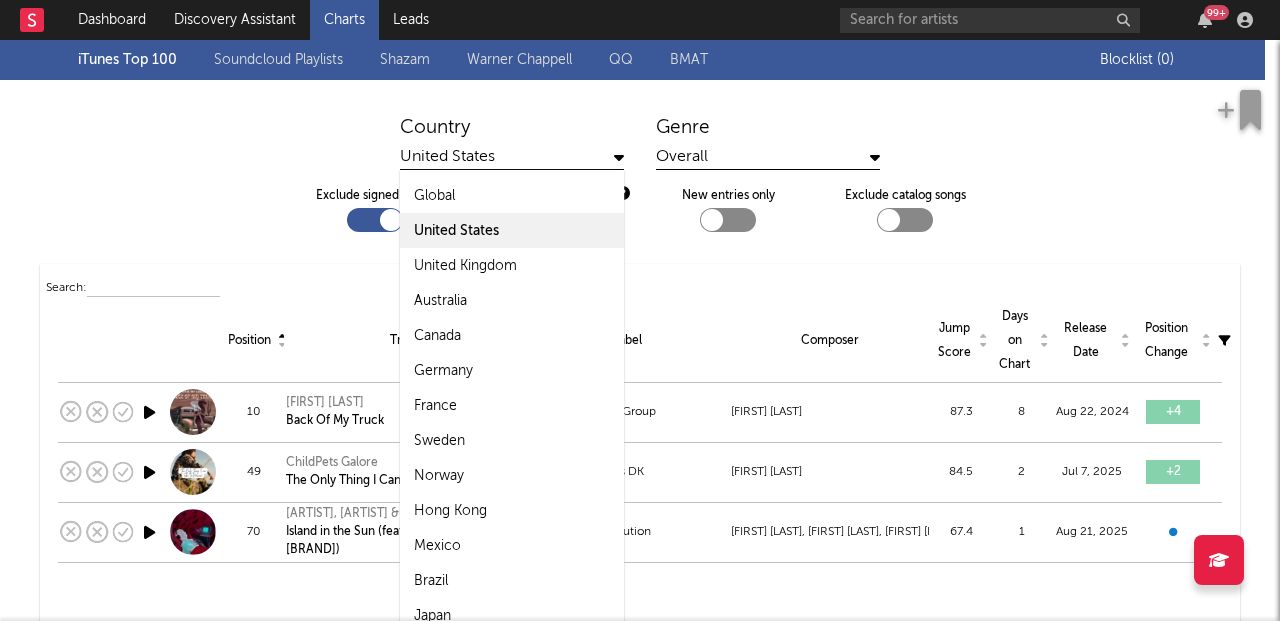 click on "United States" at bounding box center [512, 157] 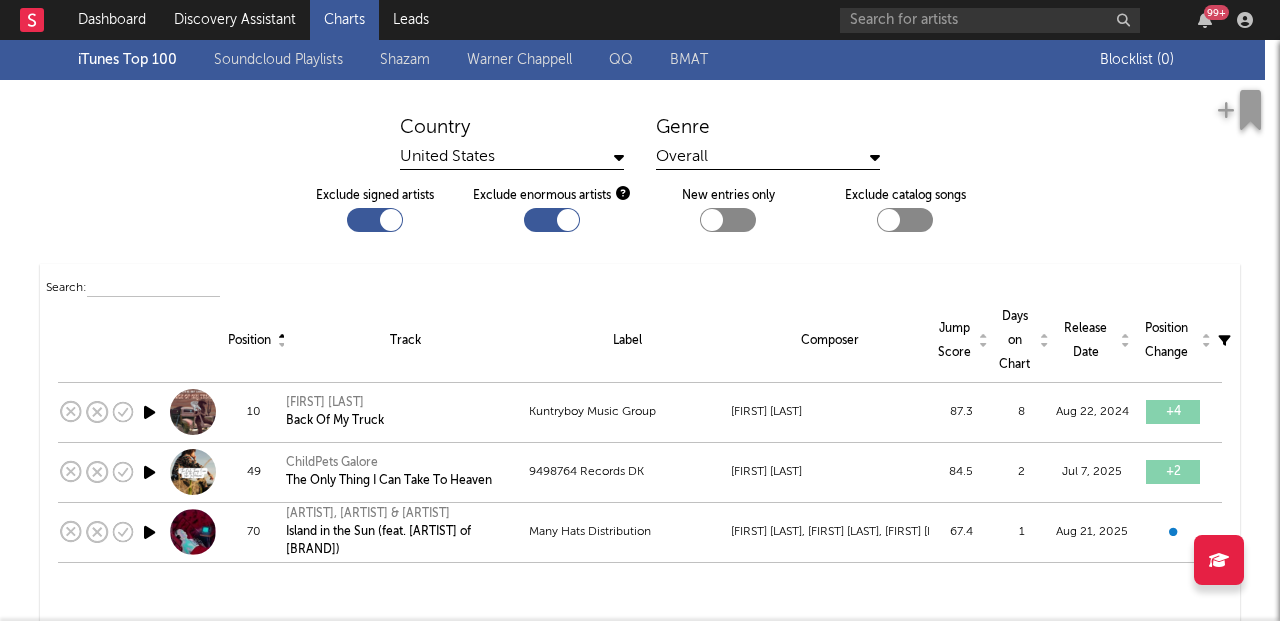 click on "Warner Chappell" at bounding box center [519, 60] 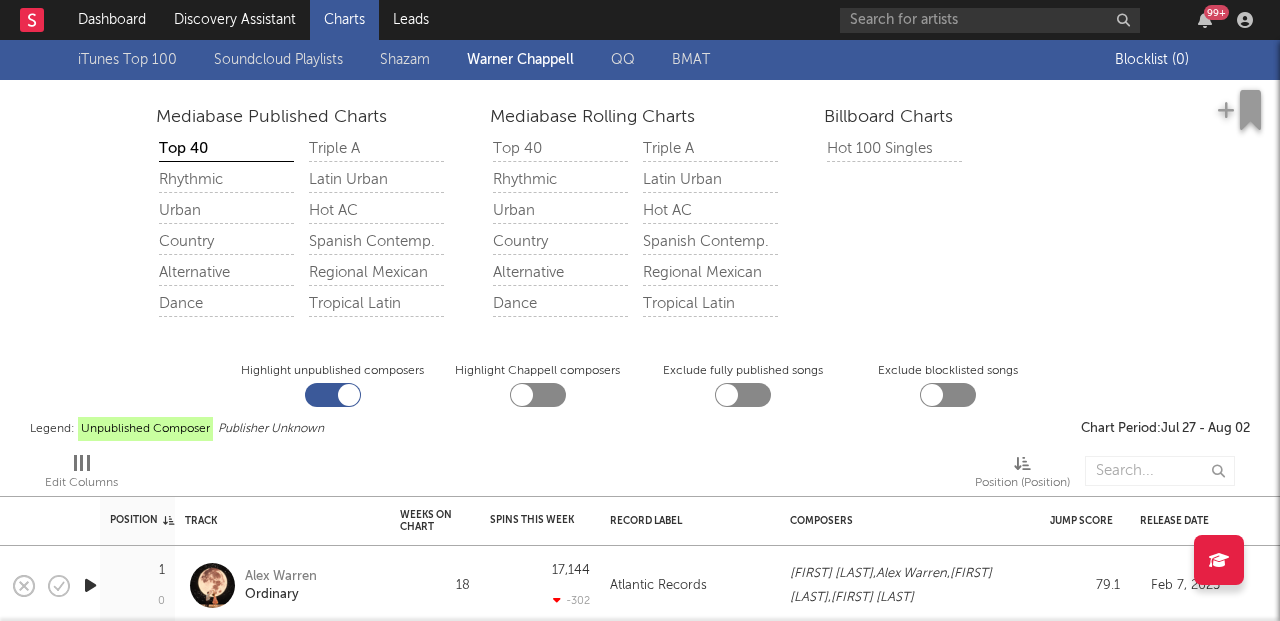 click on "Shazam" at bounding box center (405, 60) 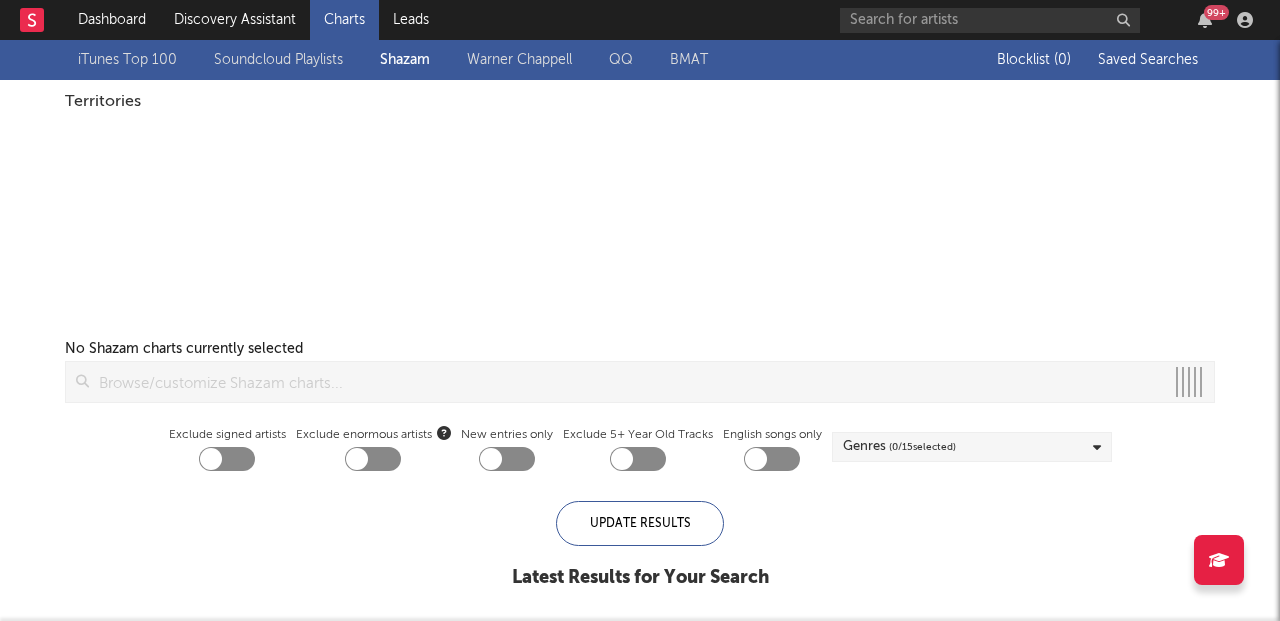 checkbox on "true" 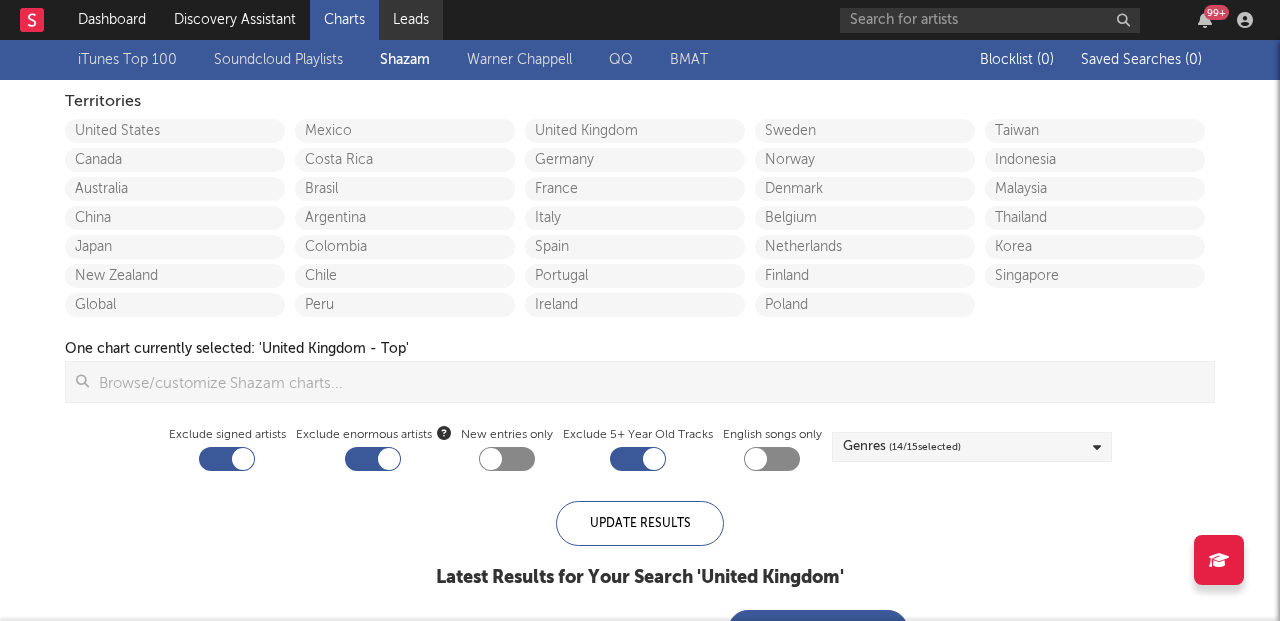 click on "Leads" at bounding box center (411, 20) 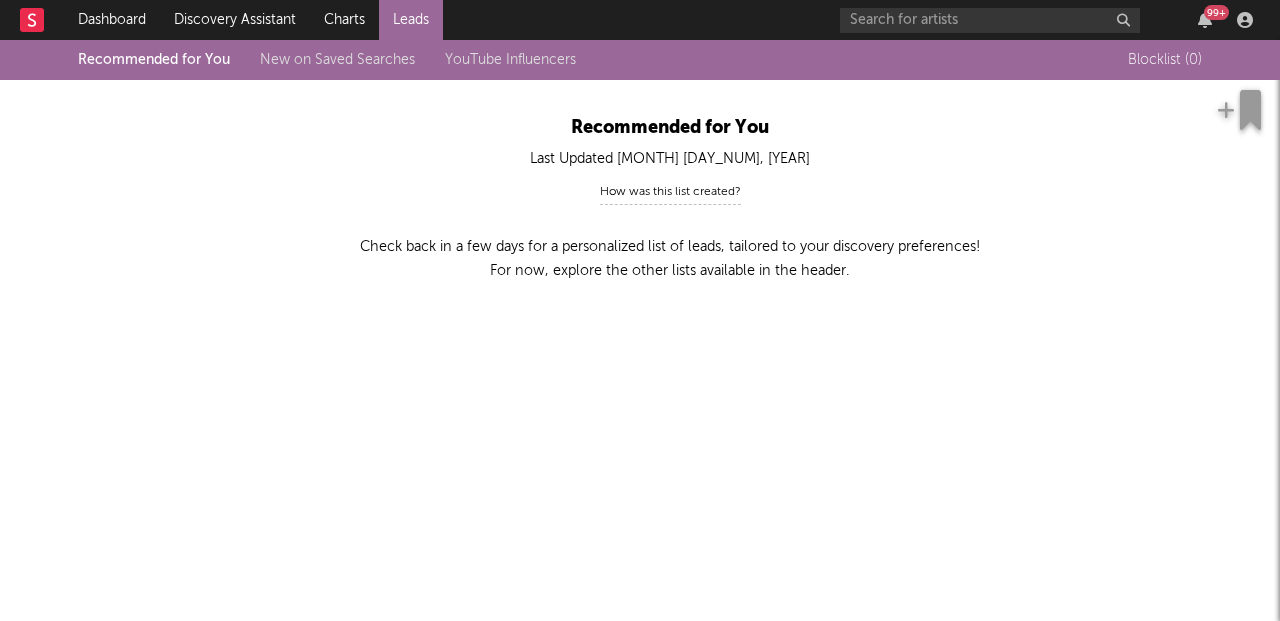 click on "New on Saved Searches" at bounding box center (337, 60) 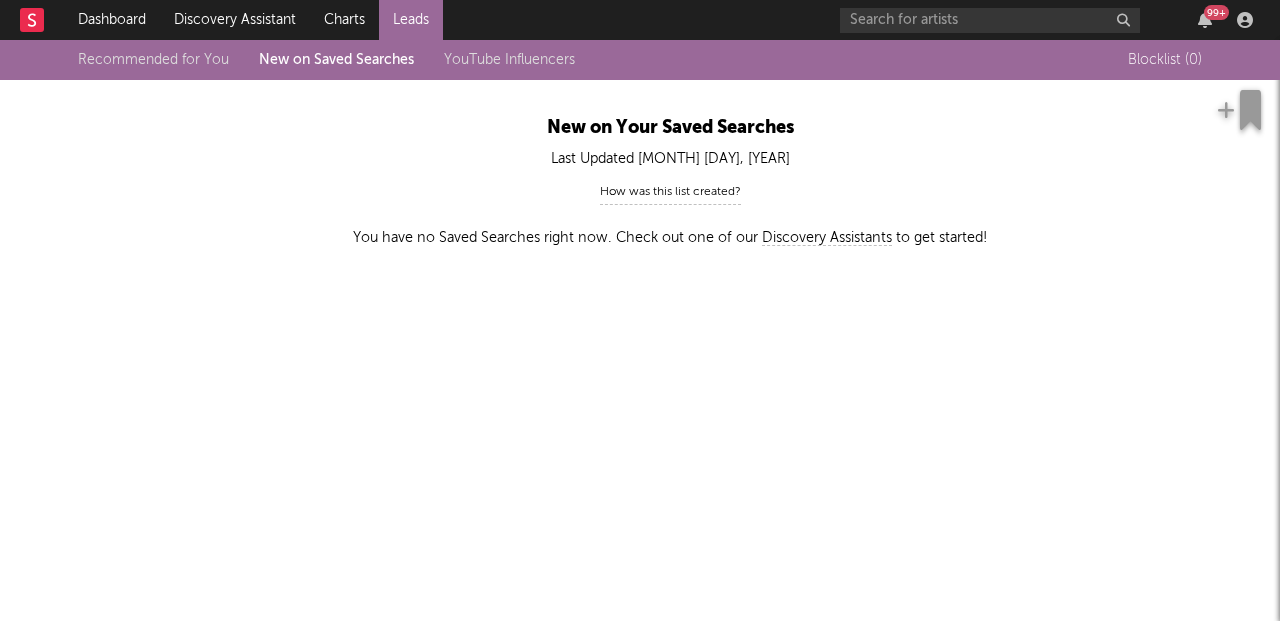 click on "YouTube Influencers" at bounding box center (509, 60) 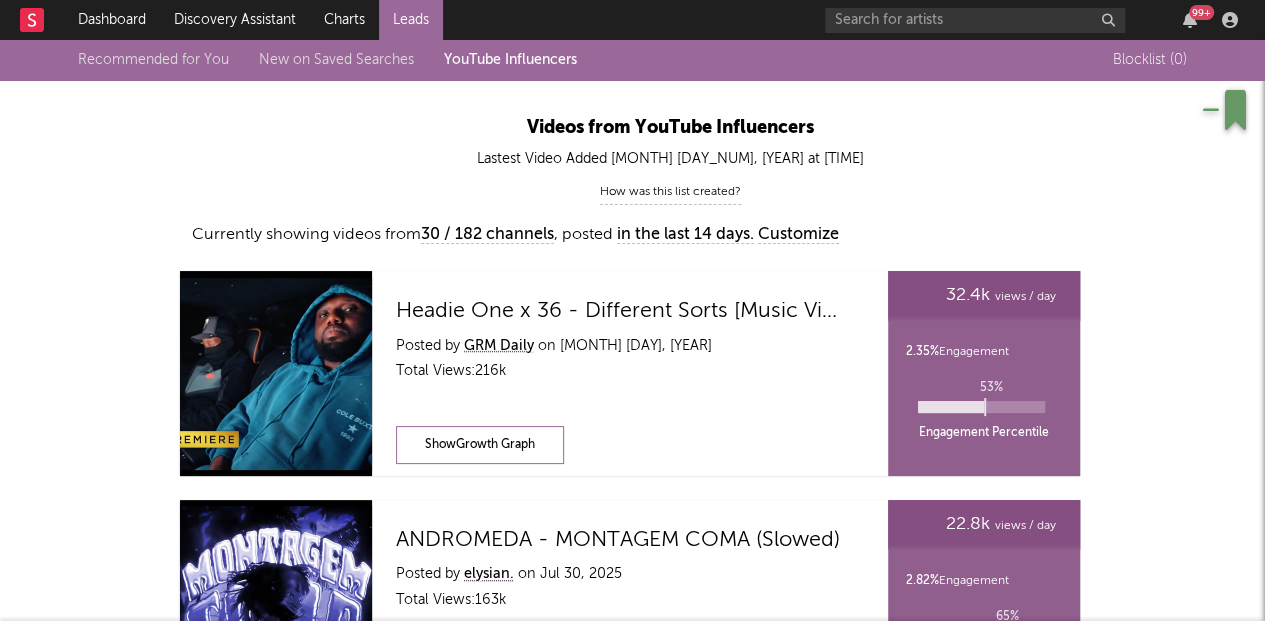 click on "How was this list created?" at bounding box center (670, 192) 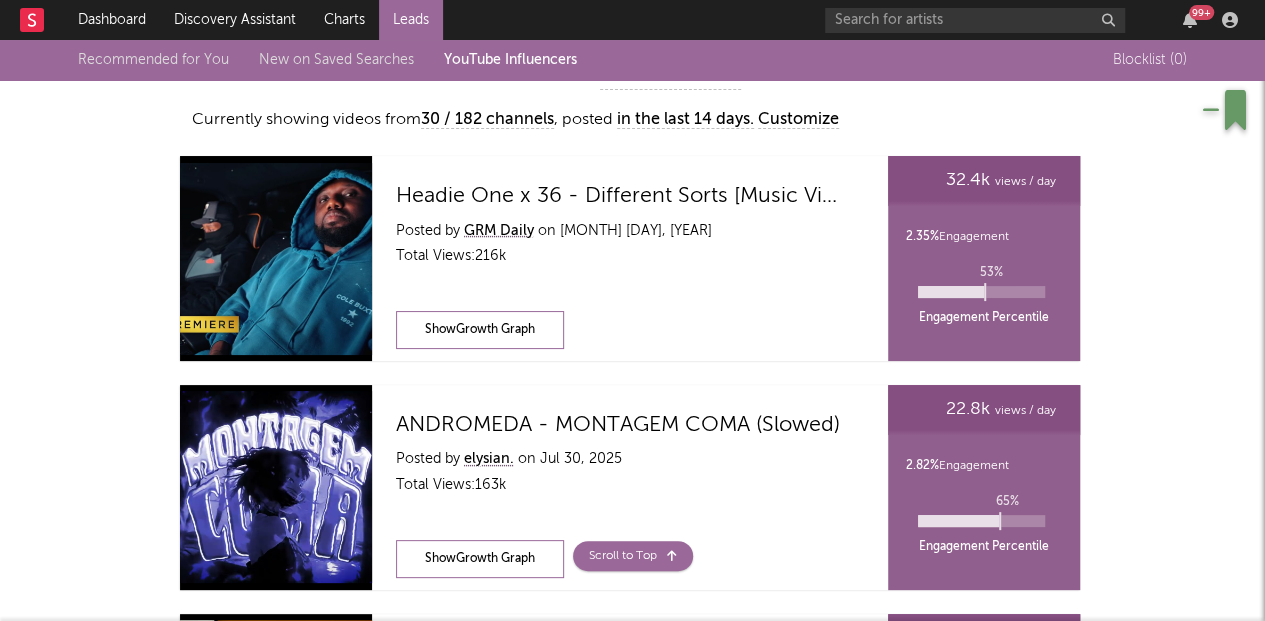 scroll, scrollTop: 0, scrollLeft: 0, axis: both 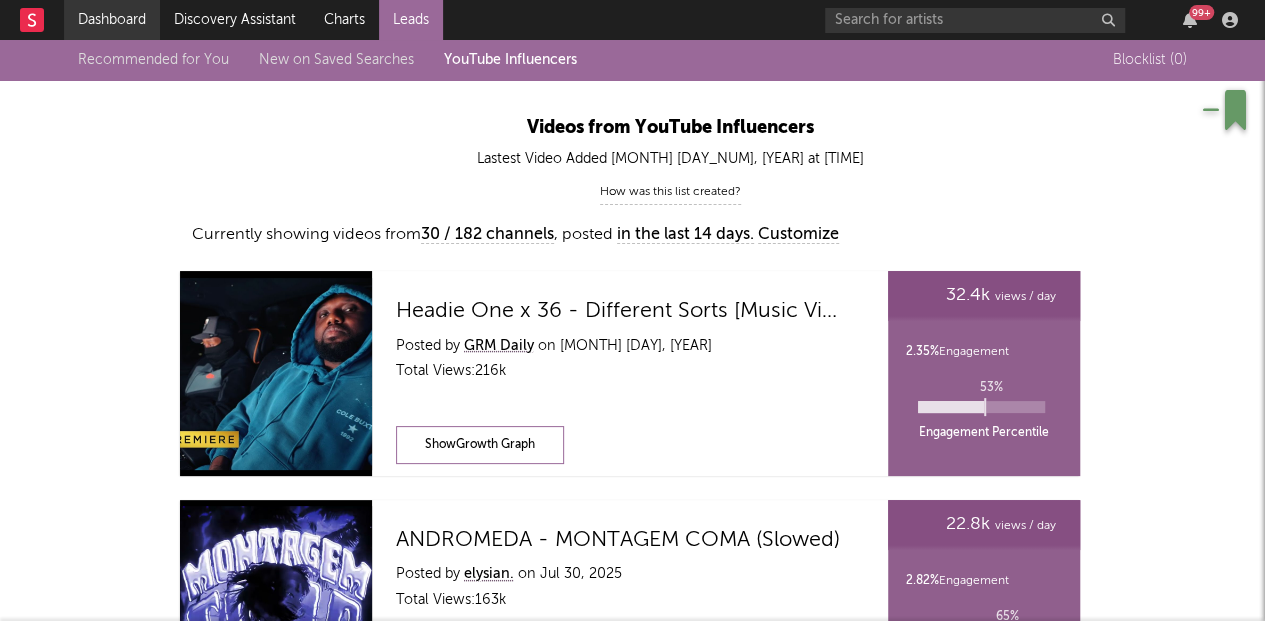 click on "Dashboard" at bounding box center (112, 20) 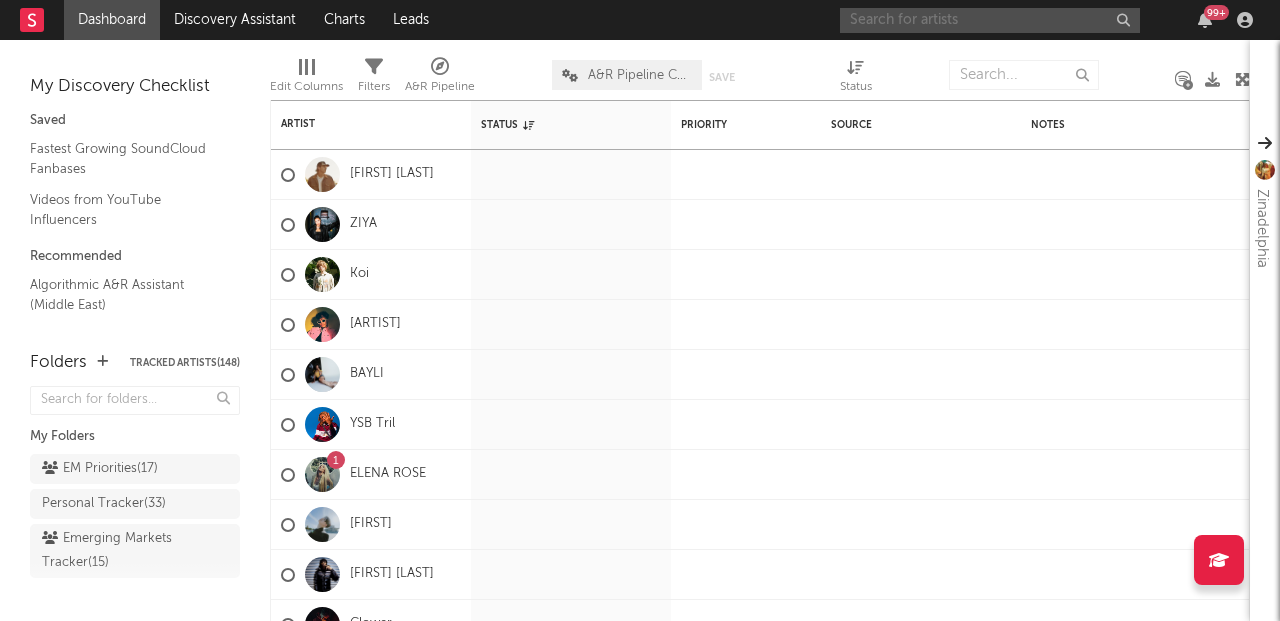 click at bounding box center [990, 20] 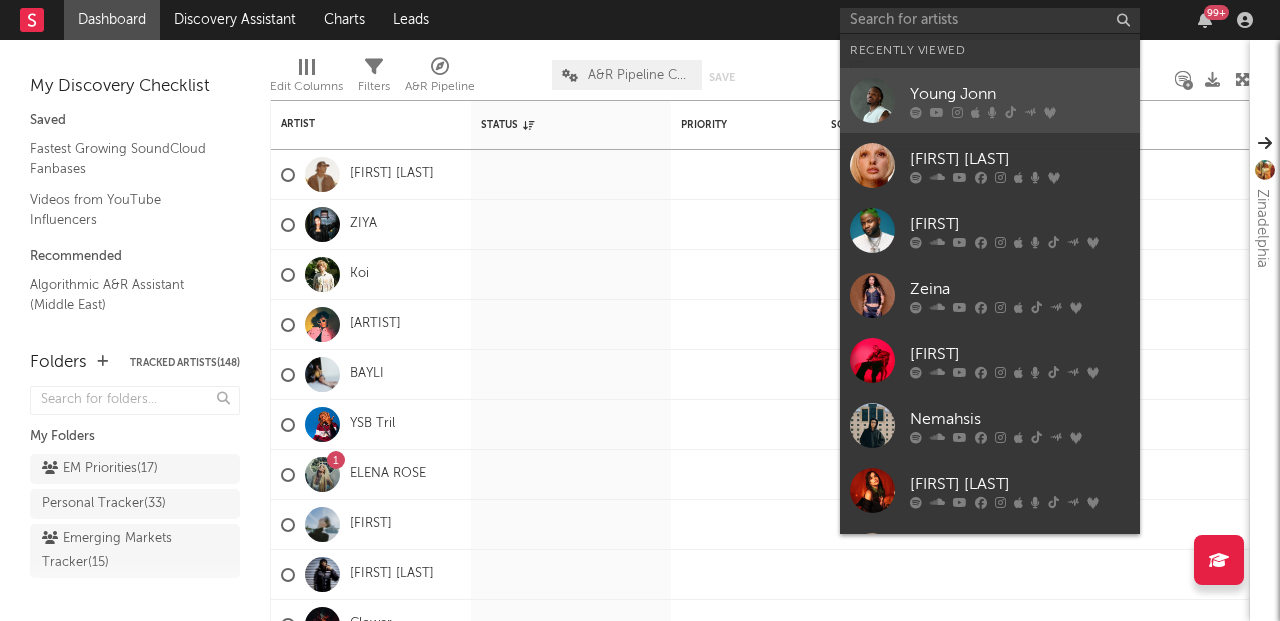 click on "Young Jonn" at bounding box center (1020, 94) 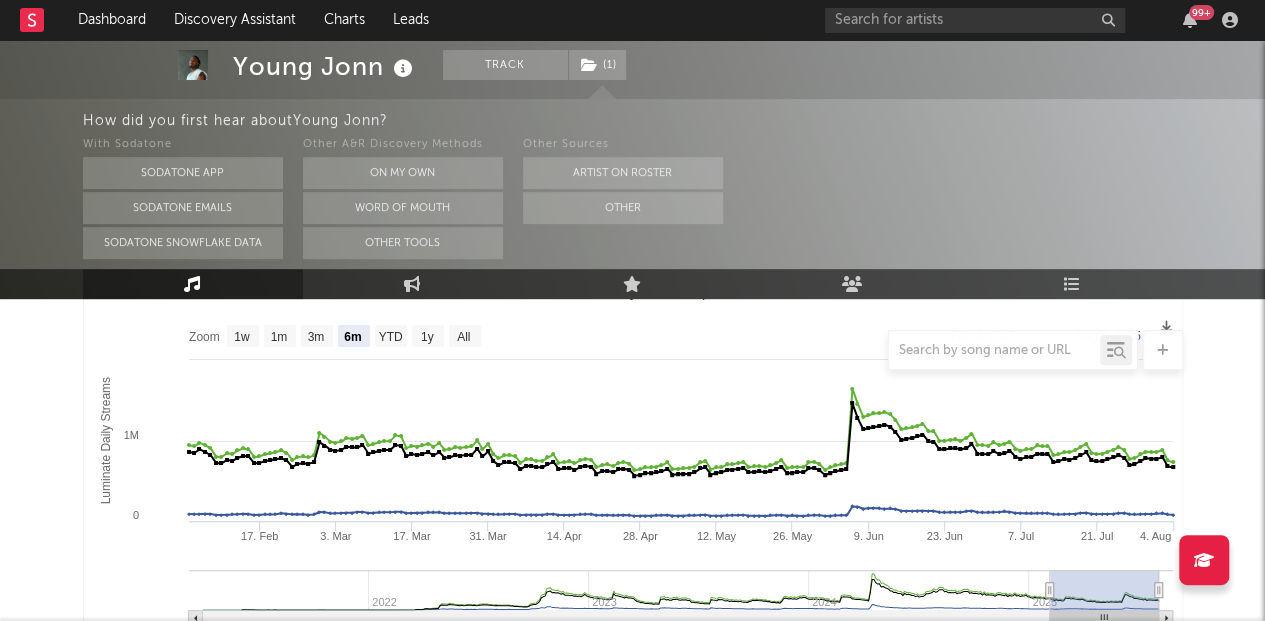 scroll, scrollTop: 303, scrollLeft: 0, axis: vertical 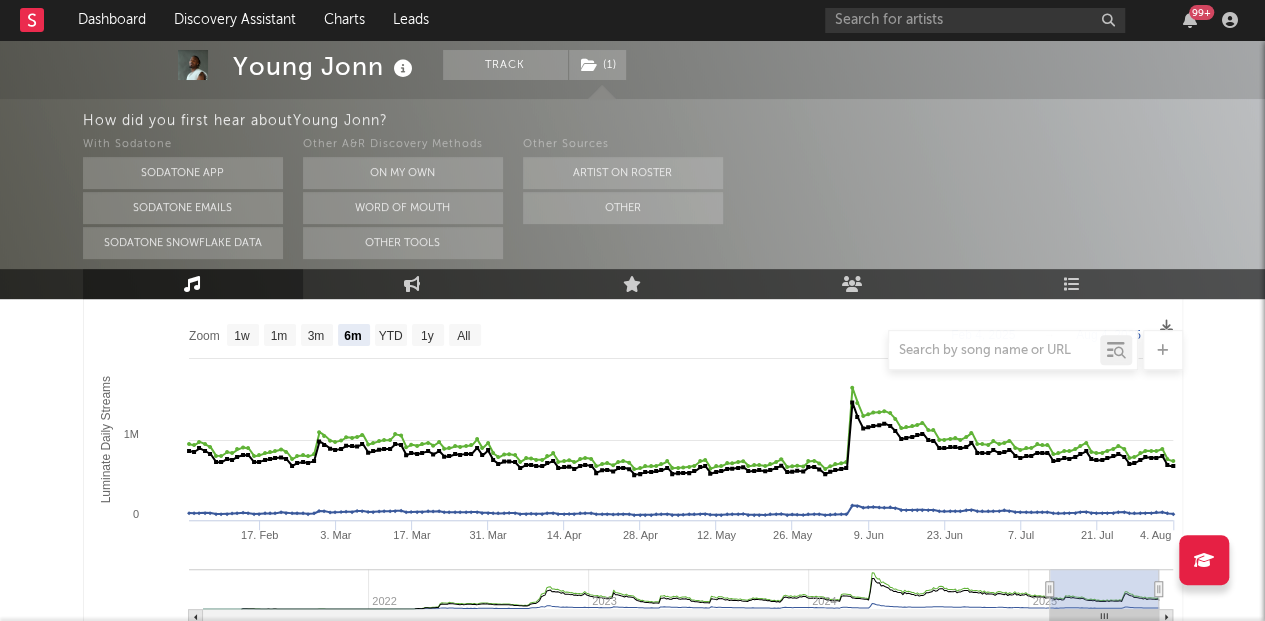 click at bounding box center (633, 350) 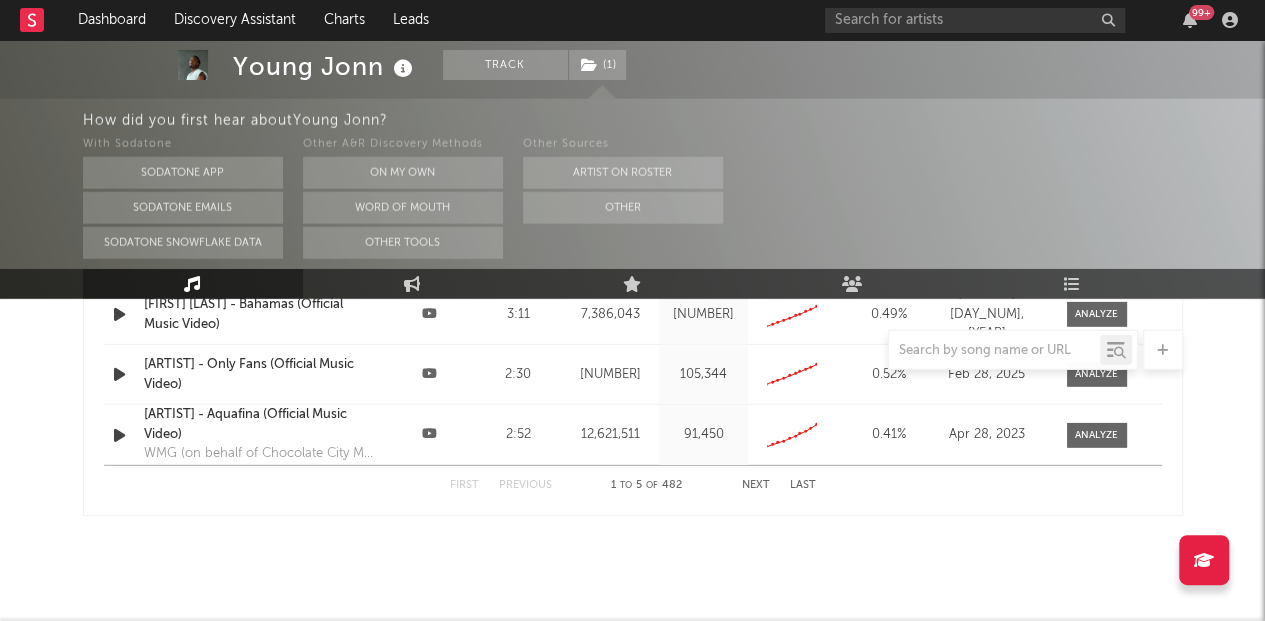 scroll, scrollTop: 2576, scrollLeft: 0, axis: vertical 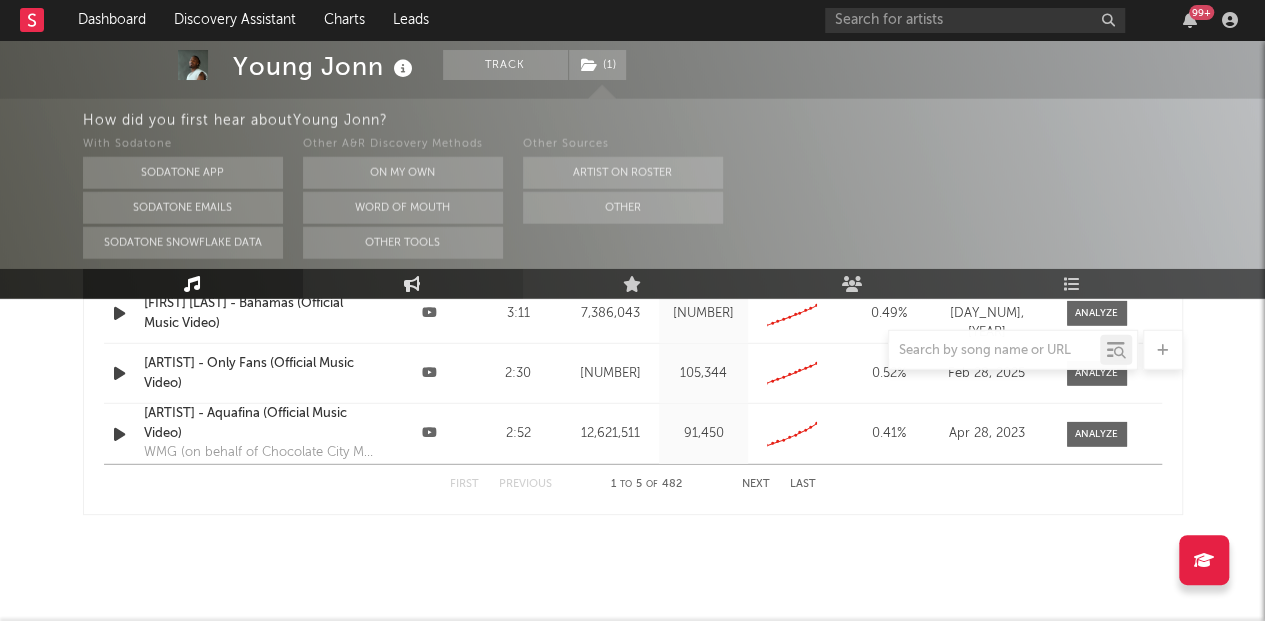 click on "Engagement" at bounding box center [413, 284] 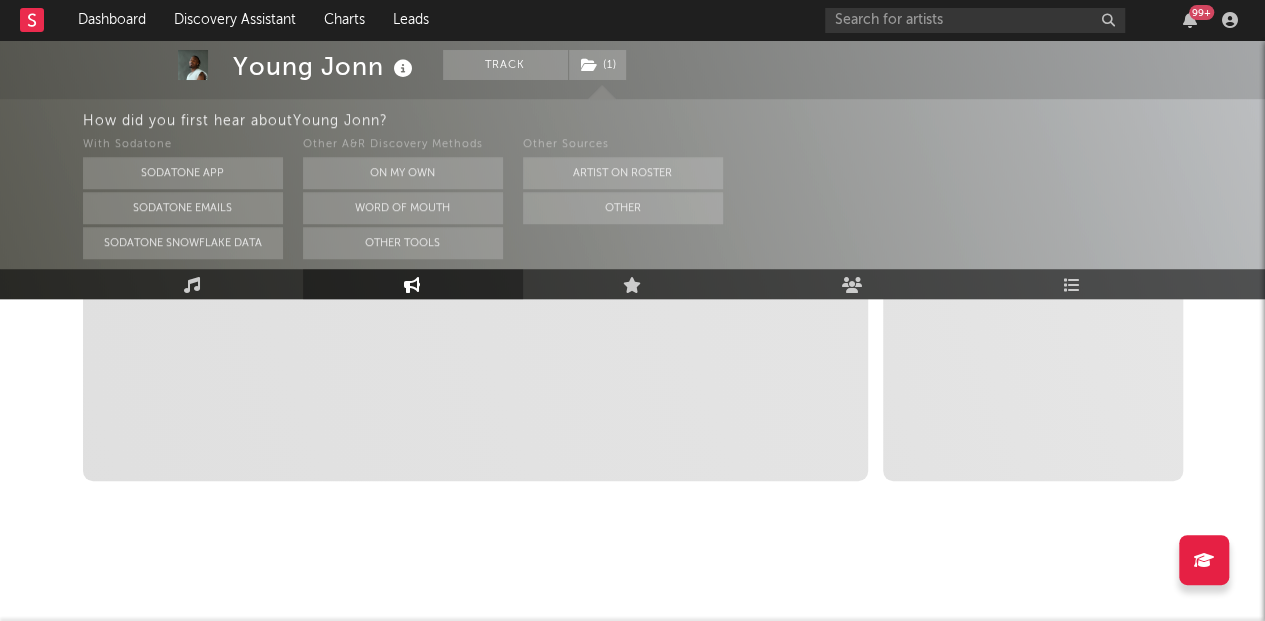 scroll, scrollTop: 648, scrollLeft: 0, axis: vertical 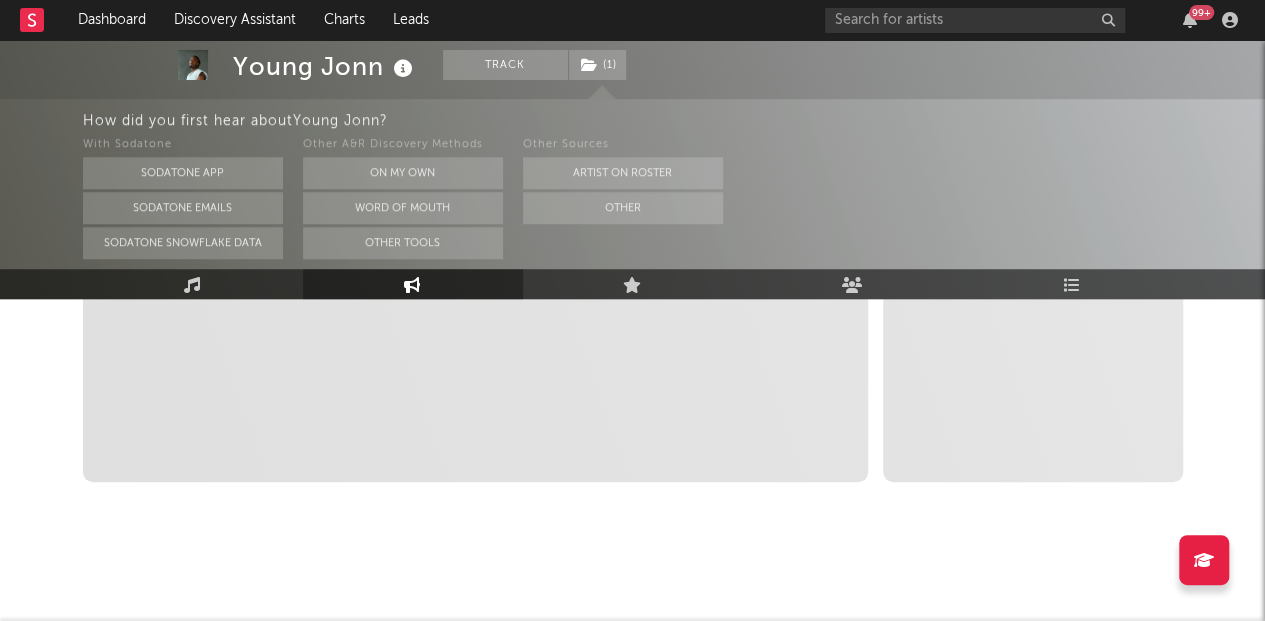 click on "Engagement" at bounding box center (413, 284) 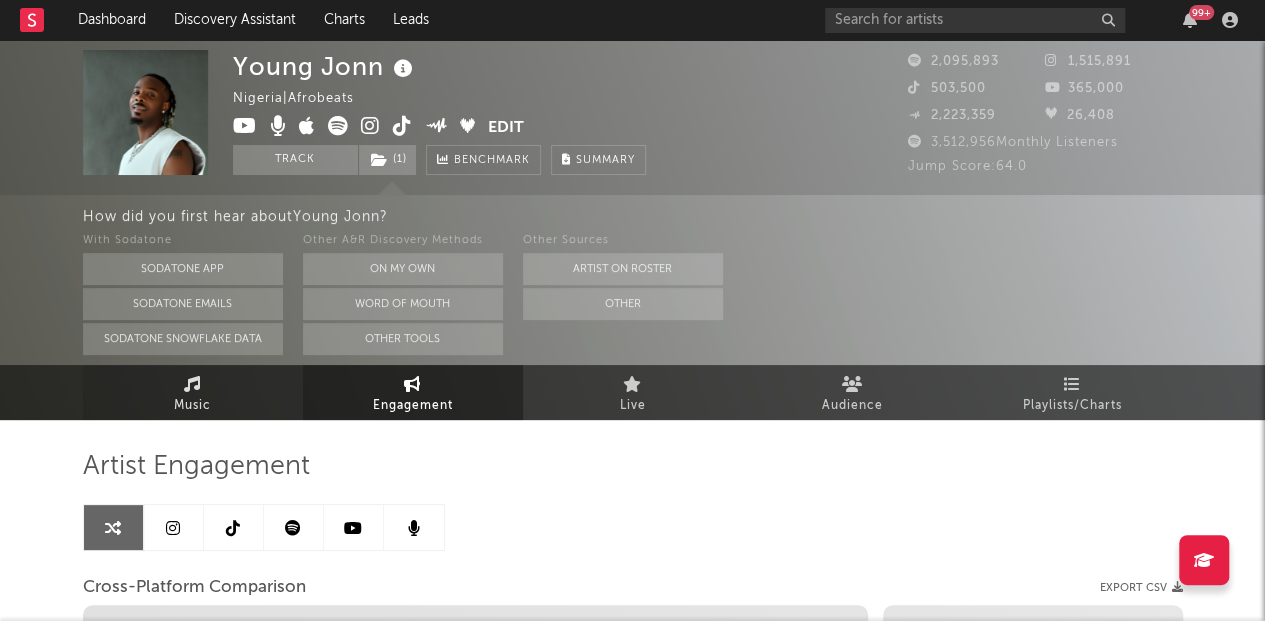select on "1m" 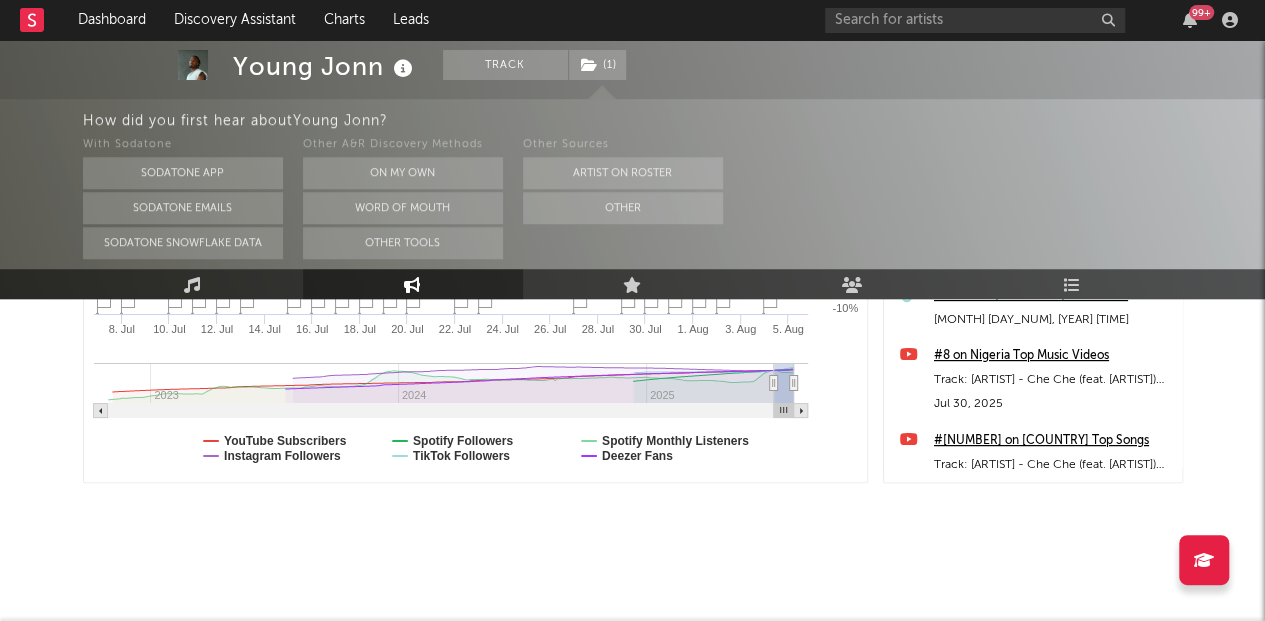 scroll, scrollTop: 648, scrollLeft: 0, axis: vertical 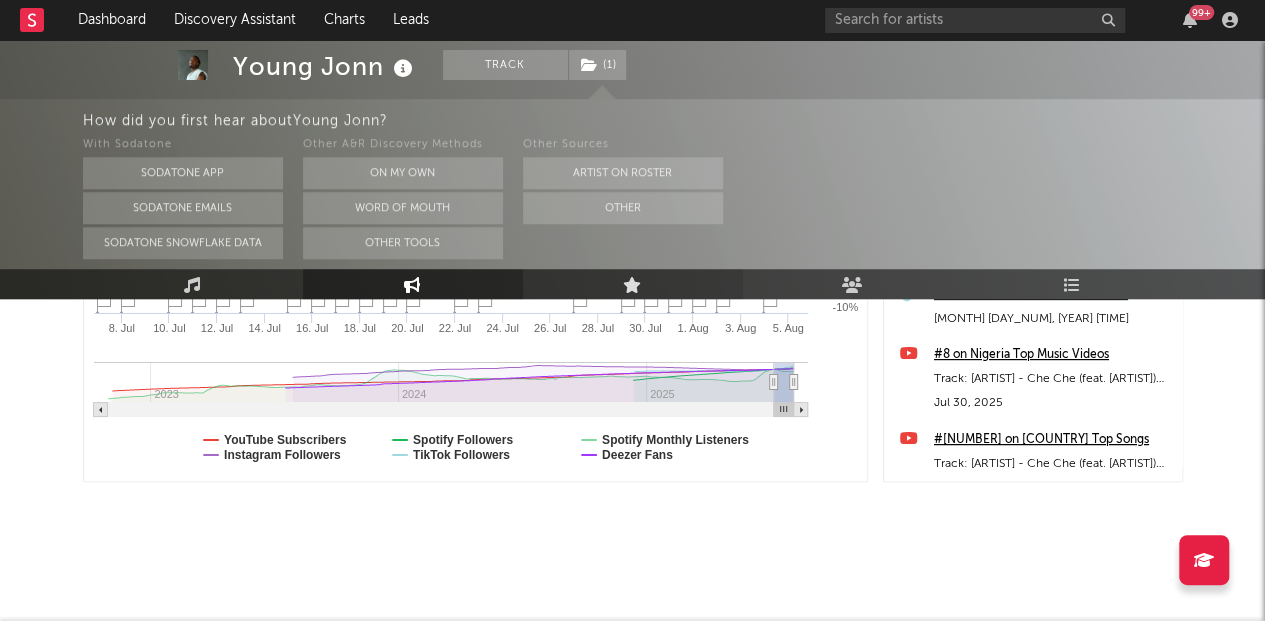 click at bounding box center [632, 284] 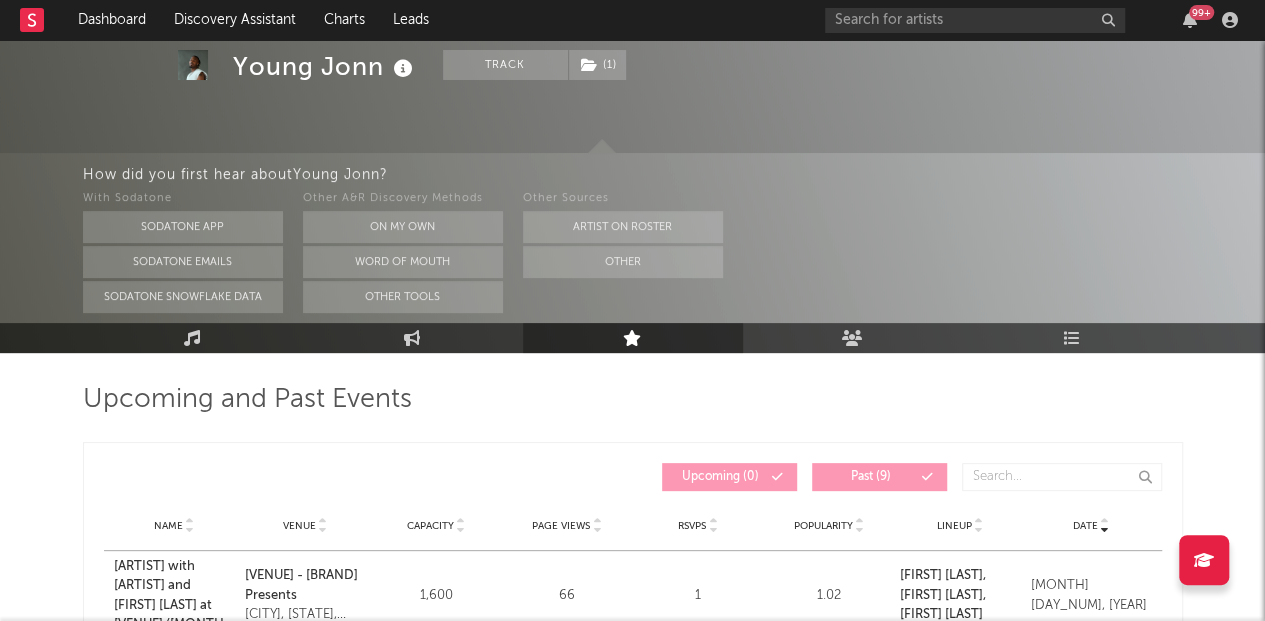 scroll, scrollTop: 63, scrollLeft: 0, axis: vertical 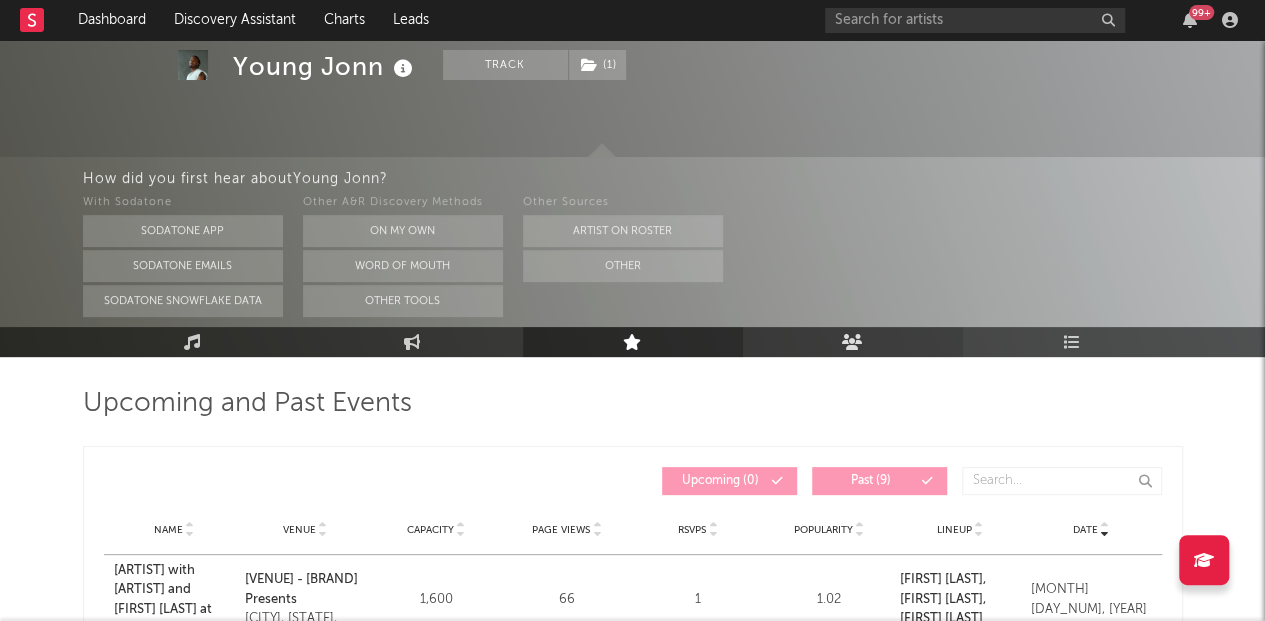 click on "Audience" at bounding box center (853, 342) 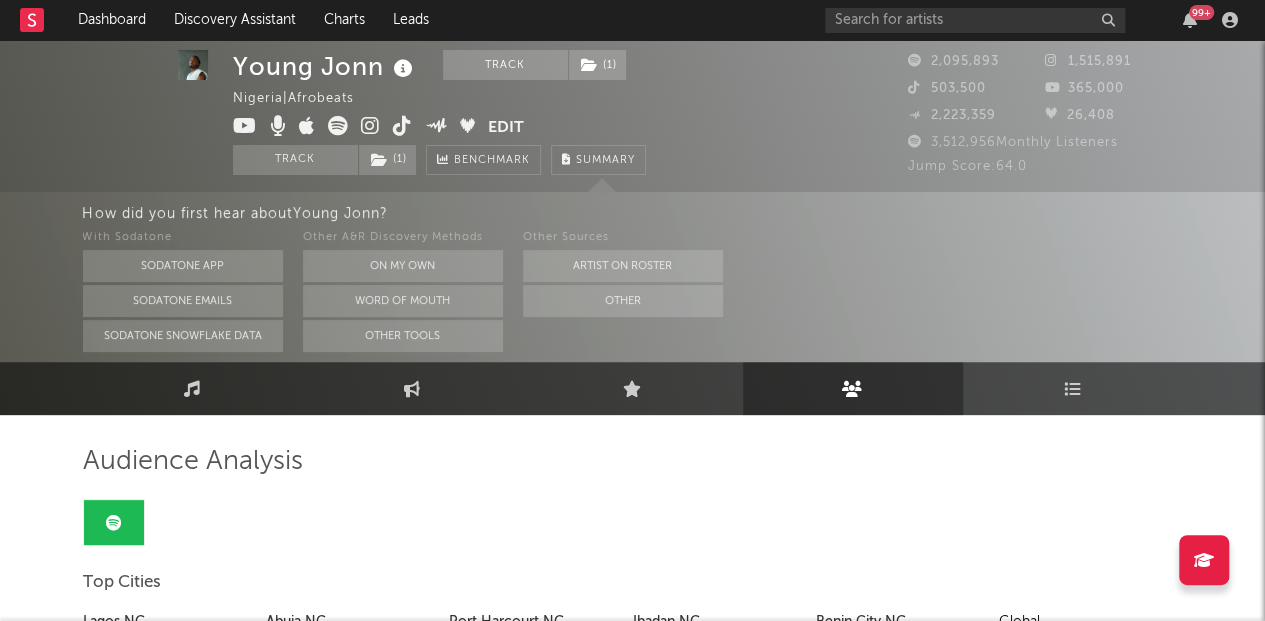 scroll, scrollTop: 0, scrollLeft: 0, axis: both 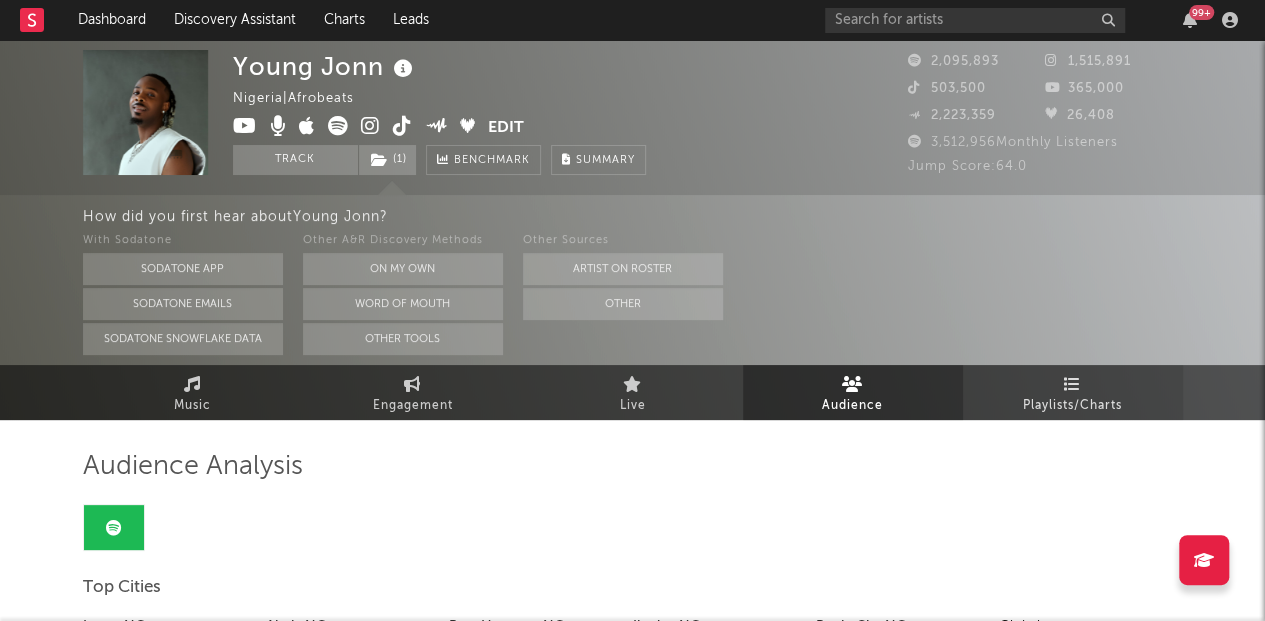 click on "Playlists/Charts" at bounding box center [1072, 406] 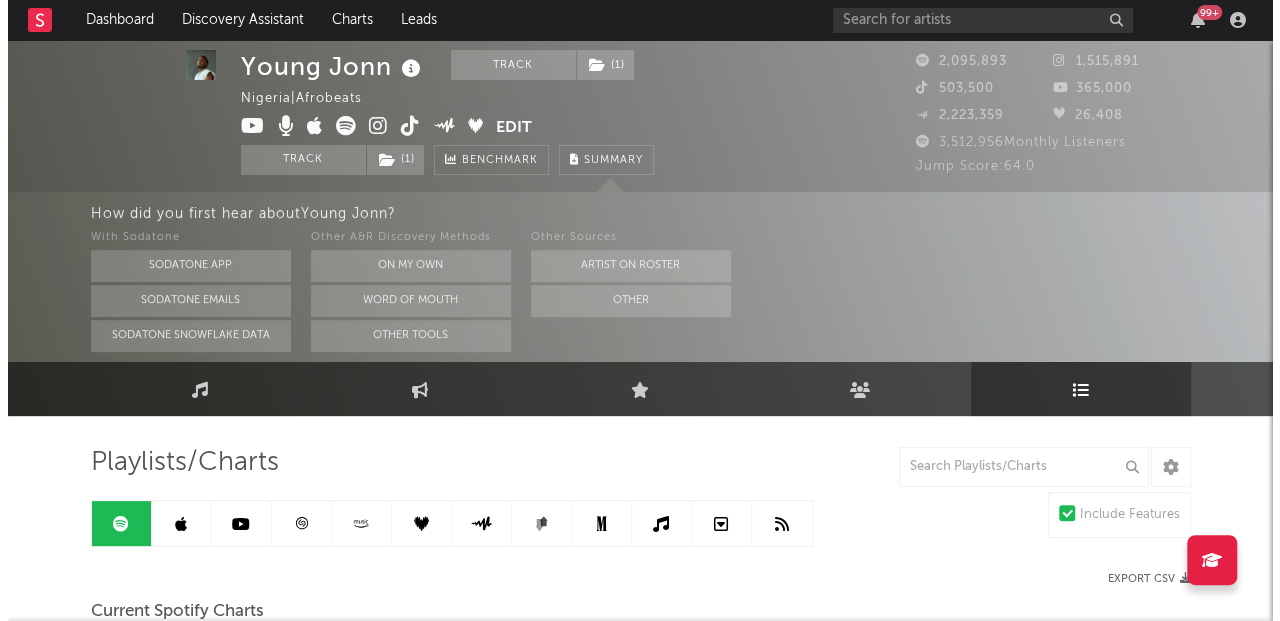 scroll, scrollTop: 0, scrollLeft: 0, axis: both 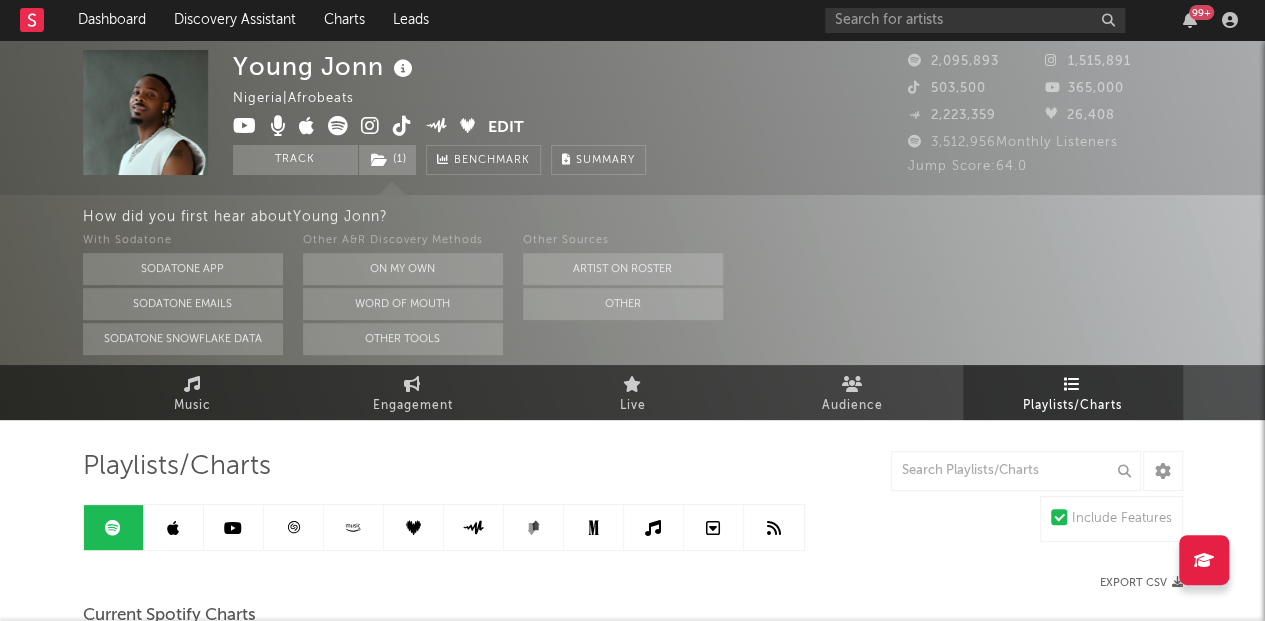 click on "Edit" at bounding box center (506, 128) 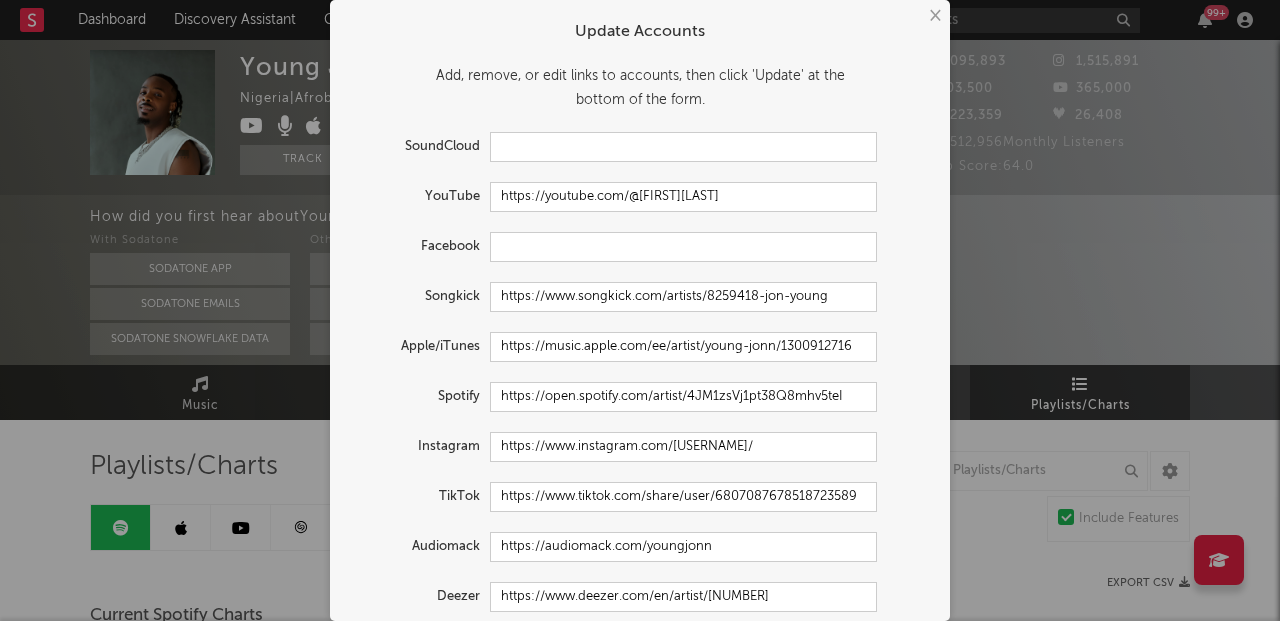 click on "×" at bounding box center (934, 16) 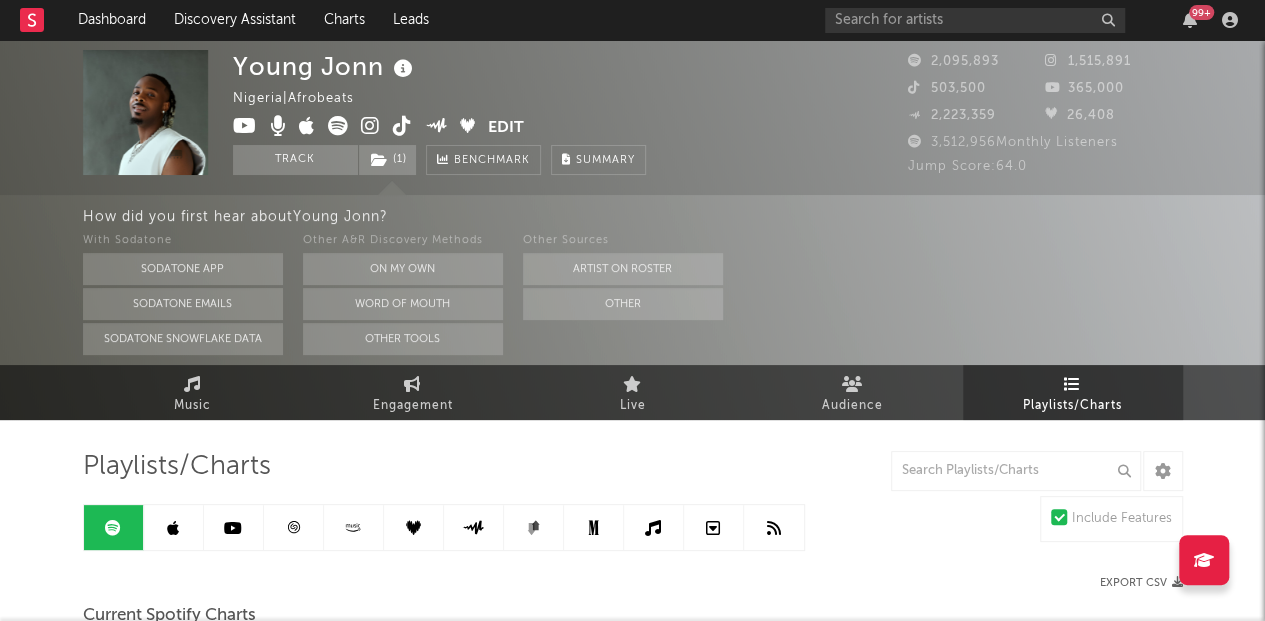 click on "Edit" at bounding box center (506, 128) 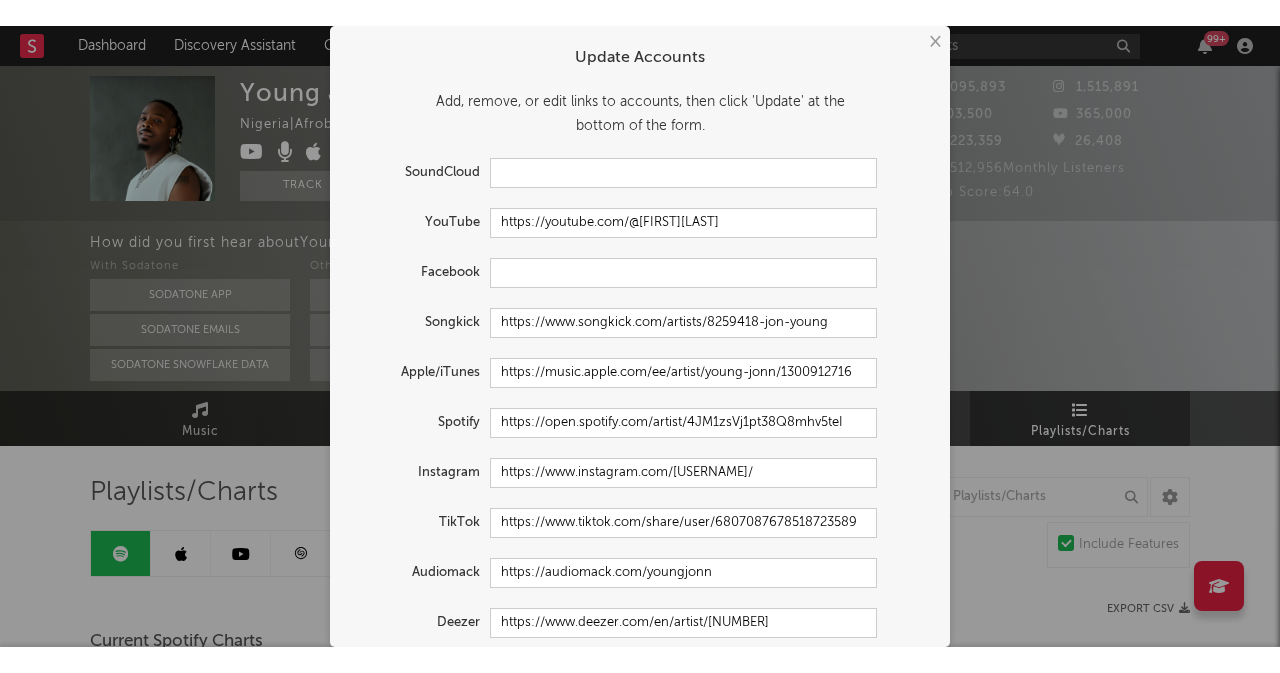 scroll, scrollTop: 70, scrollLeft: 0, axis: vertical 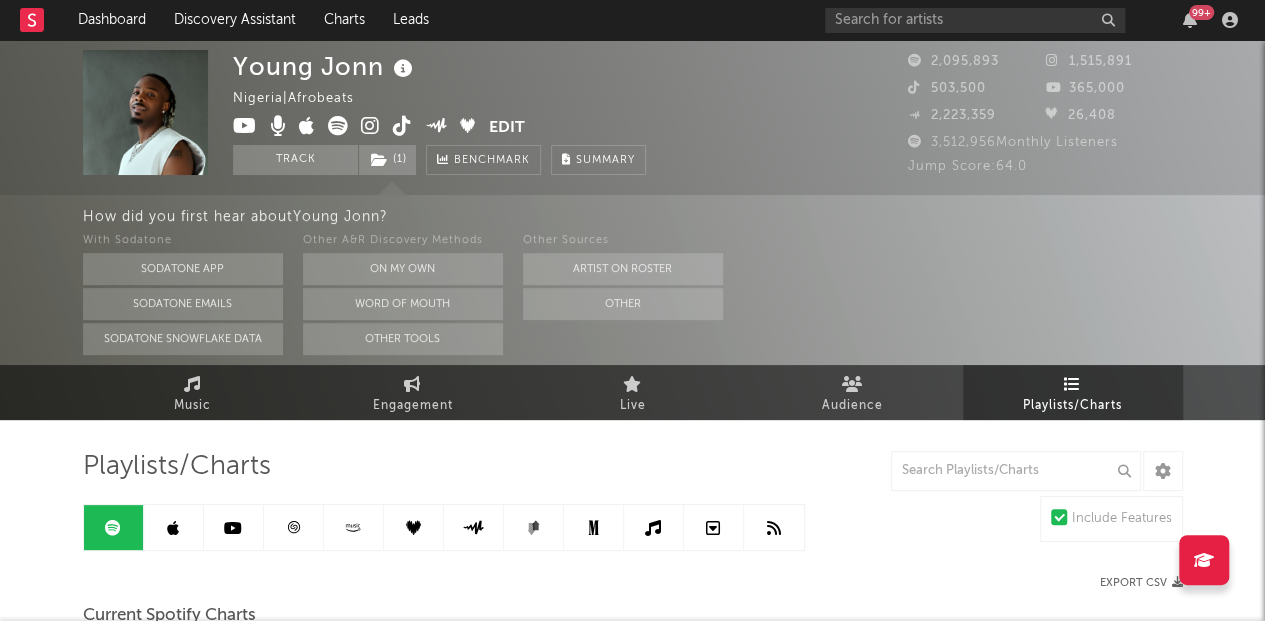 click on "SoundCloud YouTube https://youtube.com/@youngjonn Facebook Songkick https://www.songkick.com/artists/8259418-jon-young Apple/iTunes https://music.apple.com/ee/artist/young-jonn/1300912716 Spotify https://open.spotify.com/artist/4JM1zsVj1pt38Q8mhv5teI Instagram https://www.instagram.com/youngjonn/ TikTok https://www.tiktok.com/share/user/6807087678518723589 Audiomack https://audiomack.com/youngjonn Deezer https://www.deezer.com/en/artist/50348952 Update" at bounding box center (632, 310) 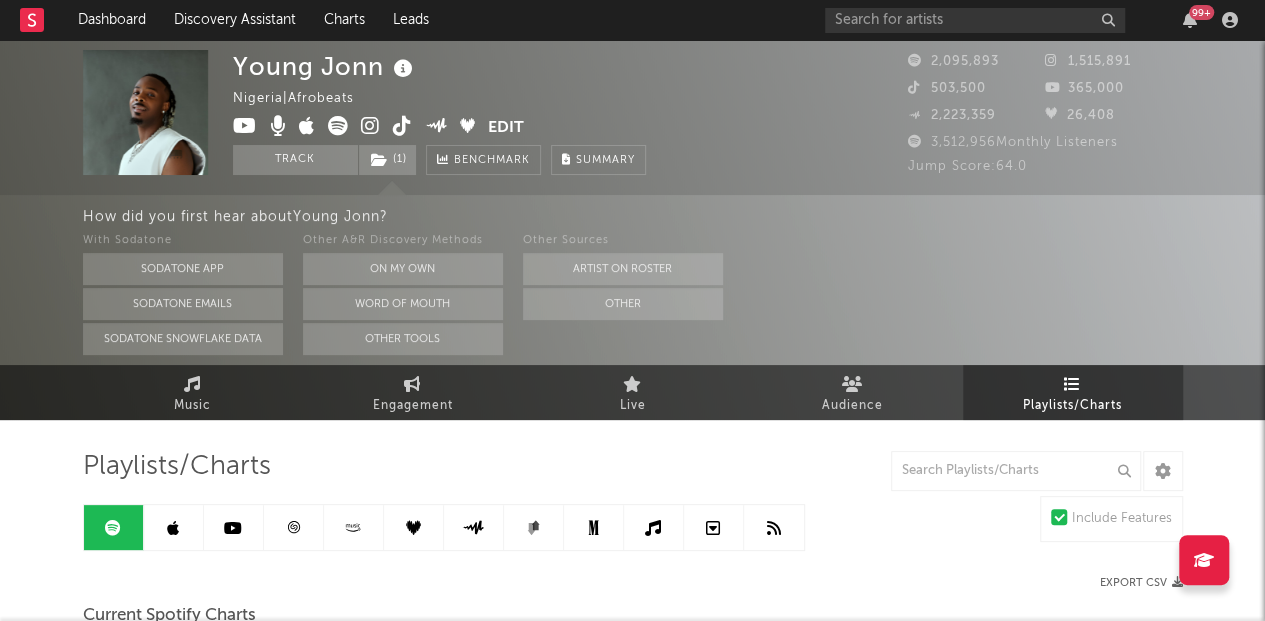 click 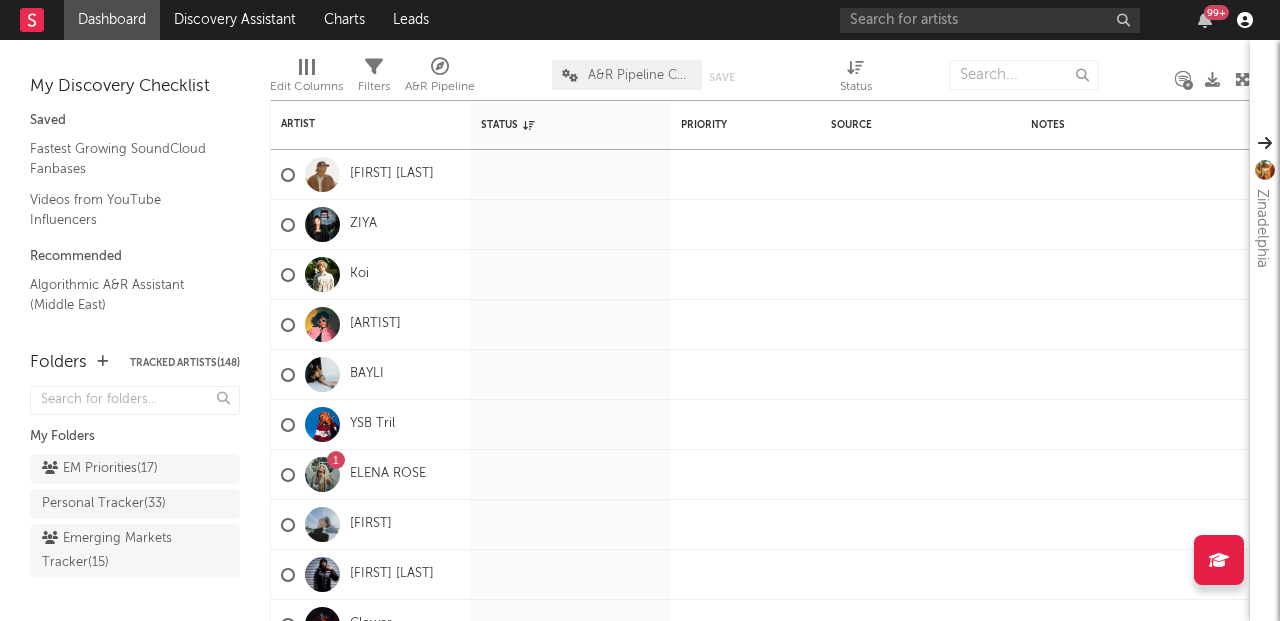 click at bounding box center [1245, 20] 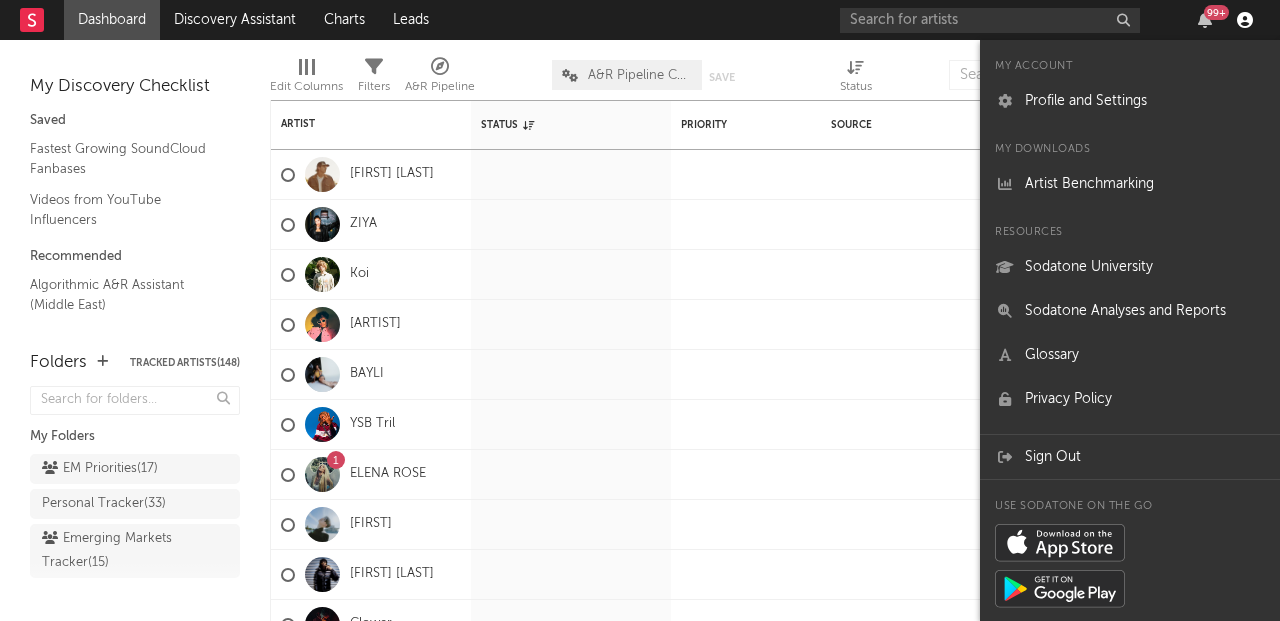 click at bounding box center (1245, 20) 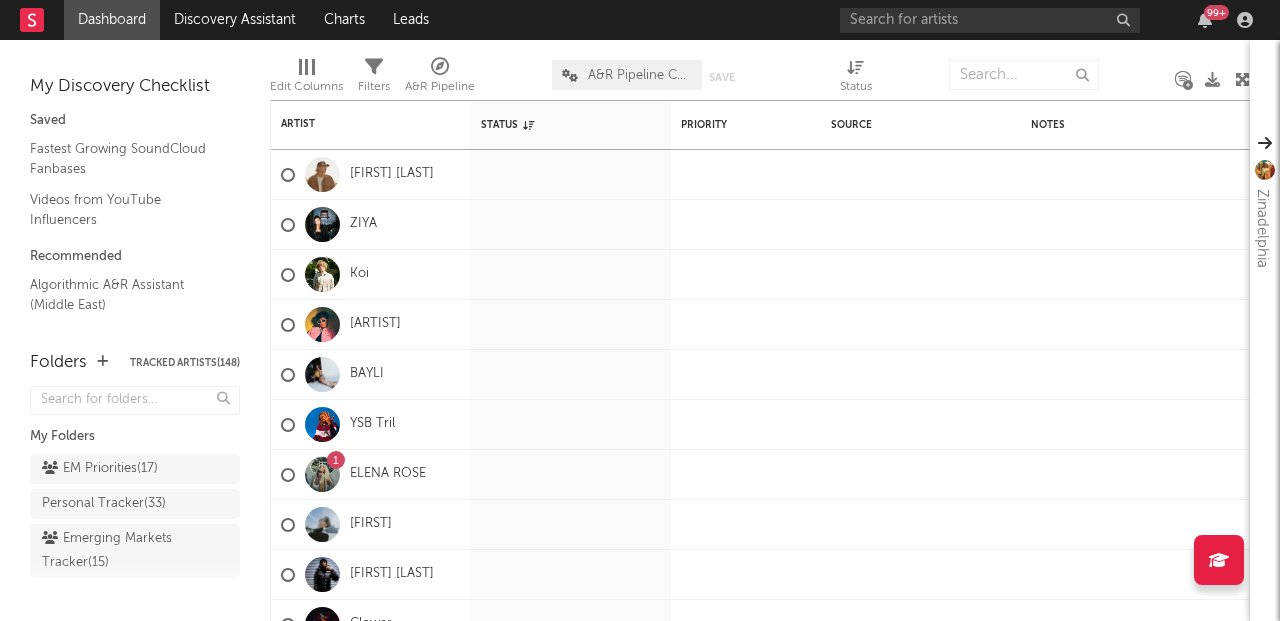 click on "Dashboard Discovery Assistant Charts Leads 99 +" at bounding box center [640, 20] 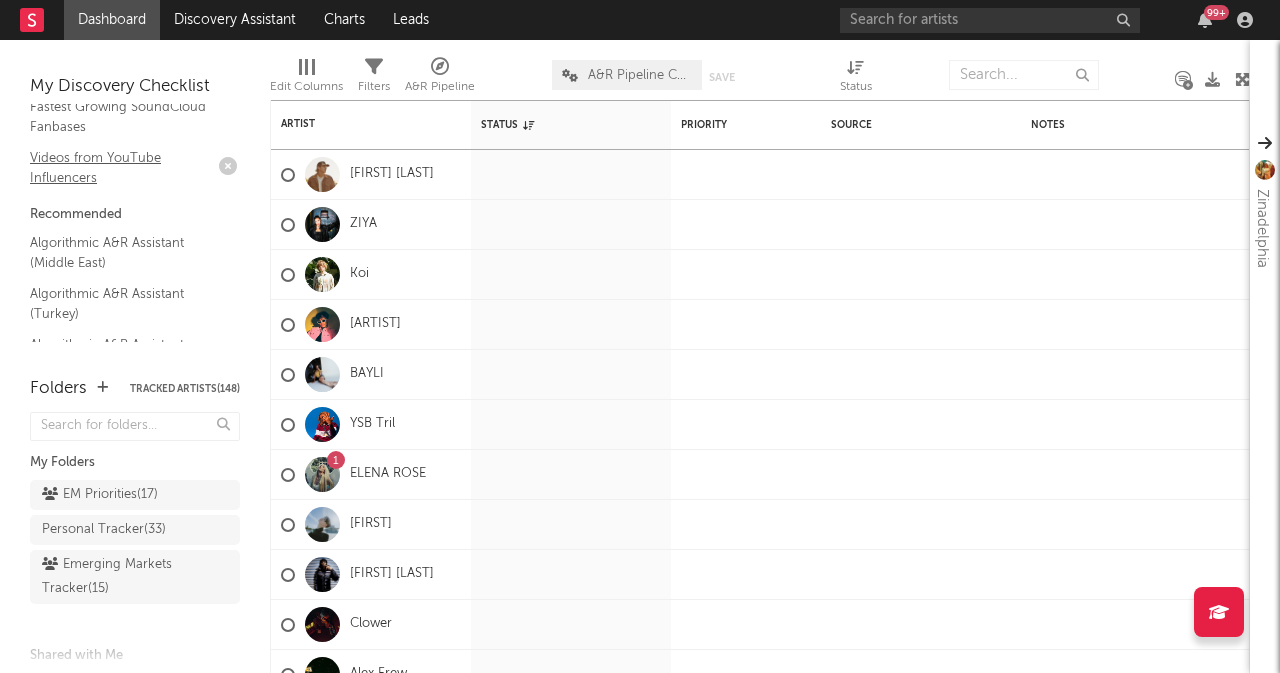 scroll, scrollTop: 0, scrollLeft: 0, axis: both 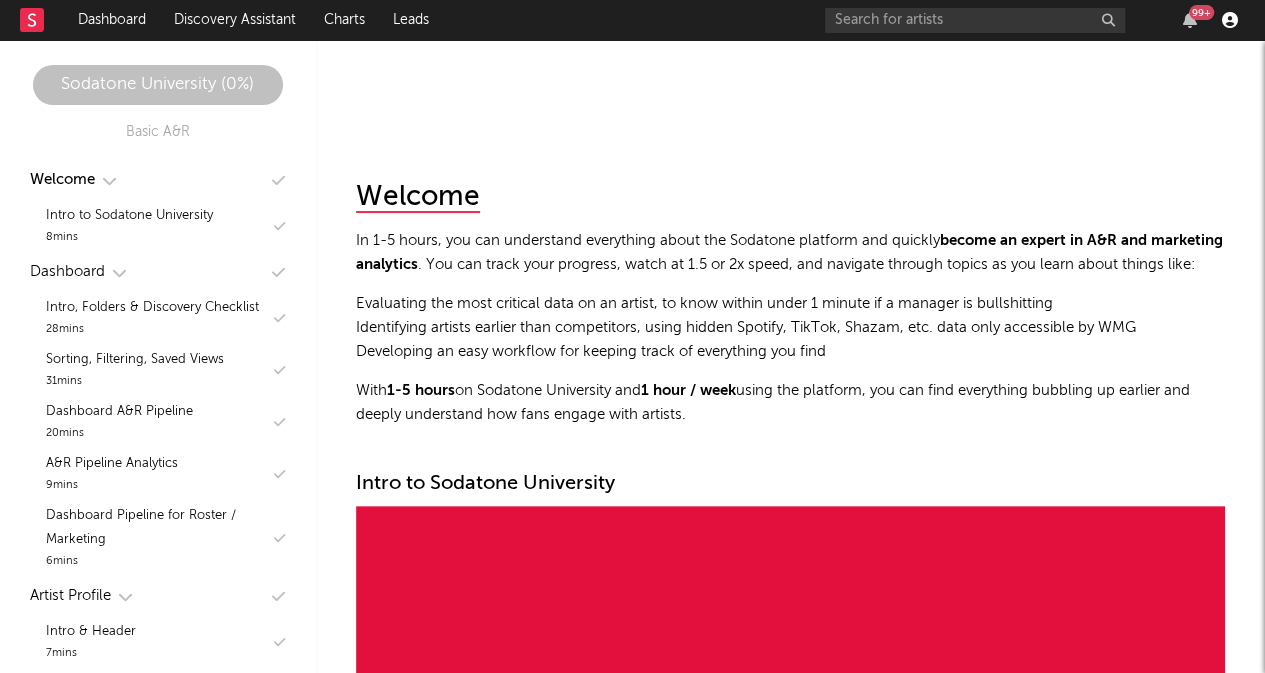 click at bounding box center (1230, 20) 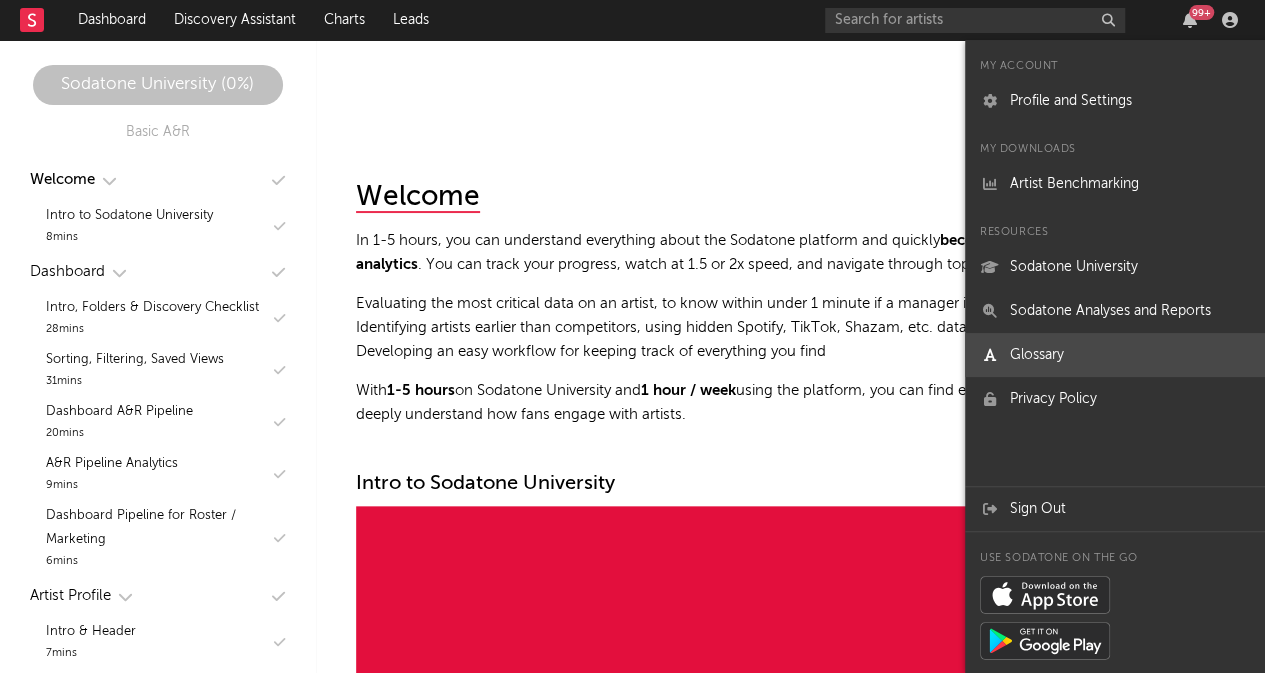 click on "Glossary" at bounding box center [1115, 355] 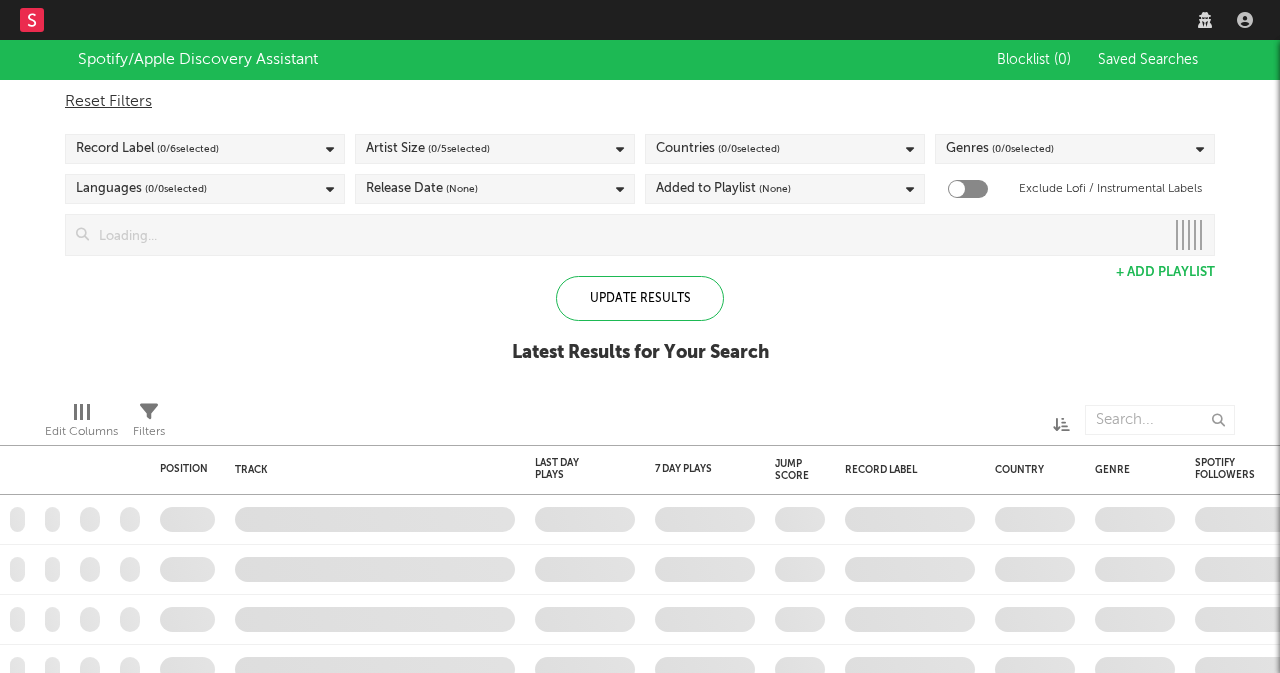 scroll, scrollTop: 0, scrollLeft: 0, axis: both 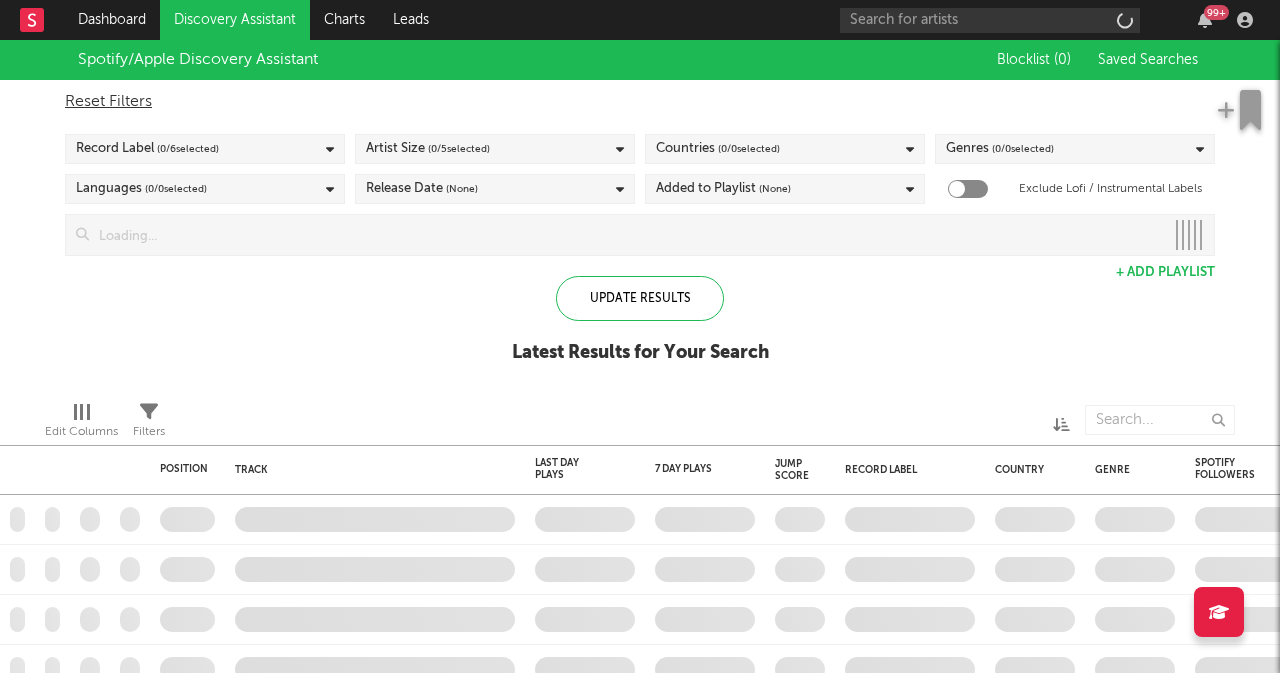 checkbox on "true" 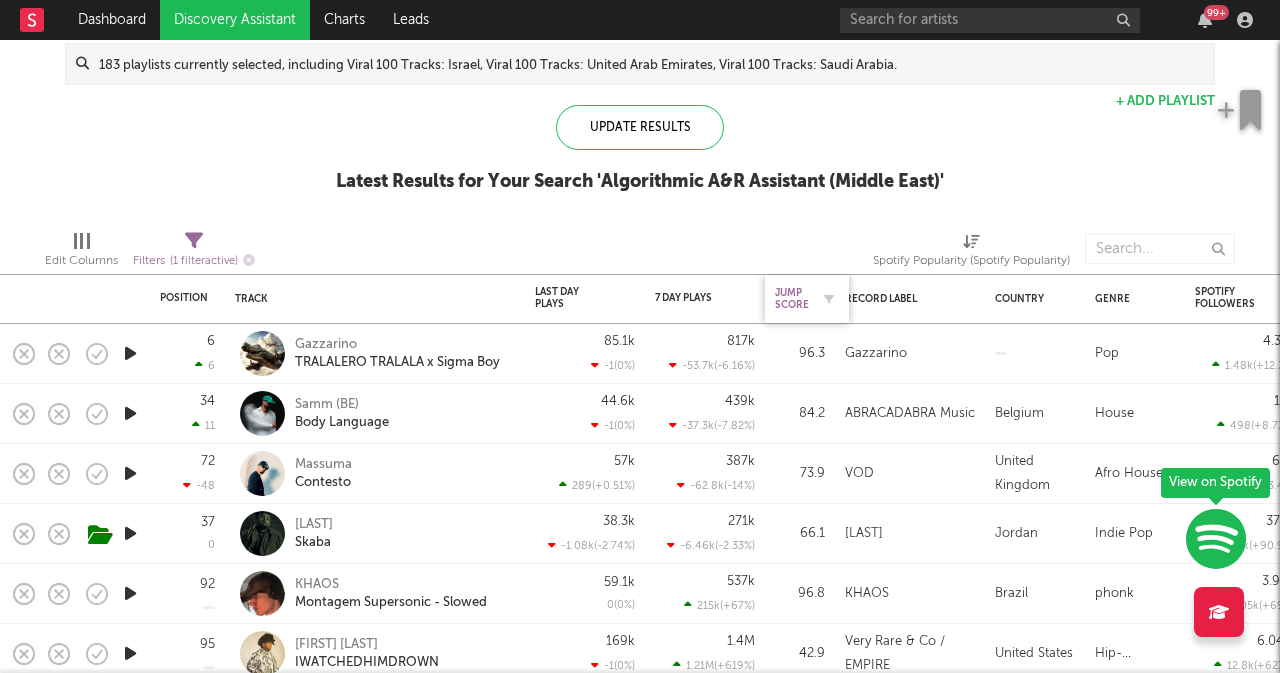click on "Jump Score" at bounding box center [792, 299] 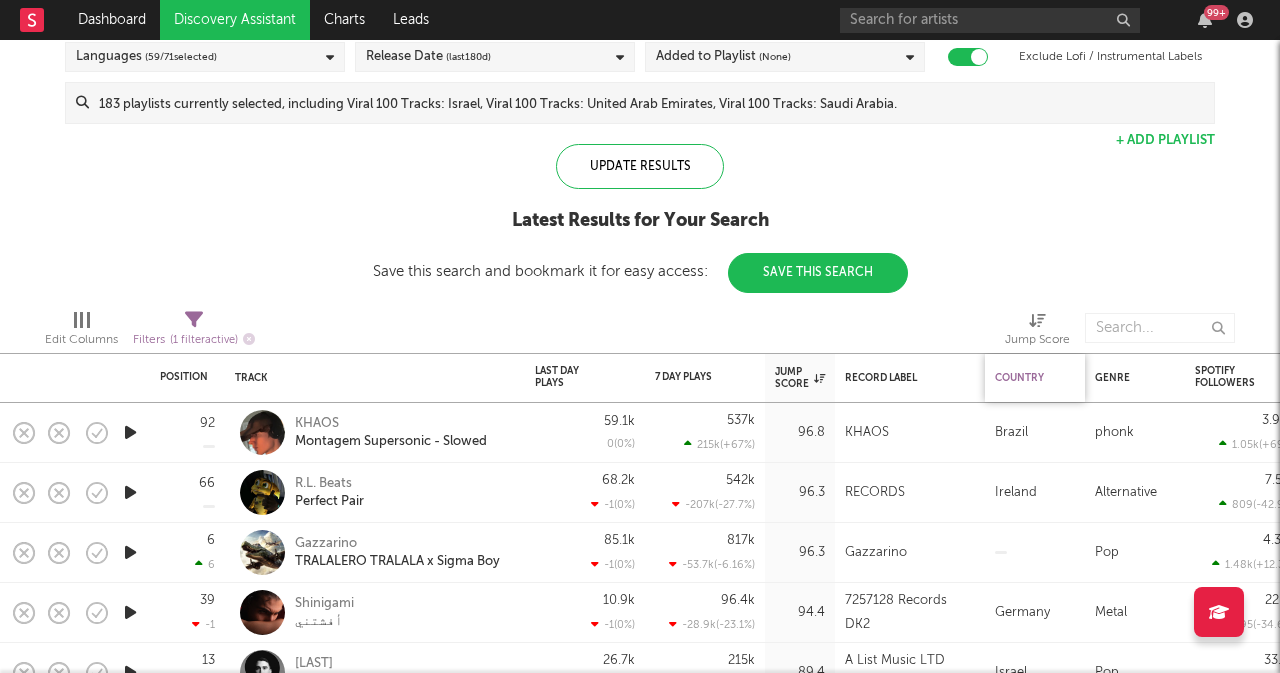click on "Country" at bounding box center (1030, 378) 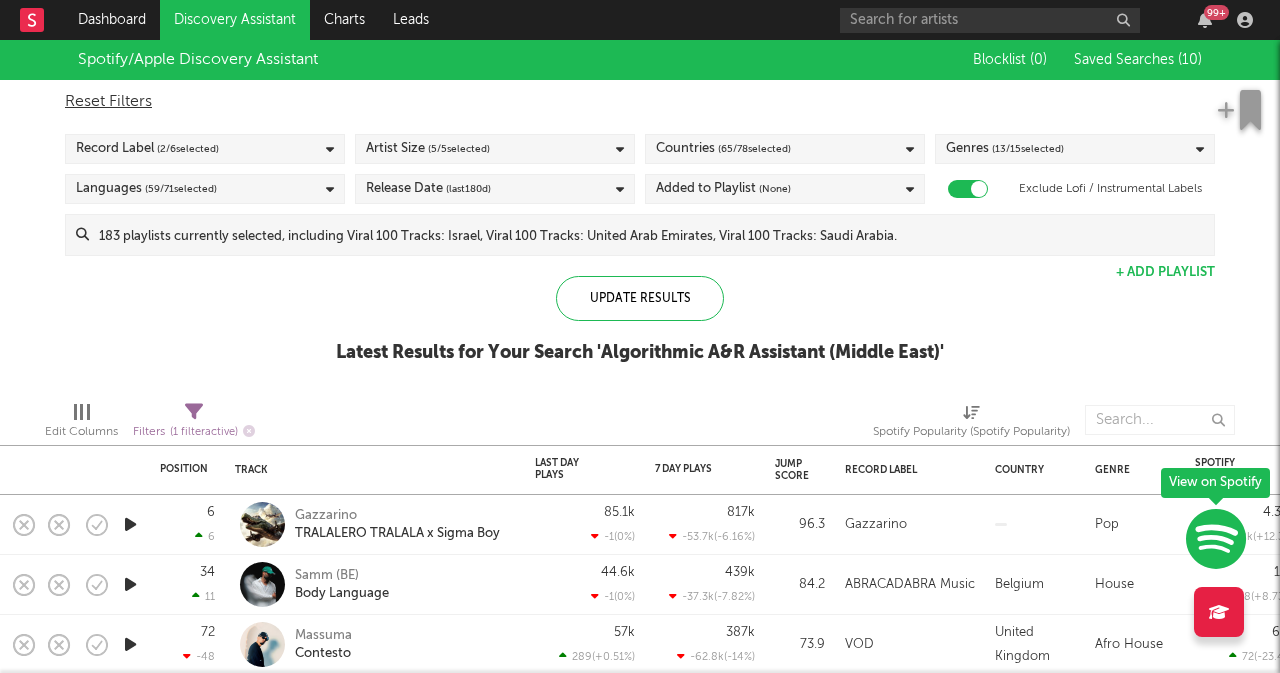 click on "Countries ( 65 / 78  selected)" at bounding box center (785, 149) 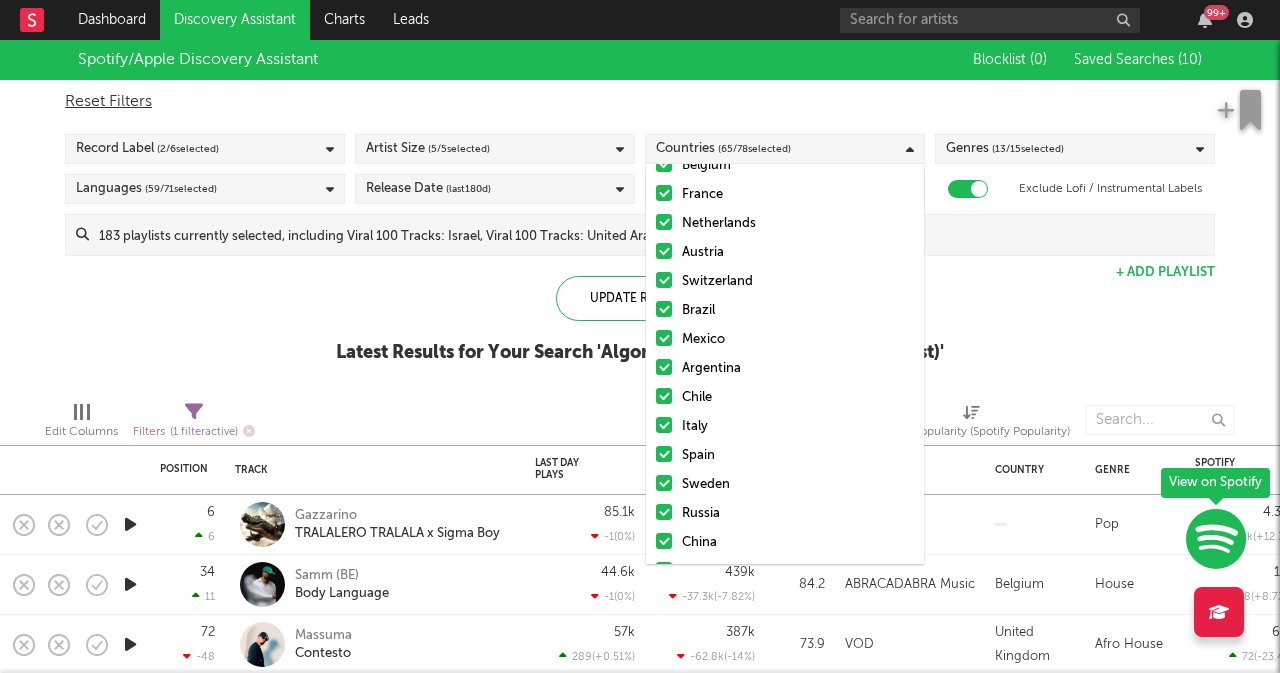 scroll, scrollTop: 0, scrollLeft: 0, axis: both 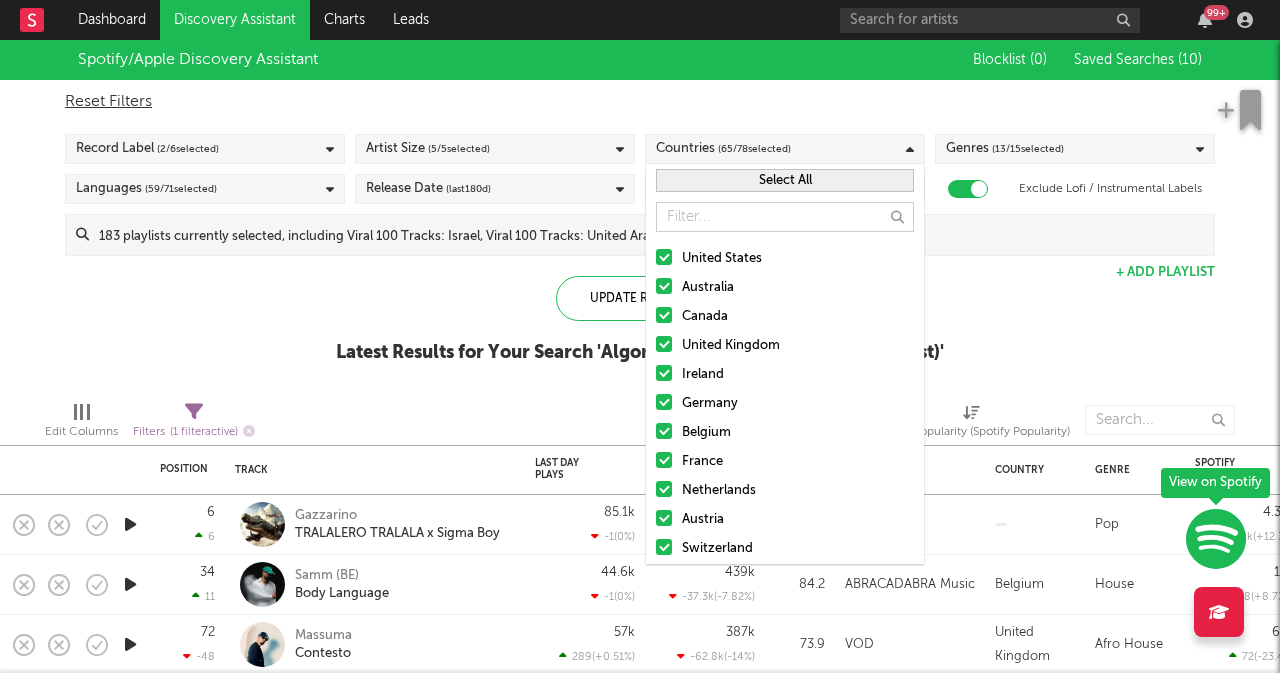 click on "Update Results Latest Results for Your Search ' Algorithmic A&R Assistant (Middle East) '" at bounding box center [640, 330] 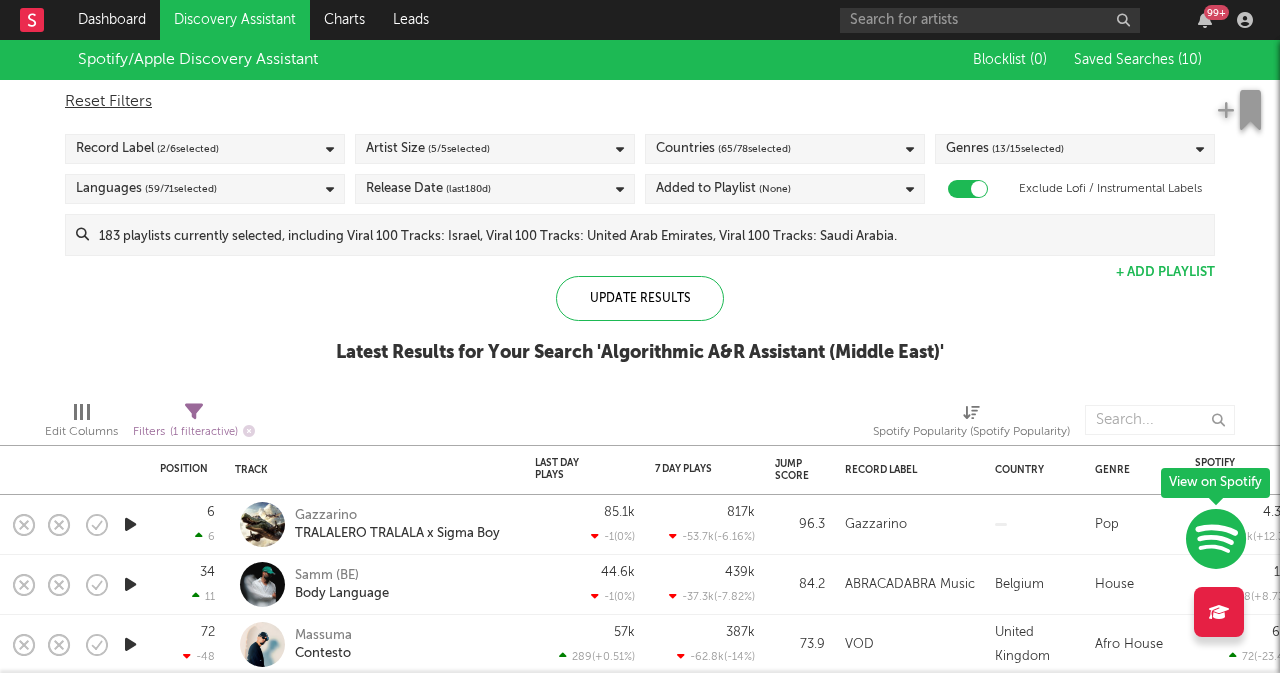 click on "( 65 / 78  selected)" at bounding box center [754, 149] 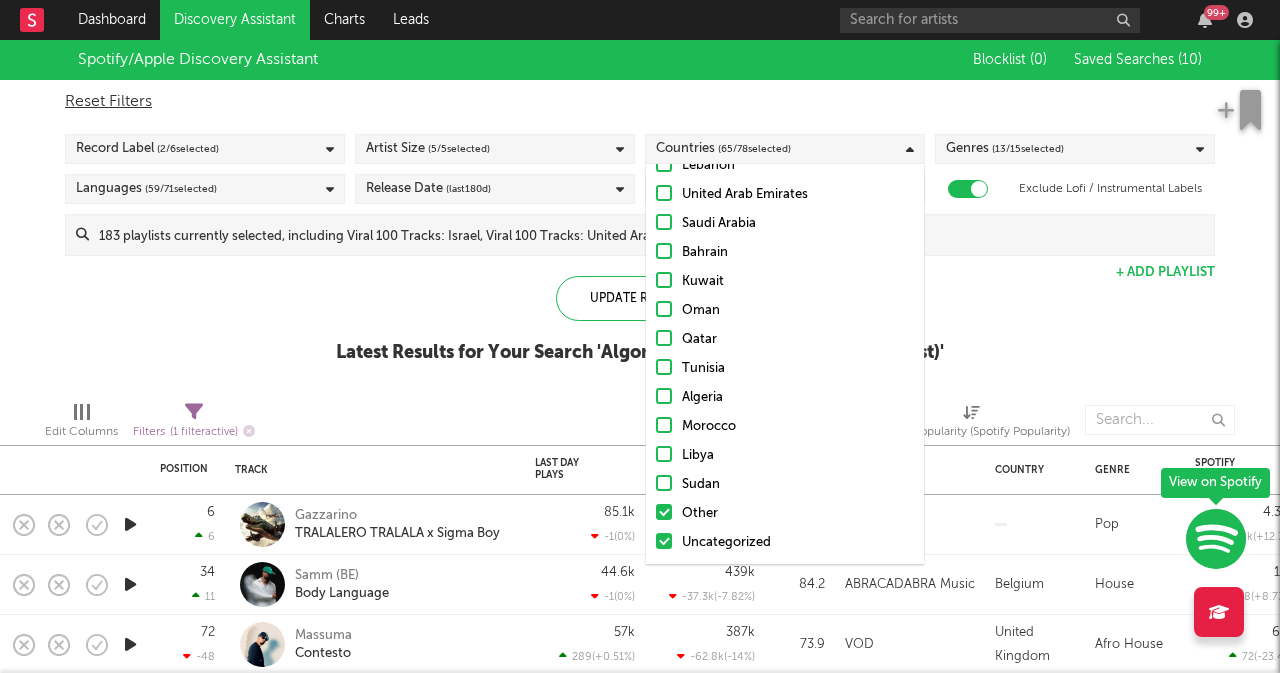 scroll, scrollTop: 1949, scrollLeft: 0, axis: vertical 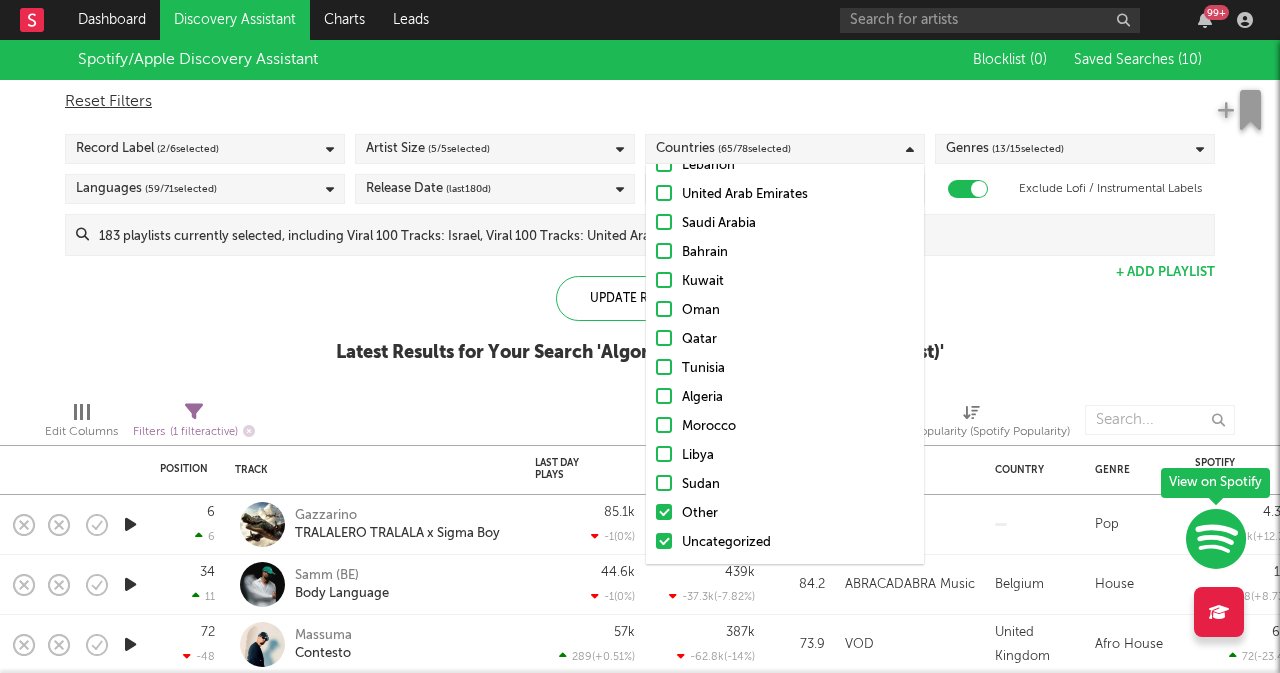 click on "Update Results Latest Results for Your Search ' Algorithmic A&R Assistant (Middle East) '" at bounding box center [640, 330] 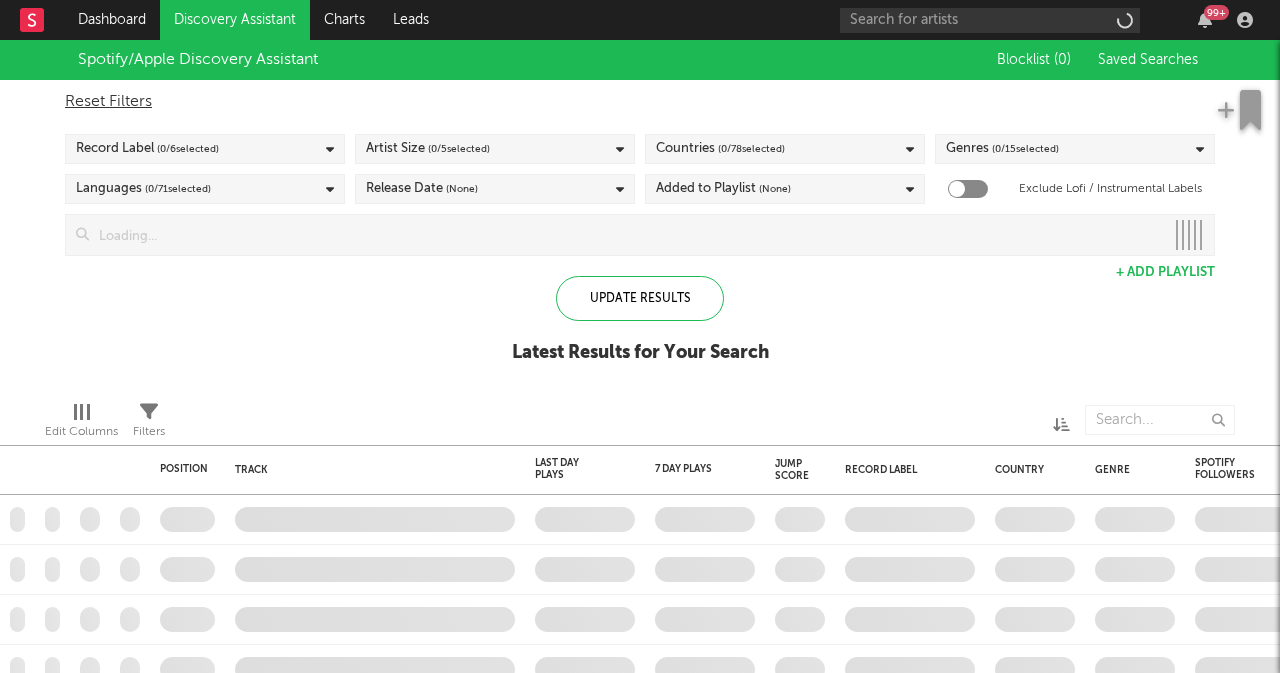 scroll, scrollTop: 0, scrollLeft: 0, axis: both 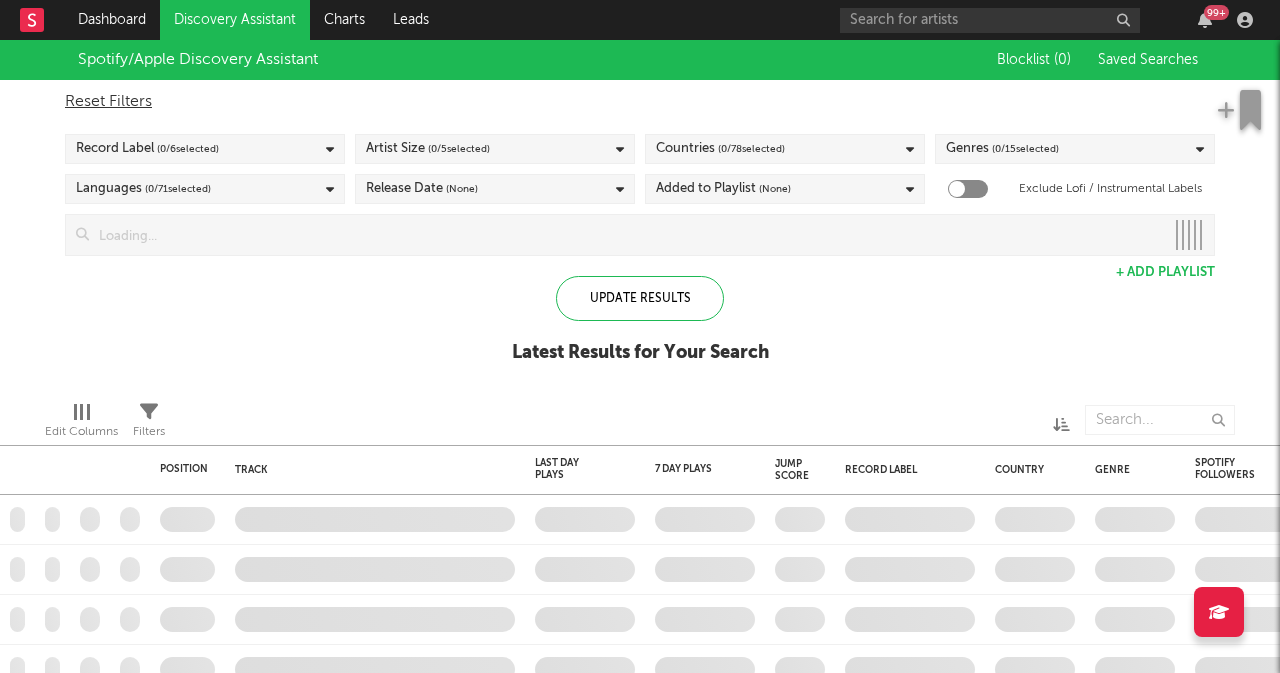 click on "Countries ( 0 / 78  selected)" at bounding box center [785, 149] 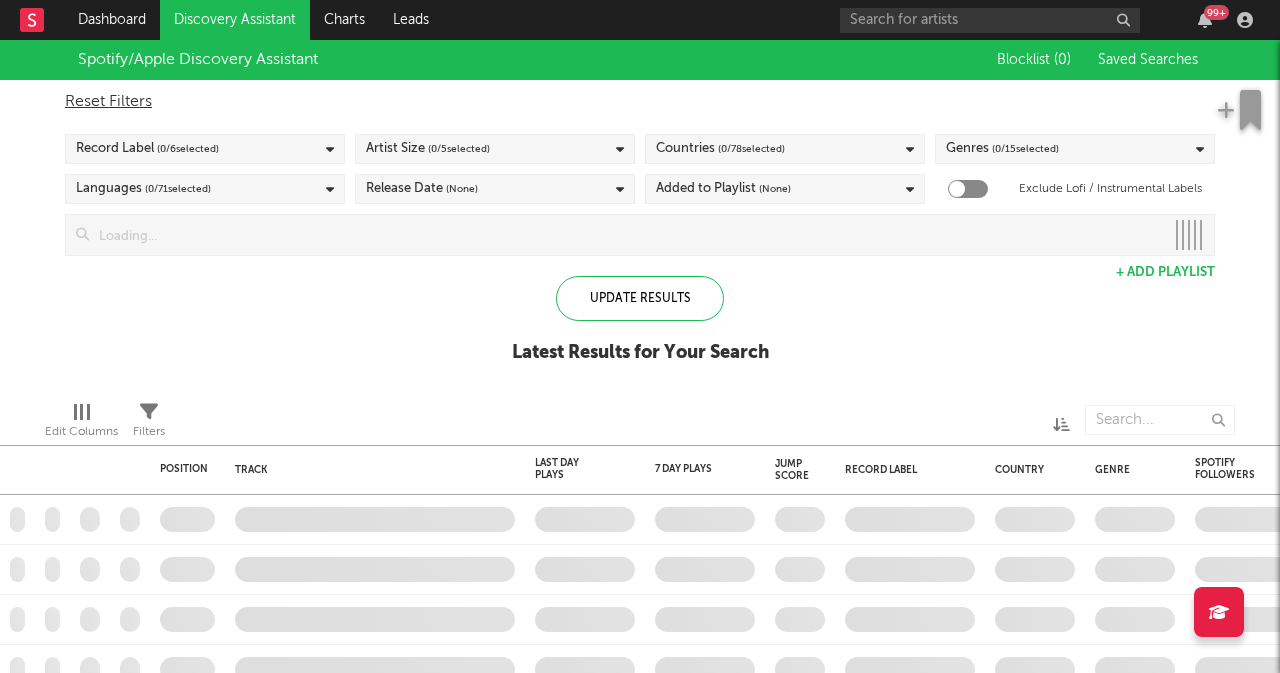 checkbox on "true" 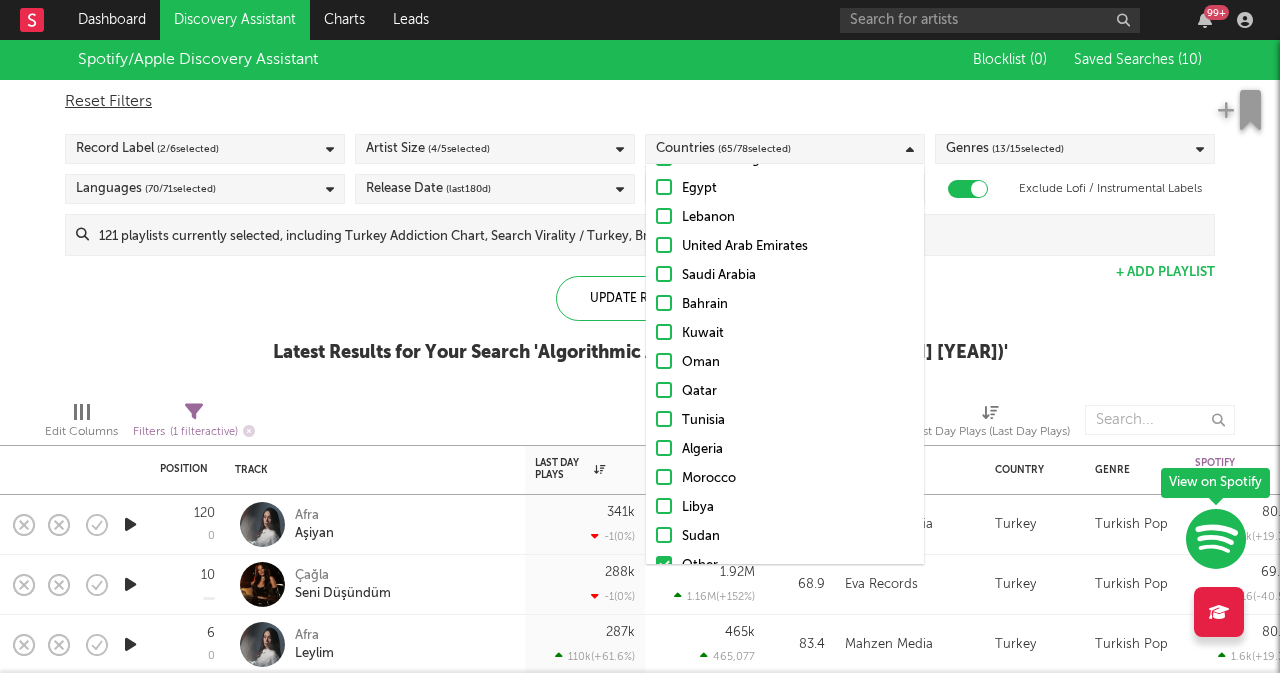 scroll, scrollTop: 1937, scrollLeft: 0, axis: vertical 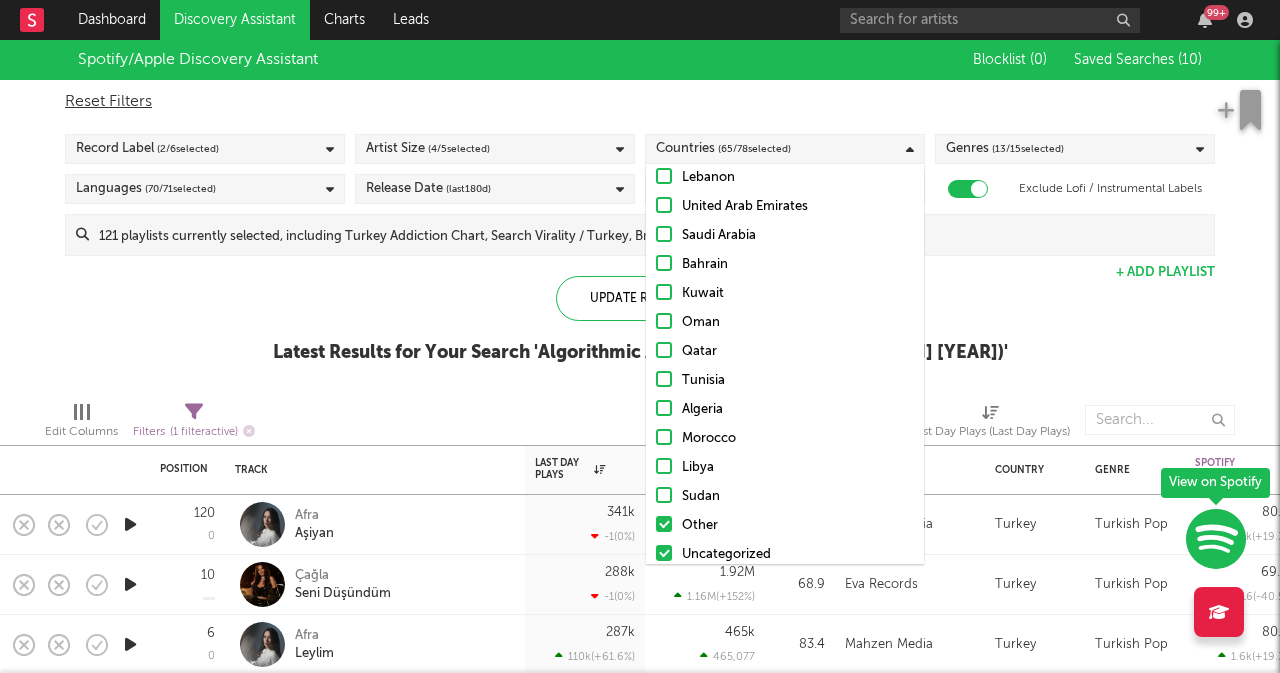 click on "Update Results Latest Results for Your Search ' Algorithmic A&R Assistant (Turkey) (Mar 2023) '" at bounding box center (640, 330) 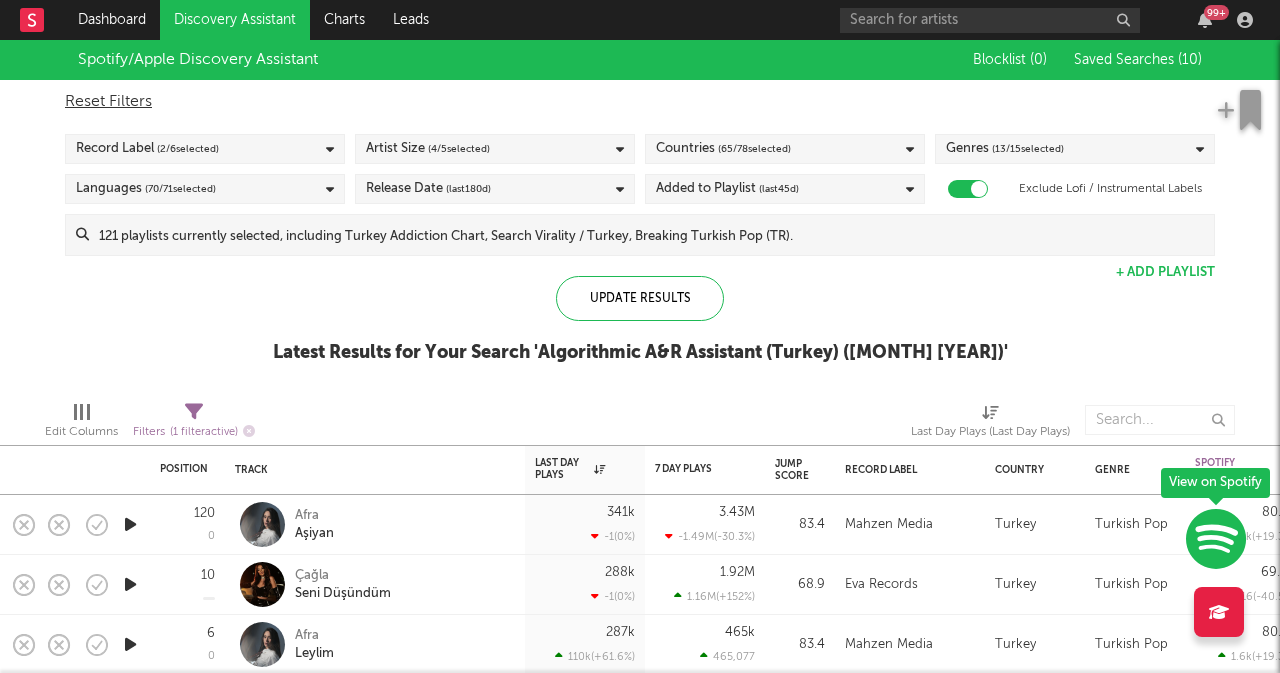 click on "( 4 / 5  selected)" at bounding box center [459, 149] 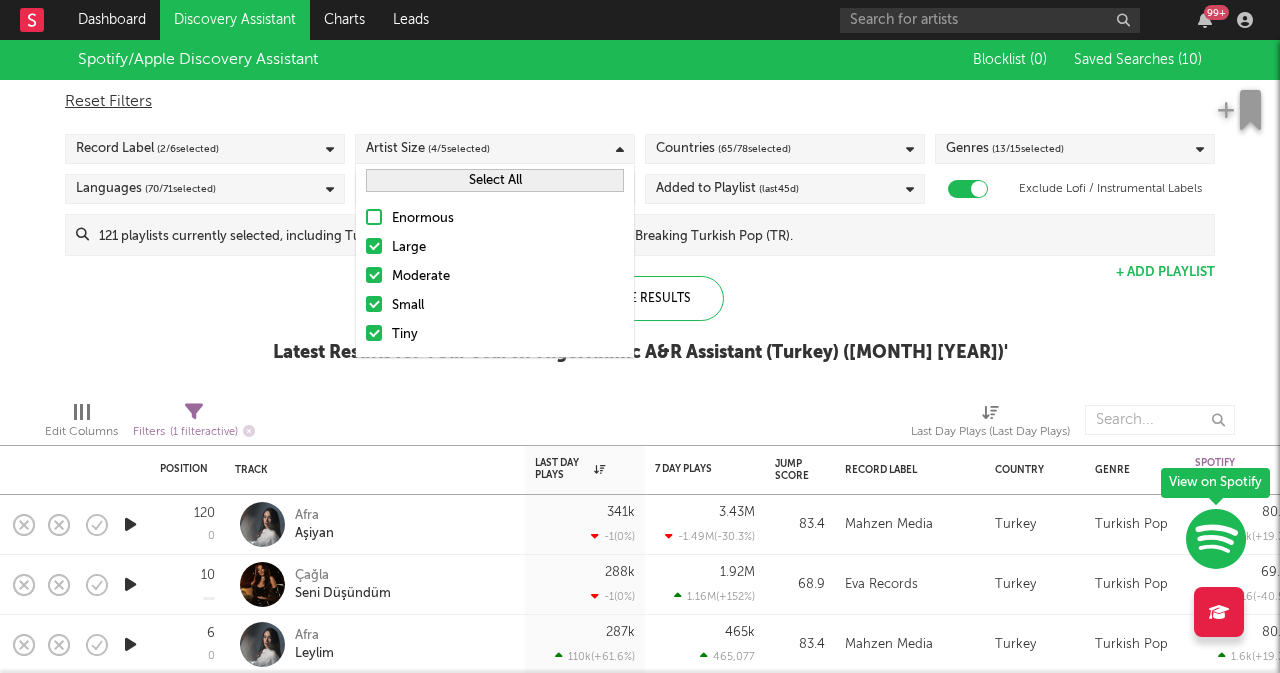click on "Record Label ( 2 / 6  selected)" at bounding box center [205, 149] 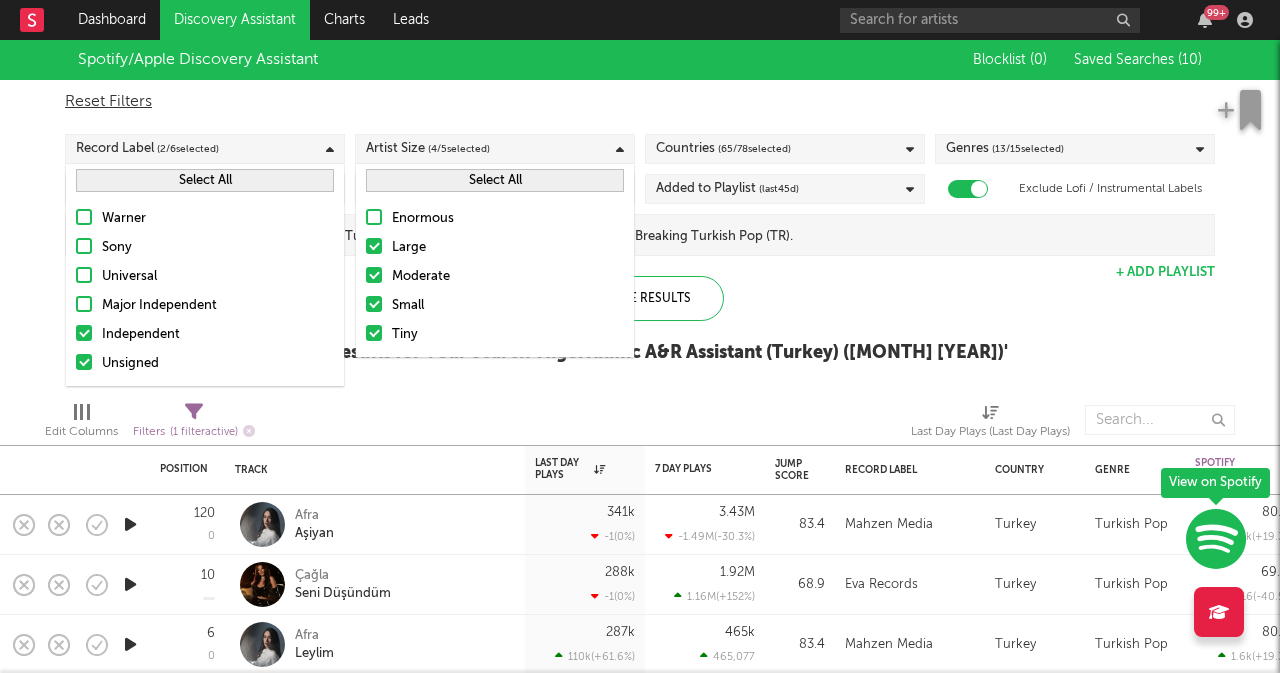 click on "Record Label ( 2 / 6  selected)" at bounding box center (205, 149) 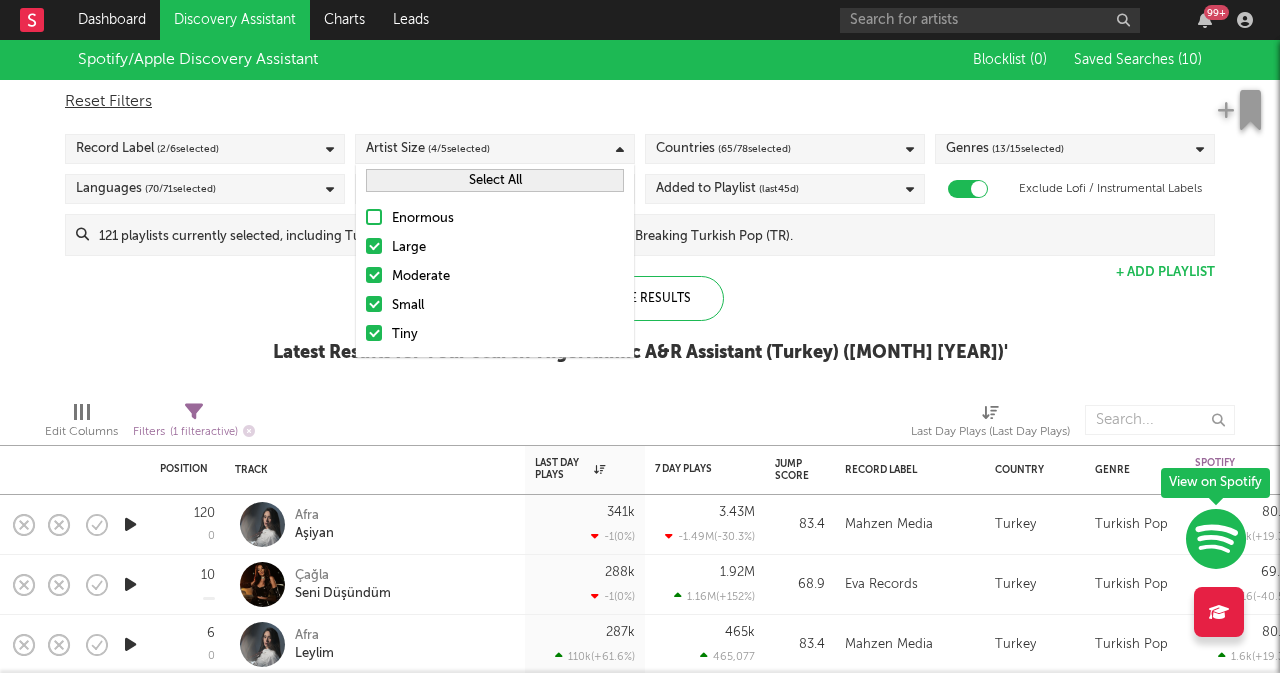 click on "( 4 / 5  selected)" at bounding box center (459, 149) 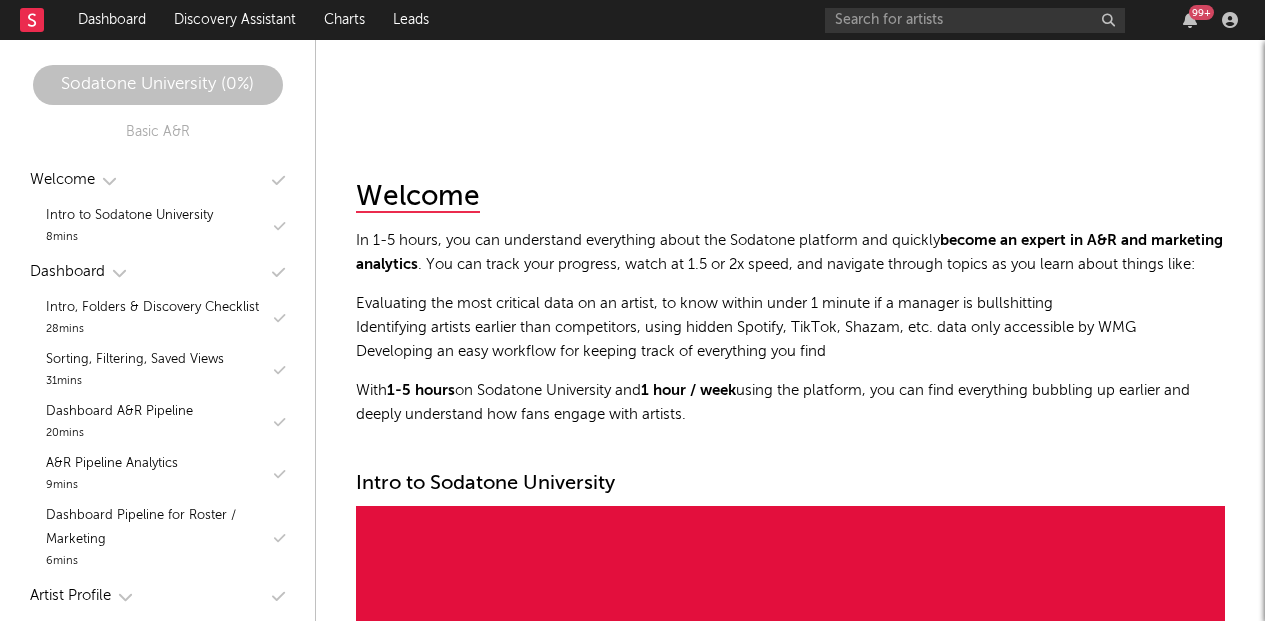 scroll, scrollTop: 0, scrollLeft: 0, axis: both 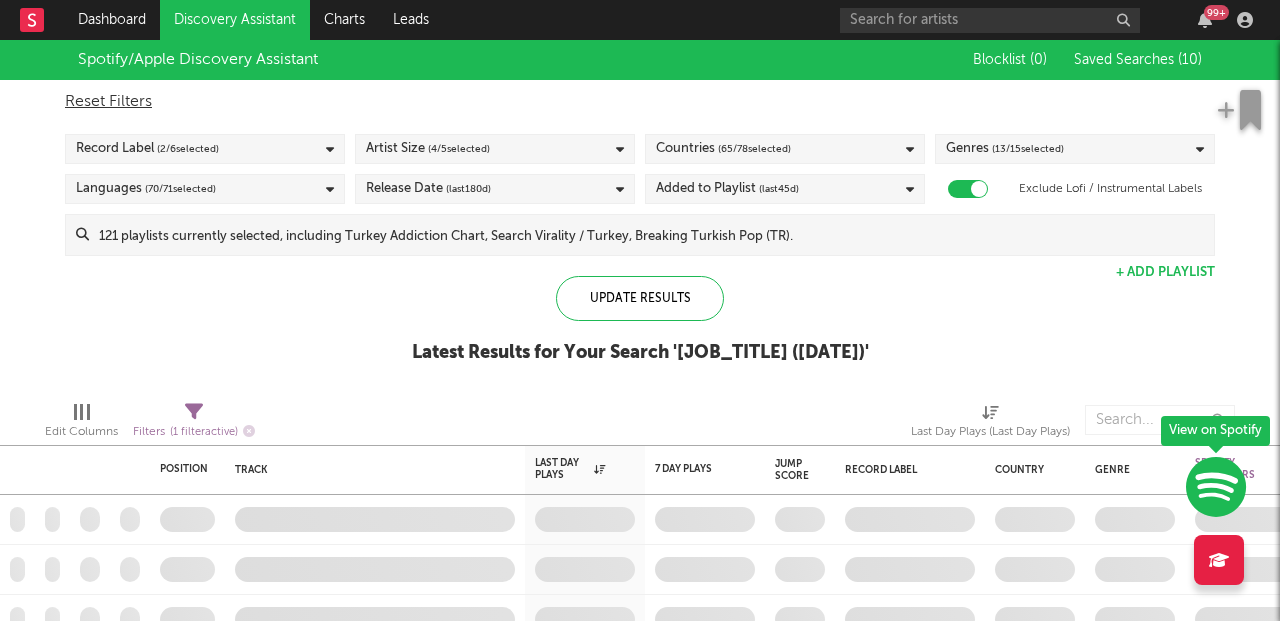 checkbox on "true" 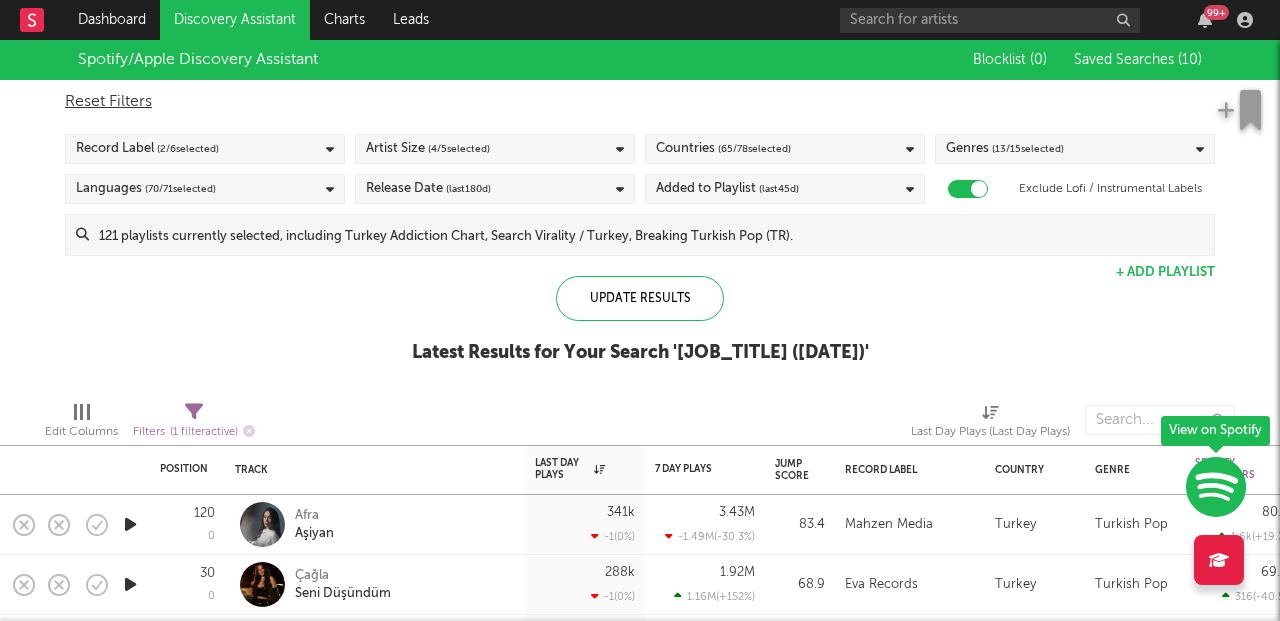 click on "( 4 / 5  selected)" at bounding box center (459, 149) 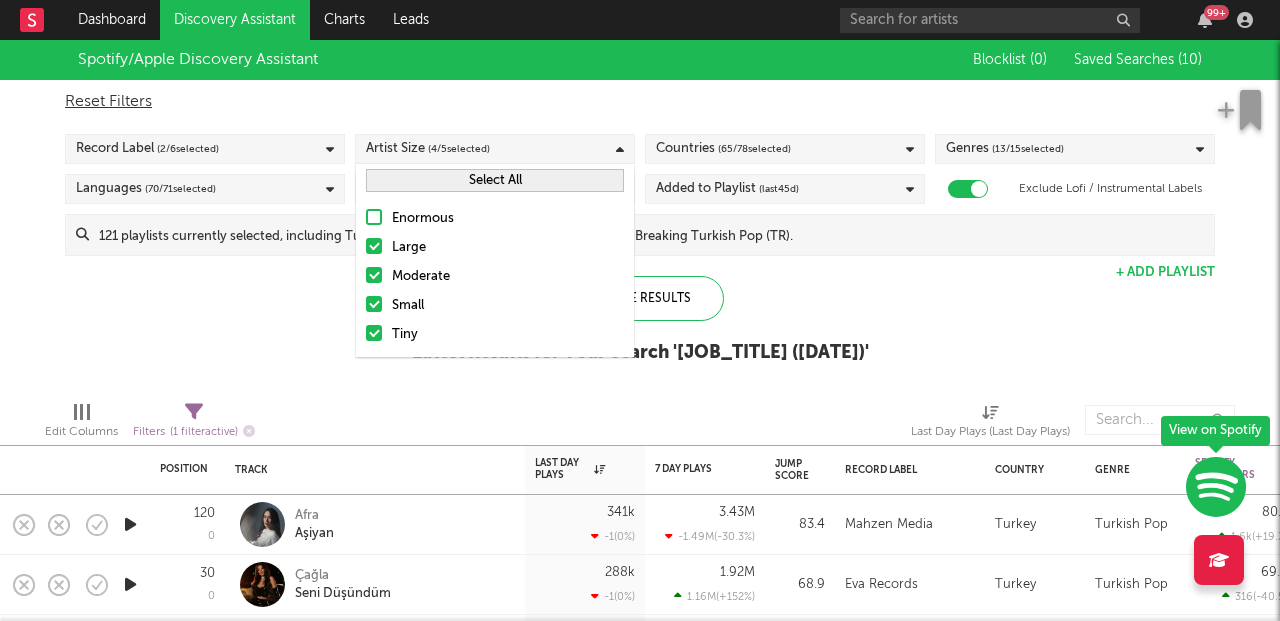 click on "( 4 / 5  selected)" at bounding box center (459, 149) 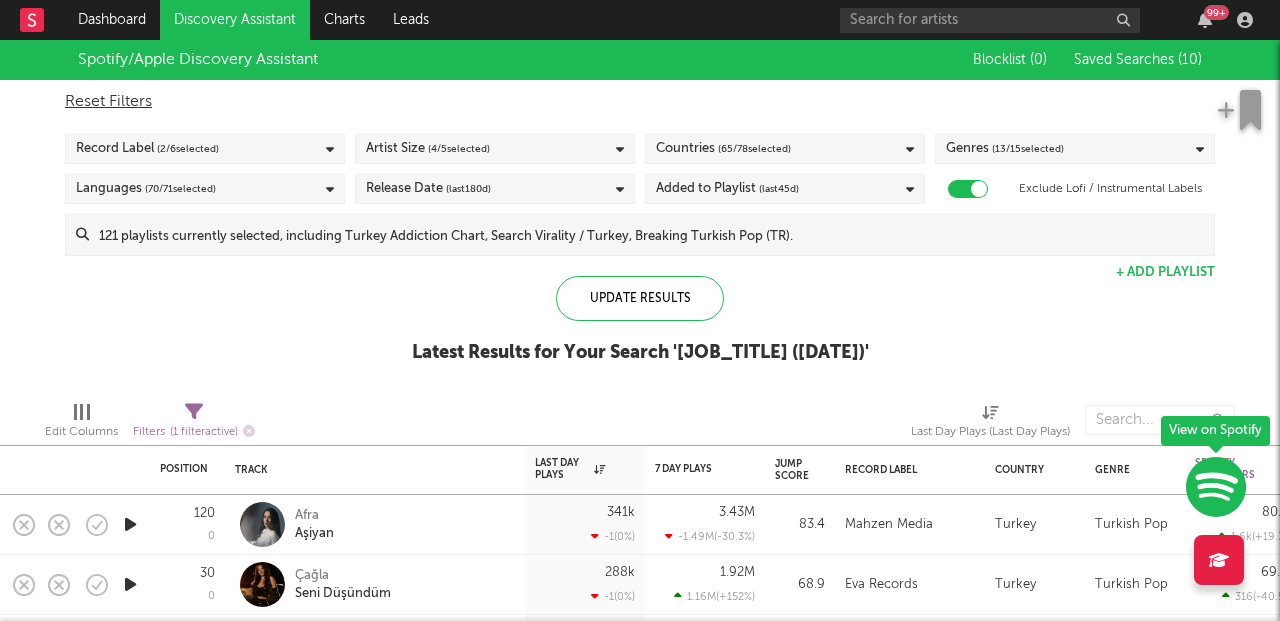 click on "Record Label ( 2 / 6  selected)" at bounding box center (205, 149) 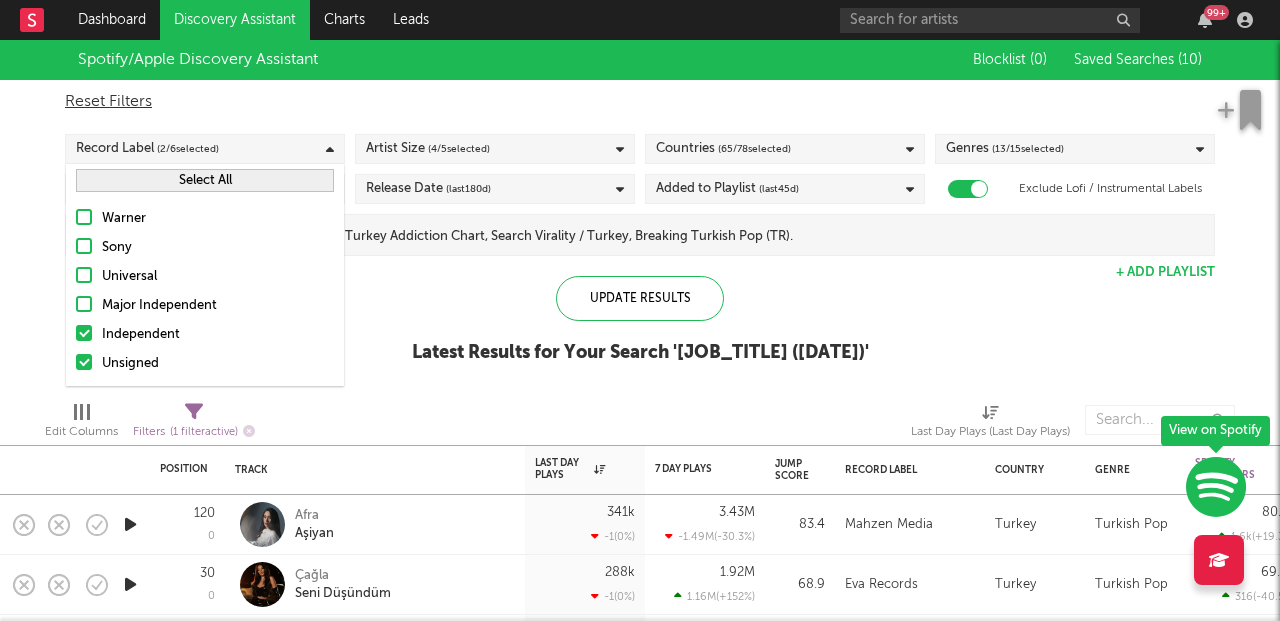 click on "Record Label ( 2 / 6  selected)" at bounding box center [205, 149] 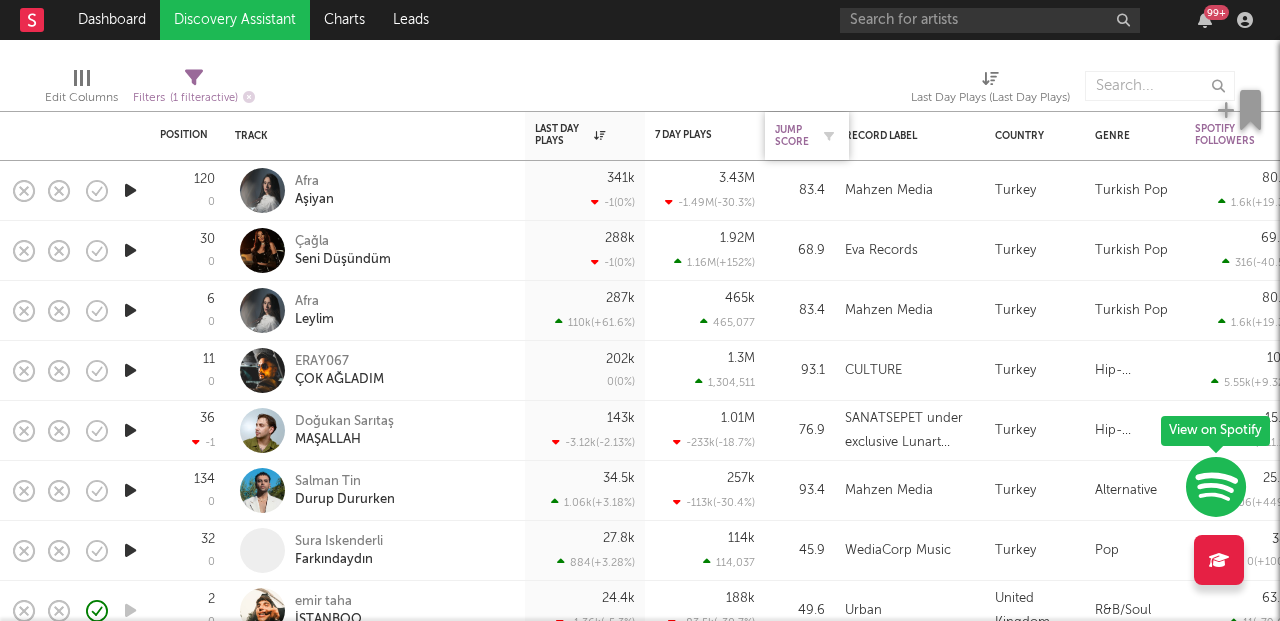 click on "Jump Score" at bounding box center [792, 136] 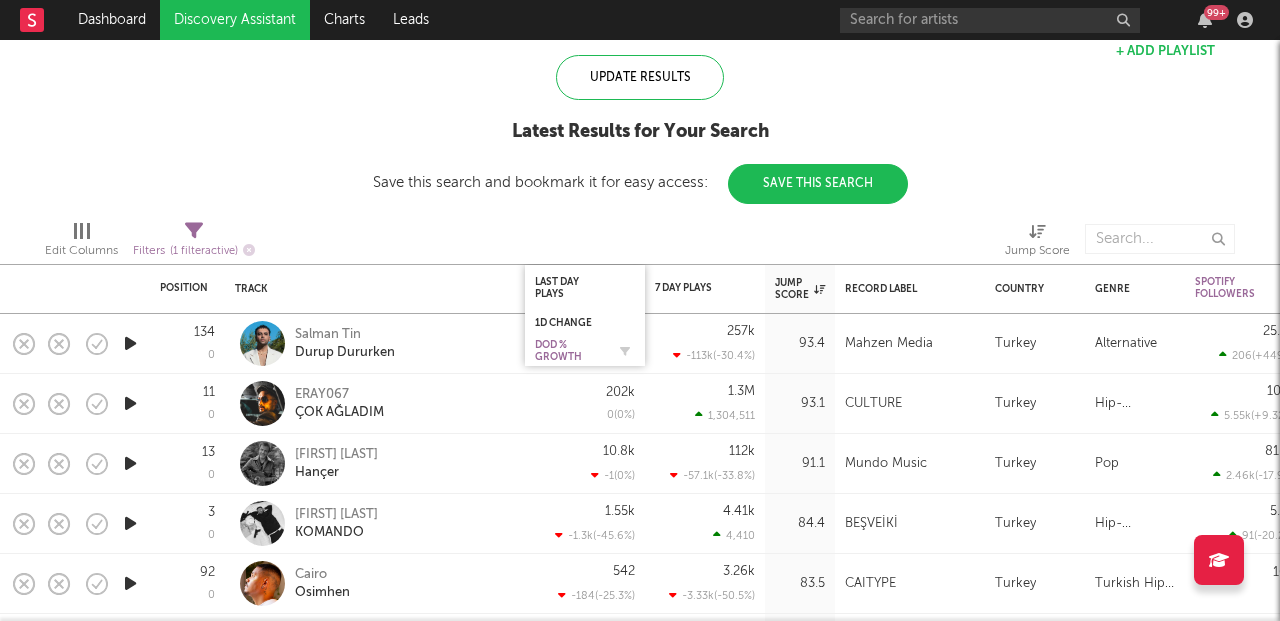 click on "DoD % Growth" at bounding box center [570, 351] 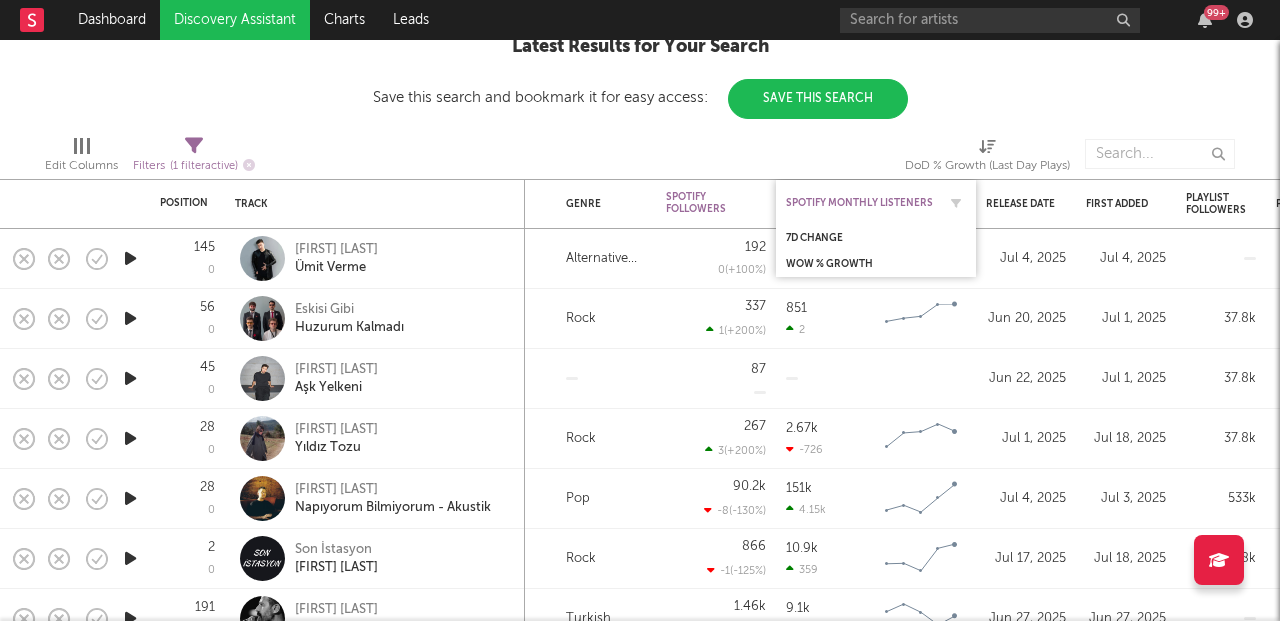 click on "Spotify Monthly Listeners" at bounding box center (861, 203) 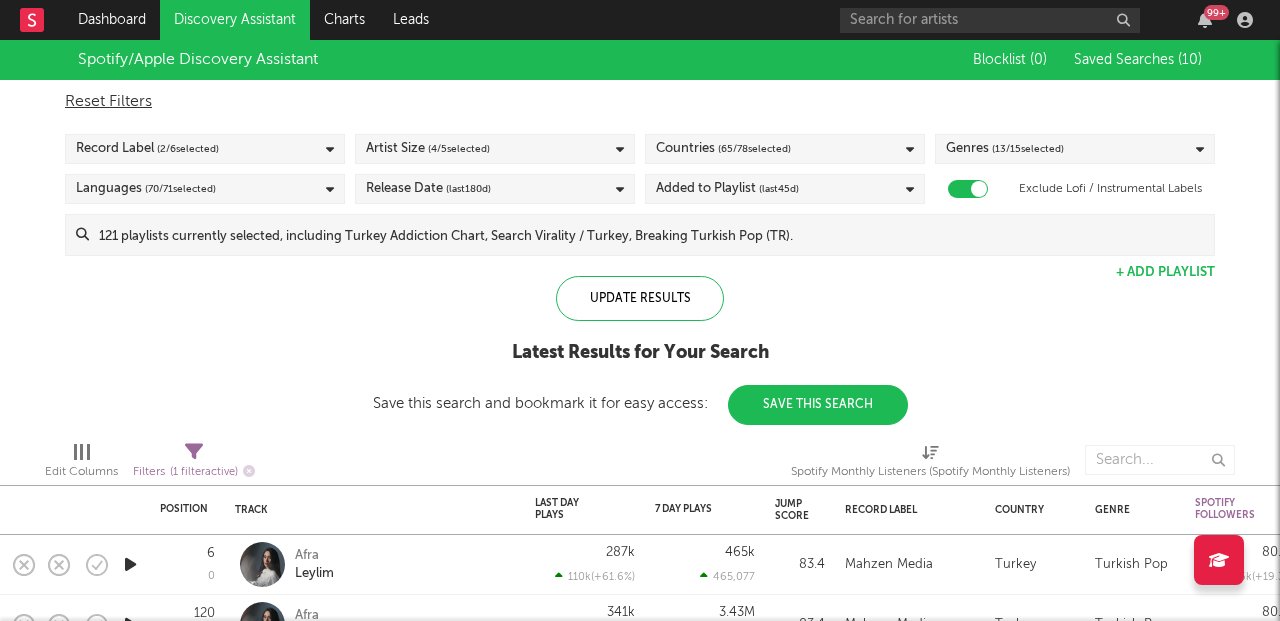 click on "Record Label ( 2 / 6  selected)" at bounding box center [205, 149] 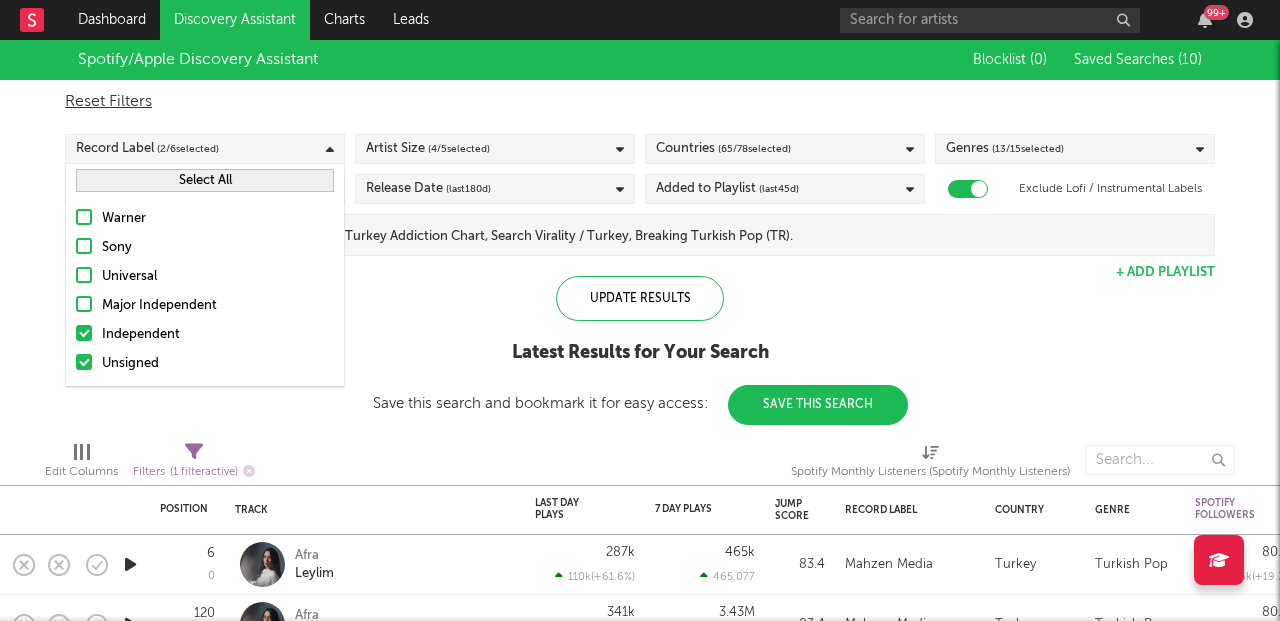 click on "Record Label ( 2 / 6  selected)" at bounding box center [205, 149] 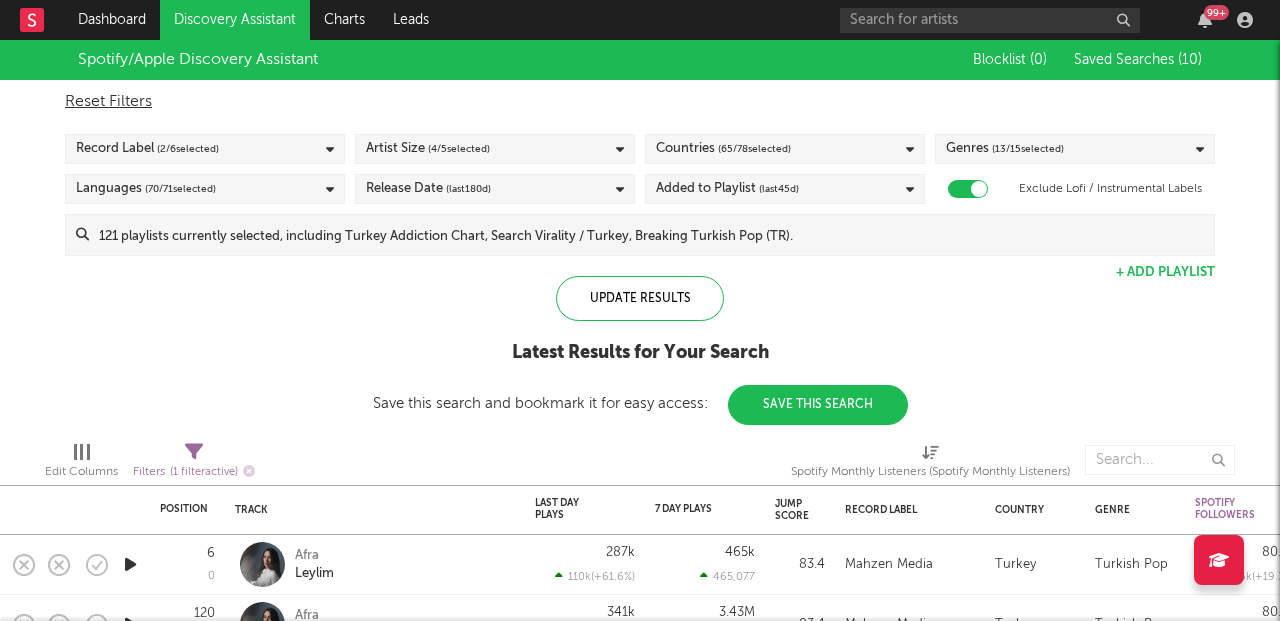 click on "Artist Size ( 4 / 5  selected)" at bounding box center [495, 149] 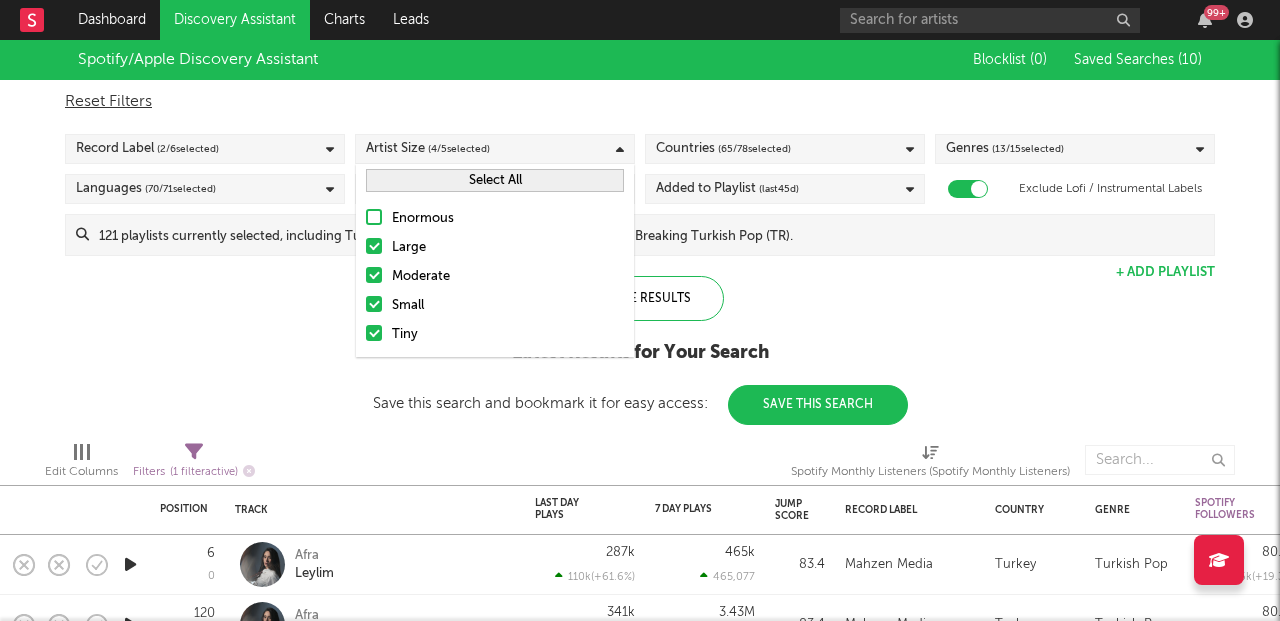 click at bounding box center [374, 246] 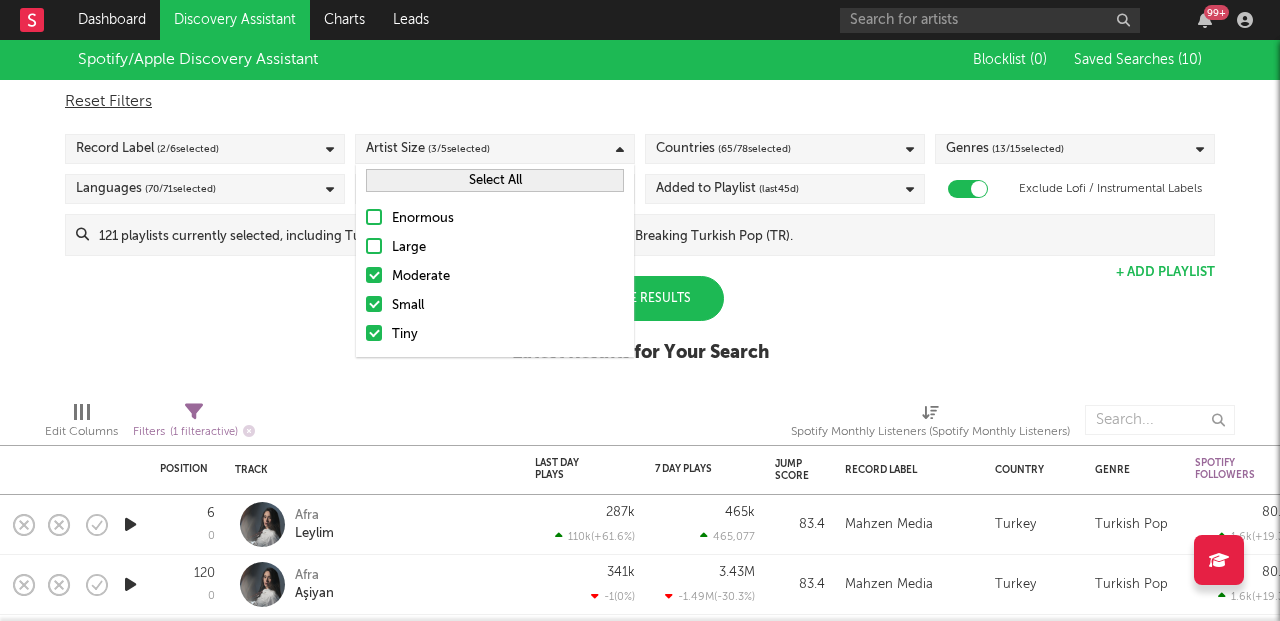click on "Select All" at bounding box center (495, 180) 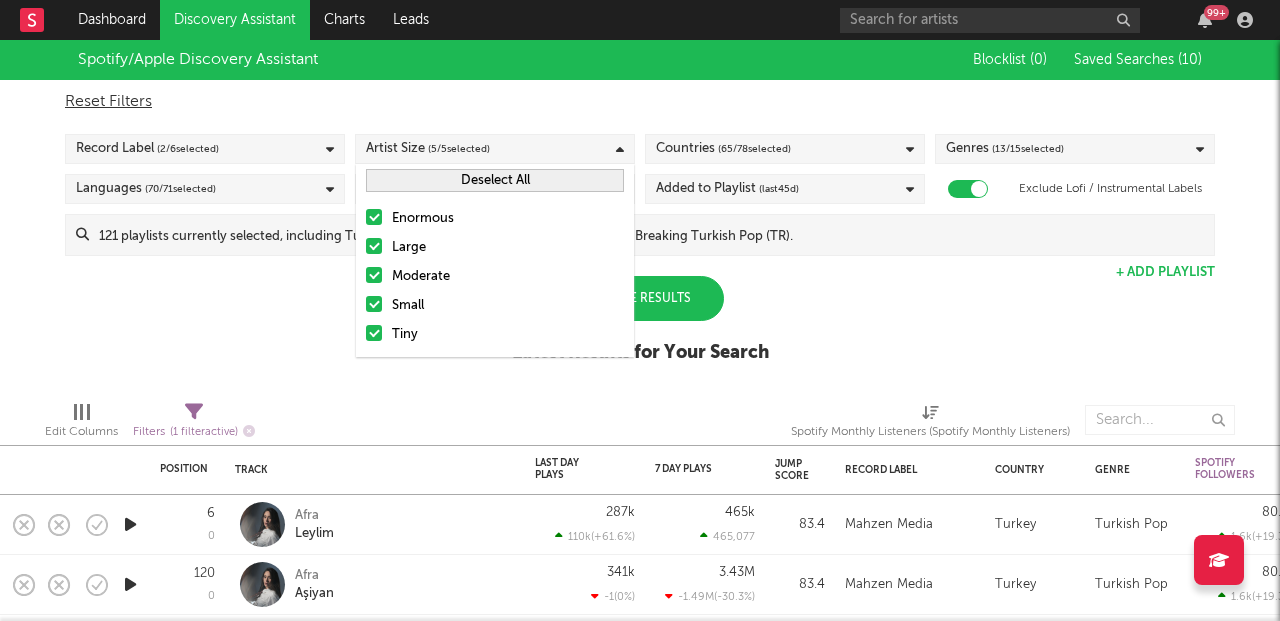 click on "Spotify/Apple Discovery Assistant Blocklist   ( 0 ) Saved Searches   ( 10 ) Reset Filters Record Label ( 2 / 6  selected) Artist Size ( 5 / 5  selected) Countries ( 65 / 78  selected) Genres ( 13 / 15  selected) Languages ( 70 / 71  selected) Release Date (last  180 d) Added to Playlist (last  45 d) Exclude Lofi / Instrumental Labels Update Results + Add Playlist Update Results Latest Results for Your Search" at bounding box center (640, 212) 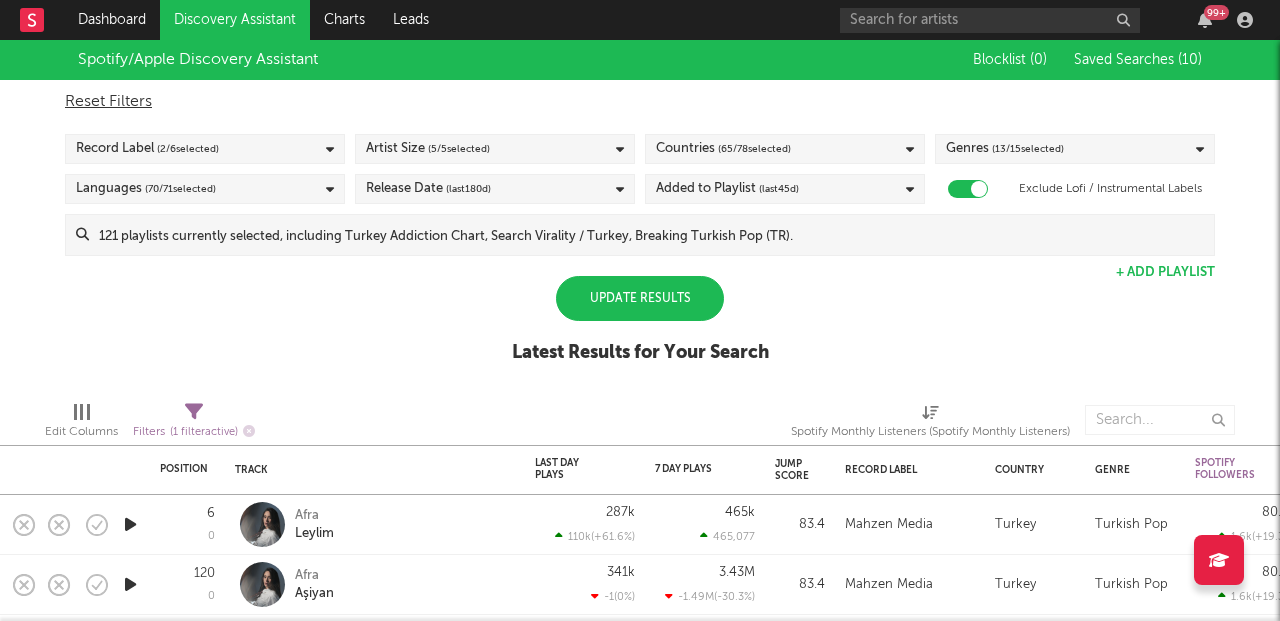 click on "Update Results" at bounding box center [640, 298] 